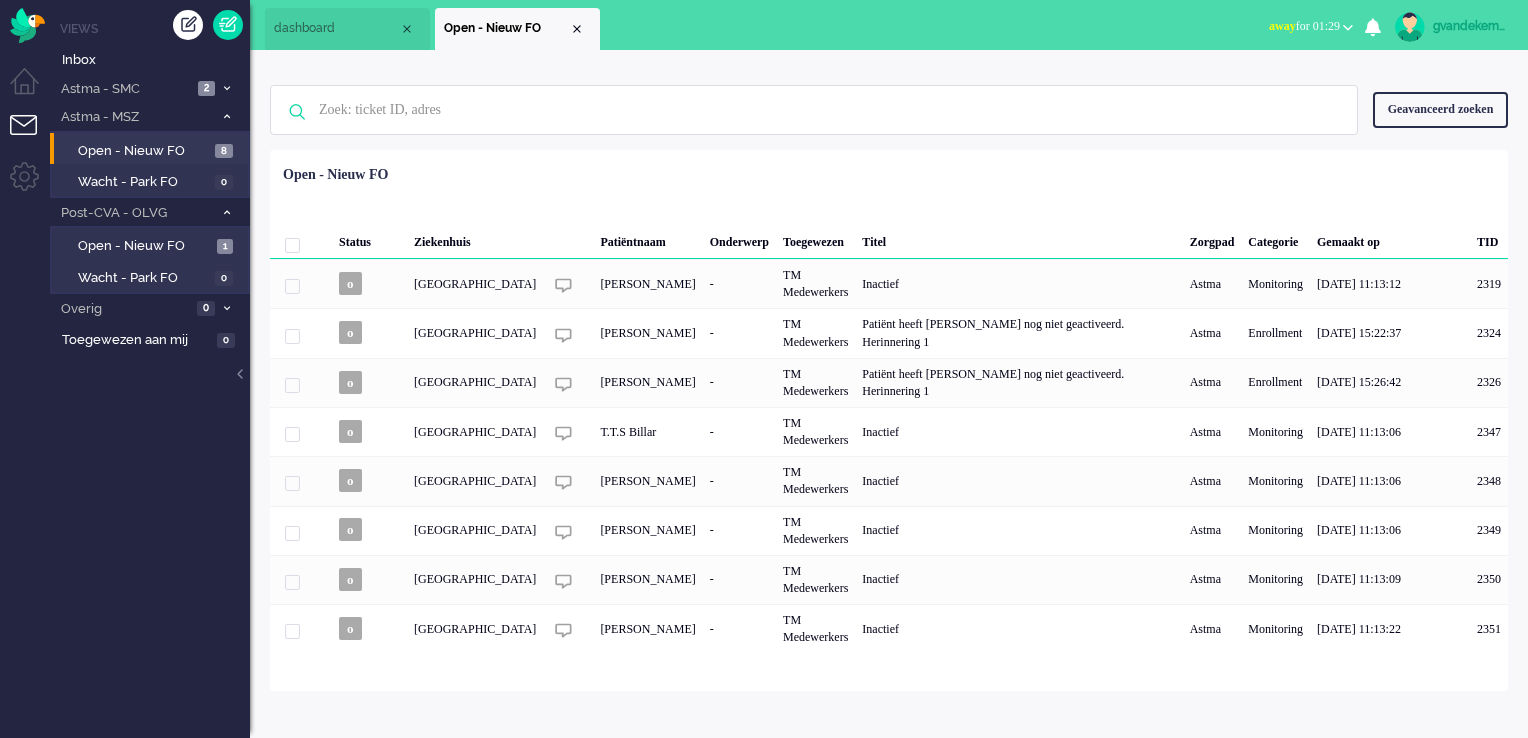 scroll, scrollTop: 0, scrollLeft: 0, axis: both 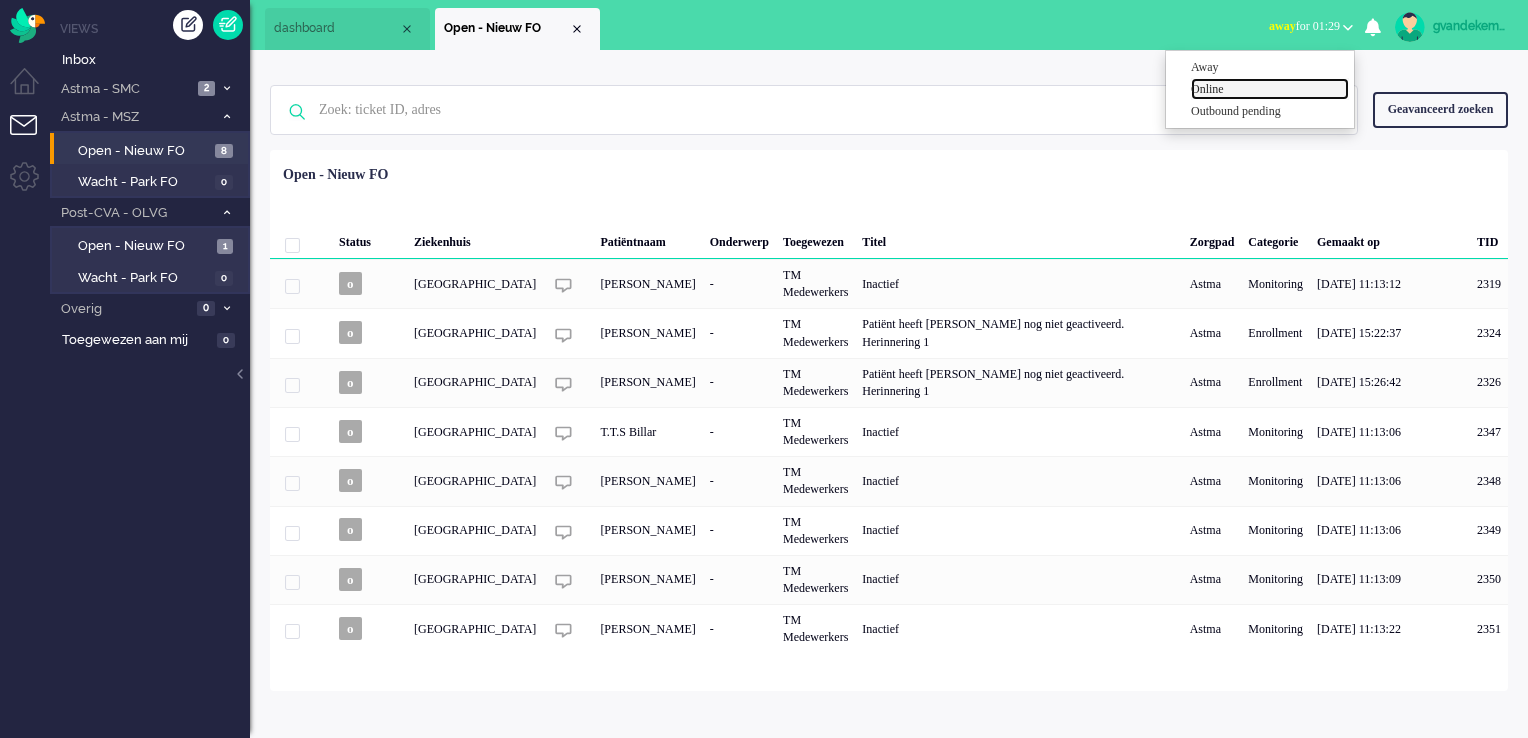 click on "Online" at bounding box center (1270, 89) 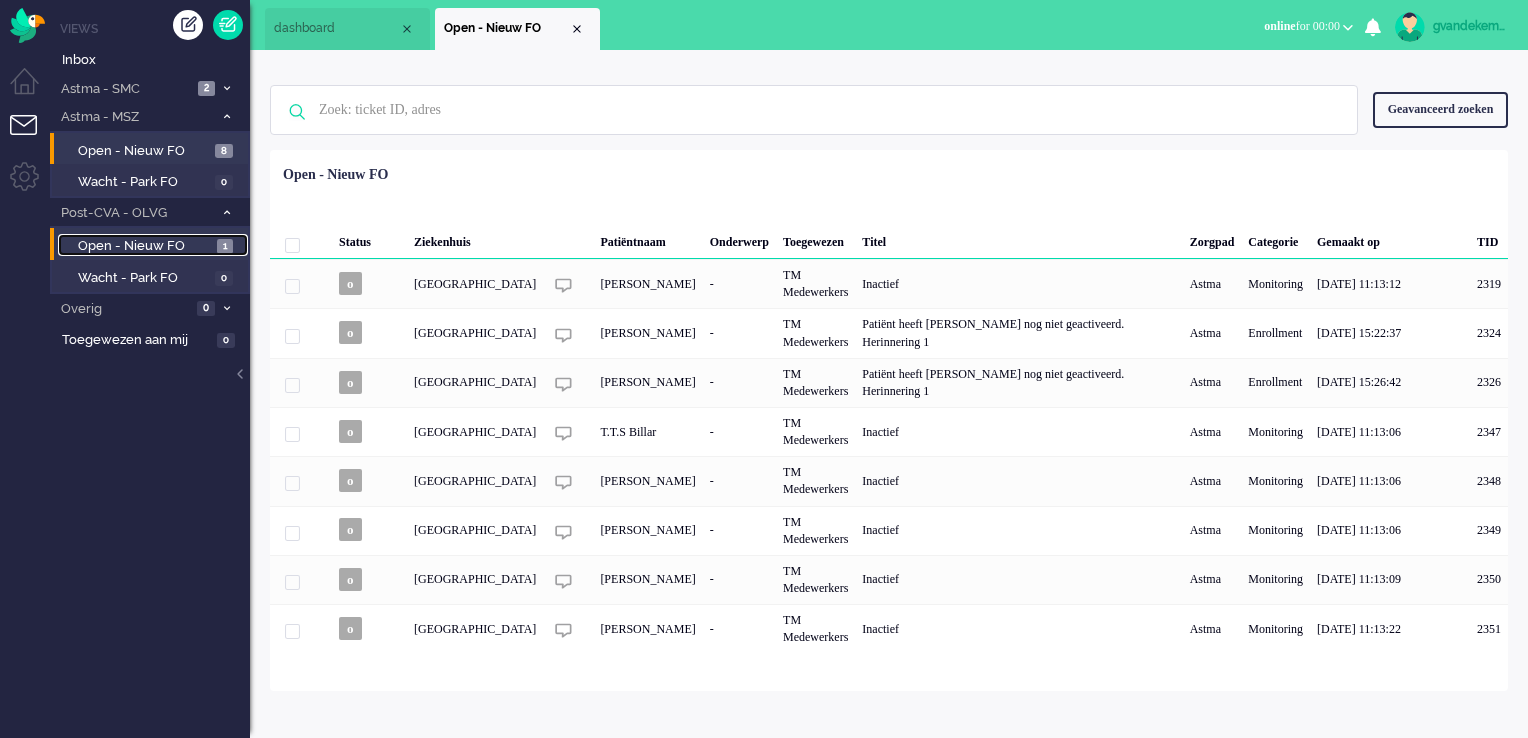 click on "Open - Nieuw FO" at bounding box center (145, 246) 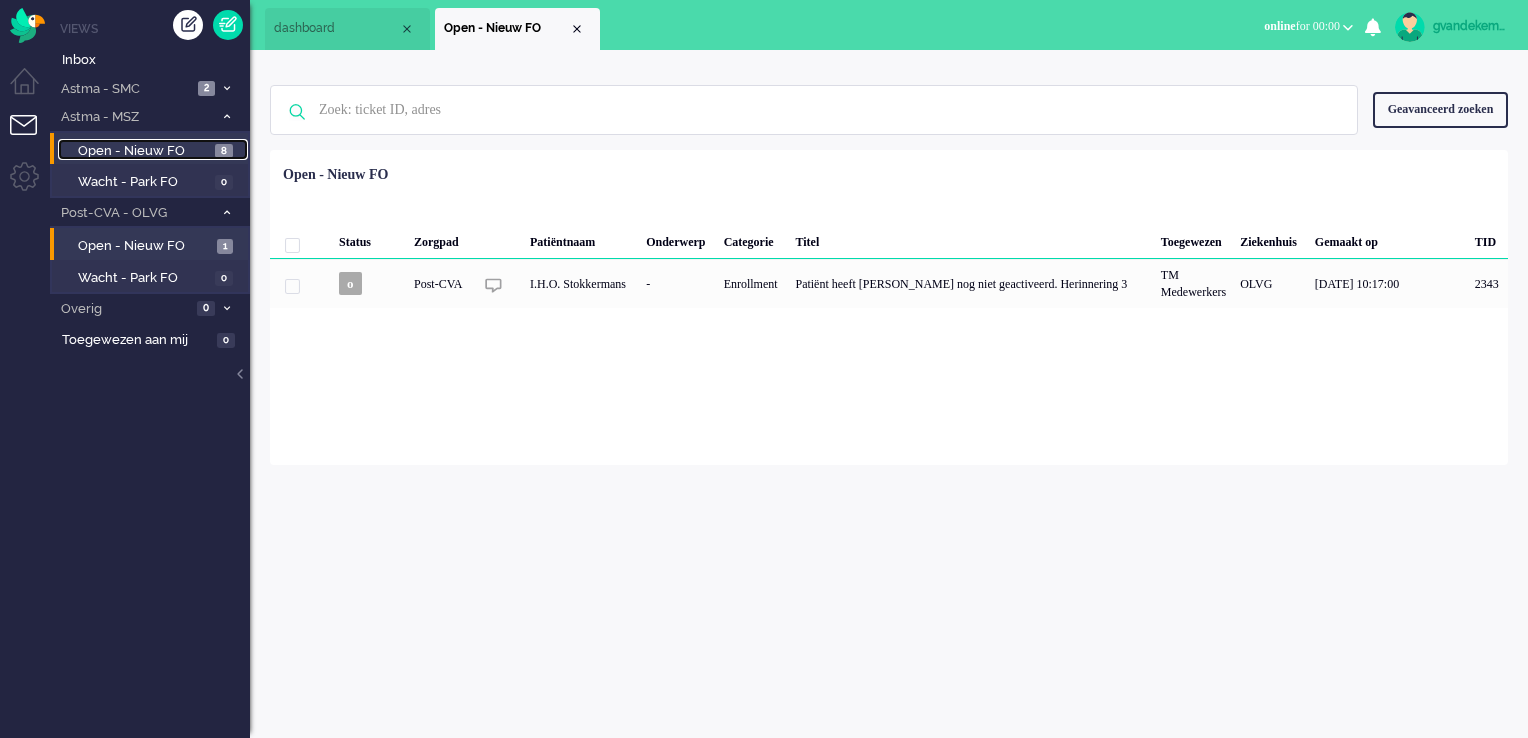 click on "Open - Nieuw FO" at bounding box center [144, 151] 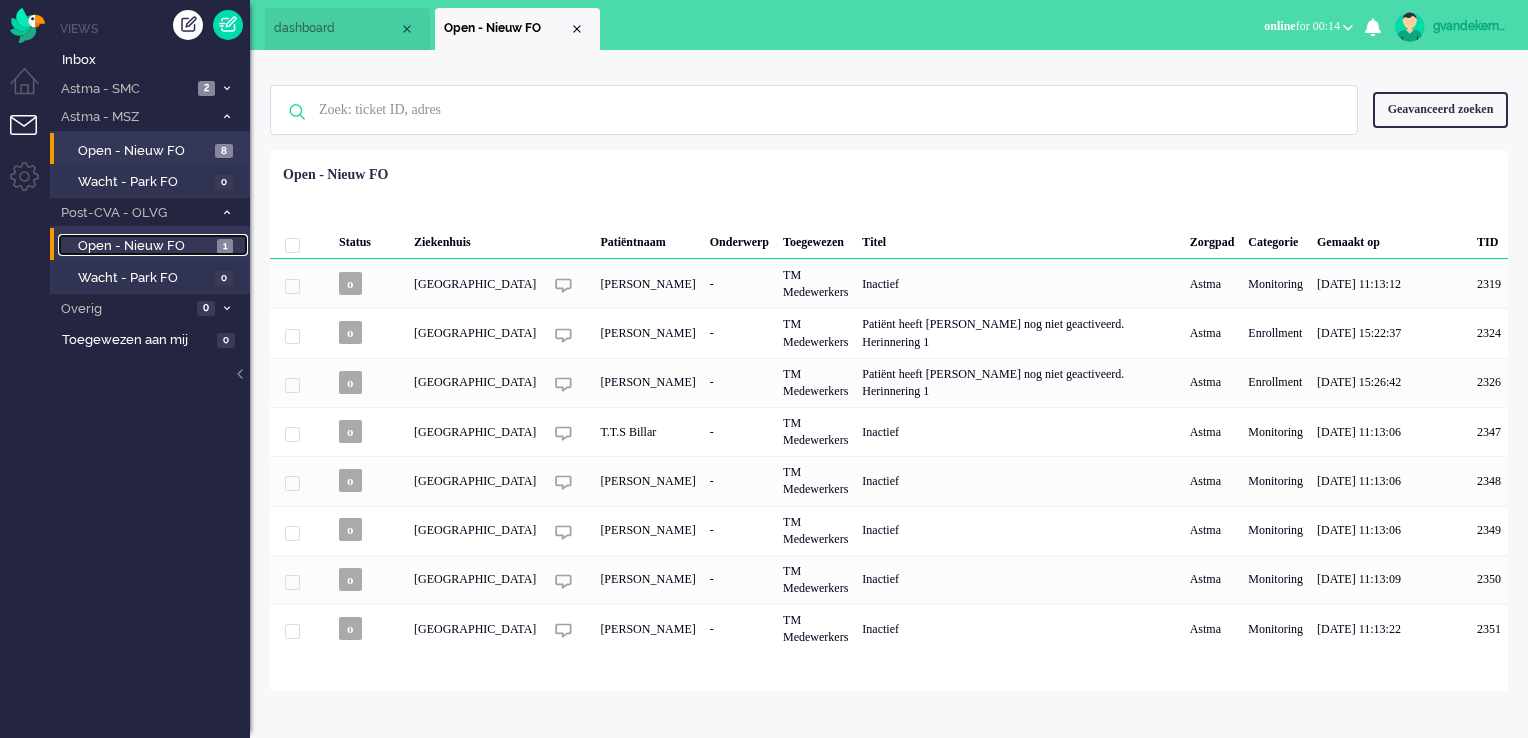 click on "Open - Nieuw FO" at bounding box center (145, 246) 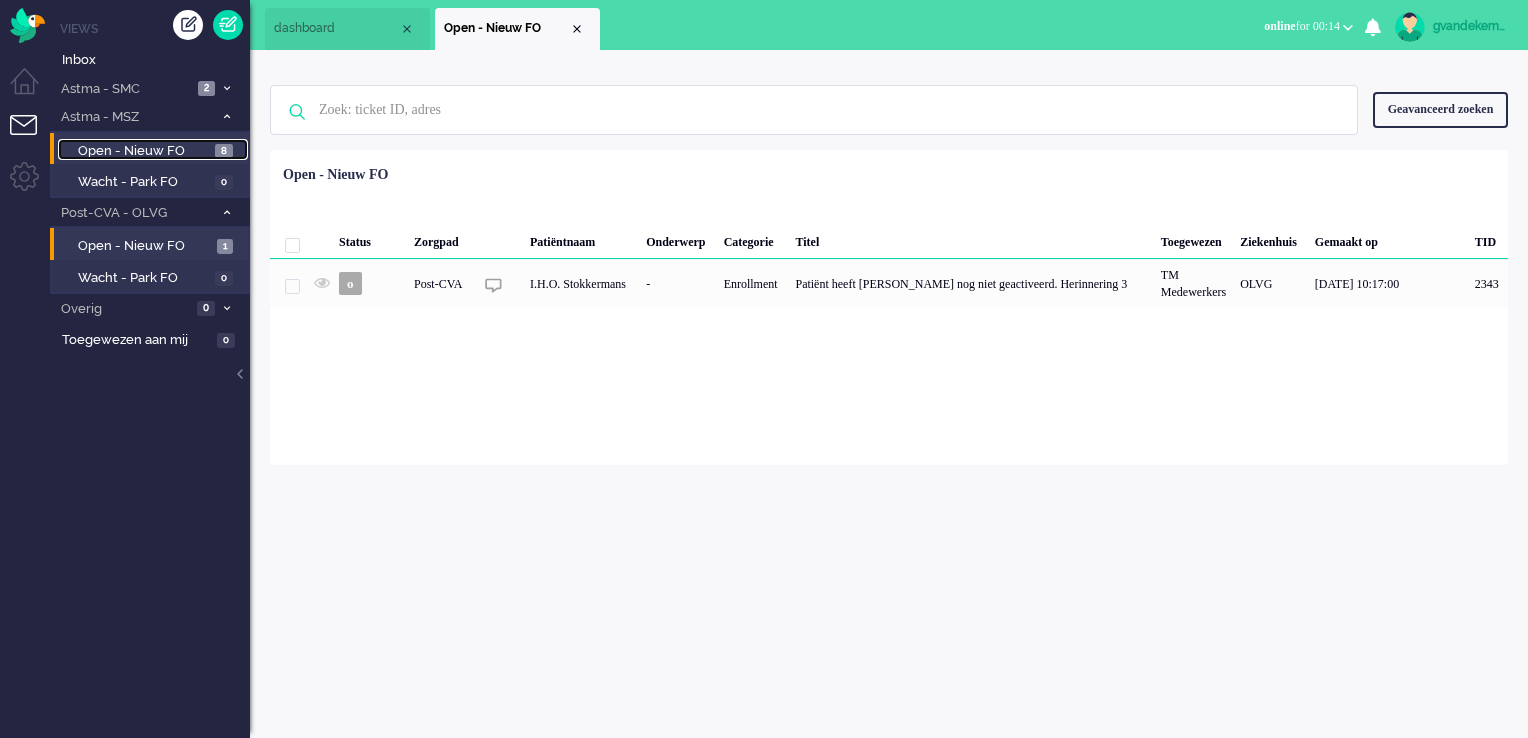 click on "Open - Nieuw FO" at bounding box center [144, 151] 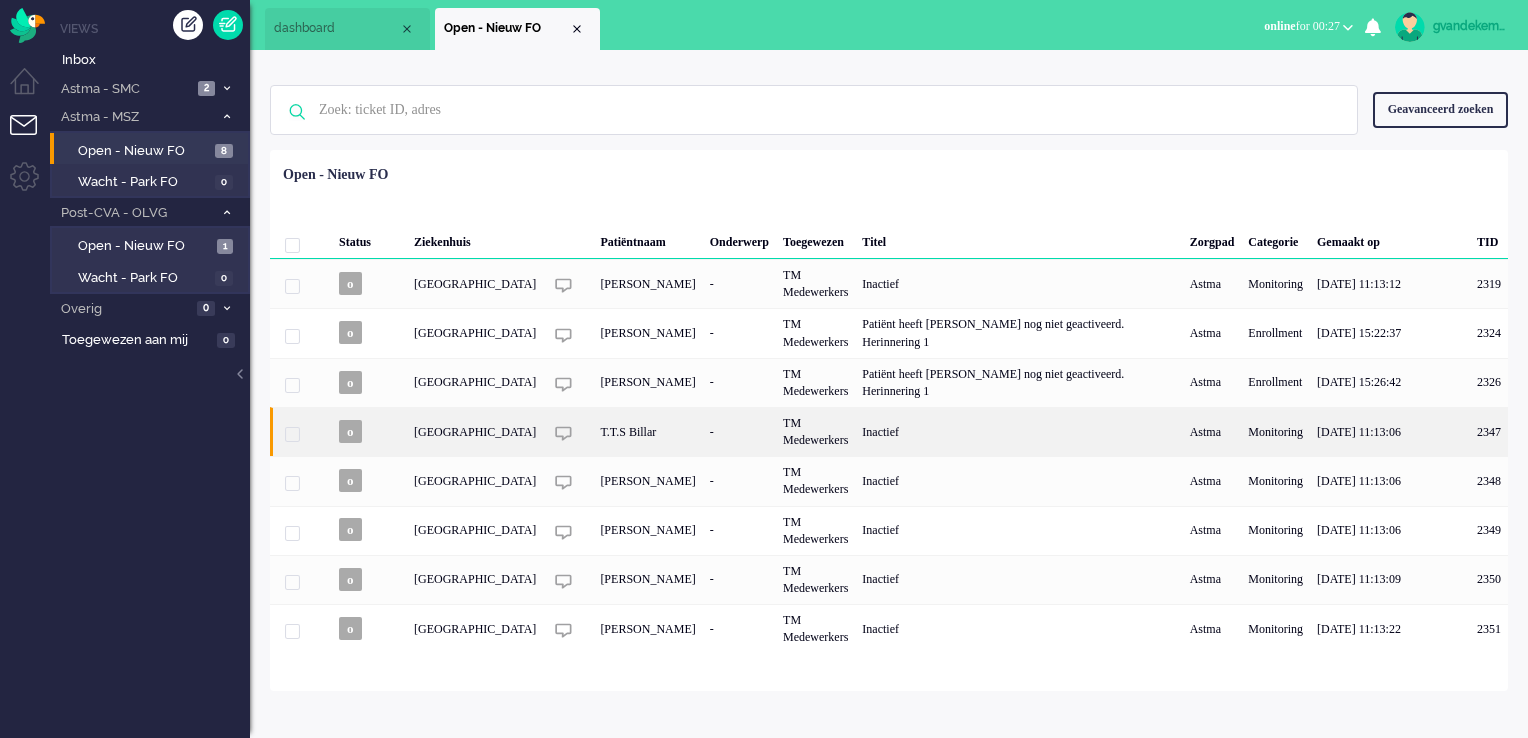 click on "T.T.S Billar" 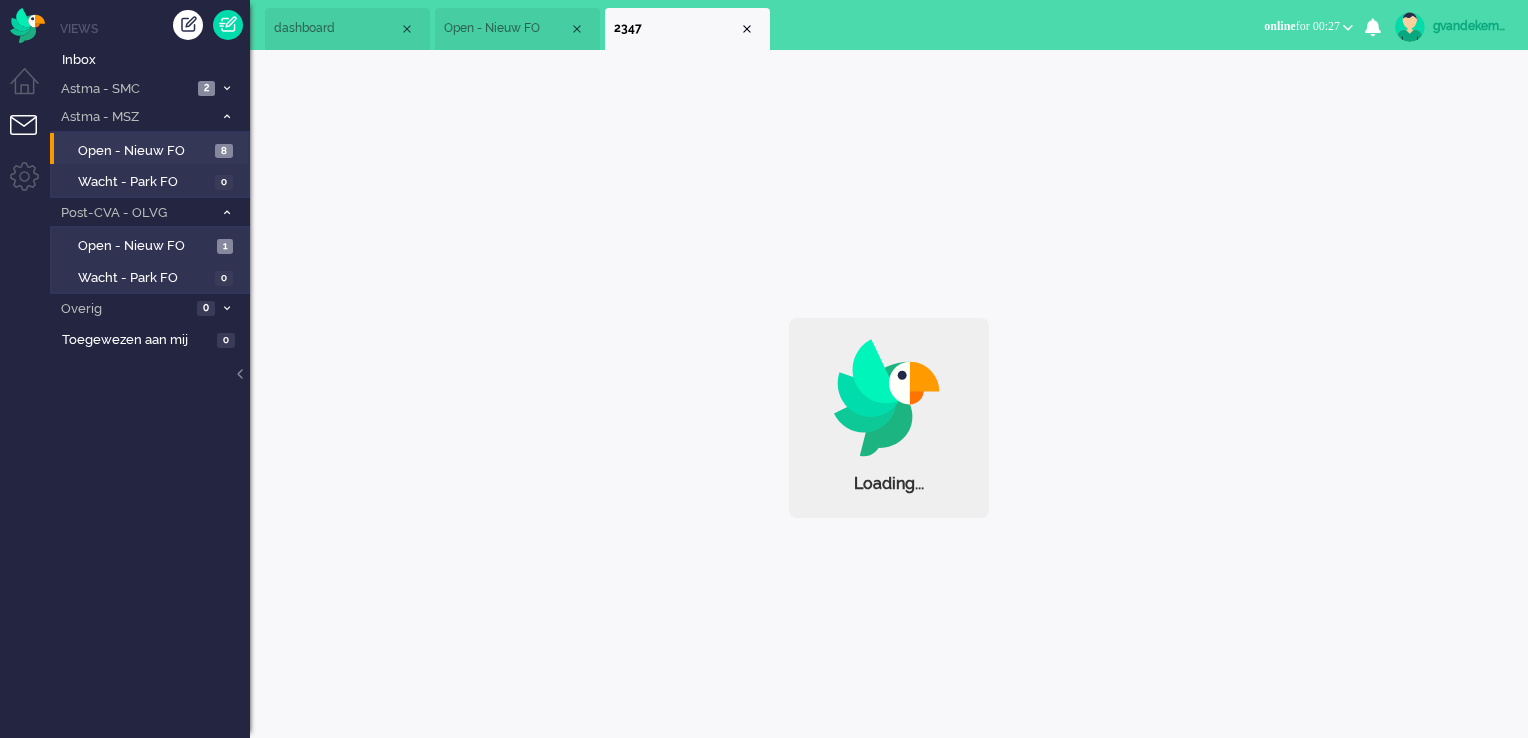 click on "gvandekempe" at bounding box center [1470, 26] 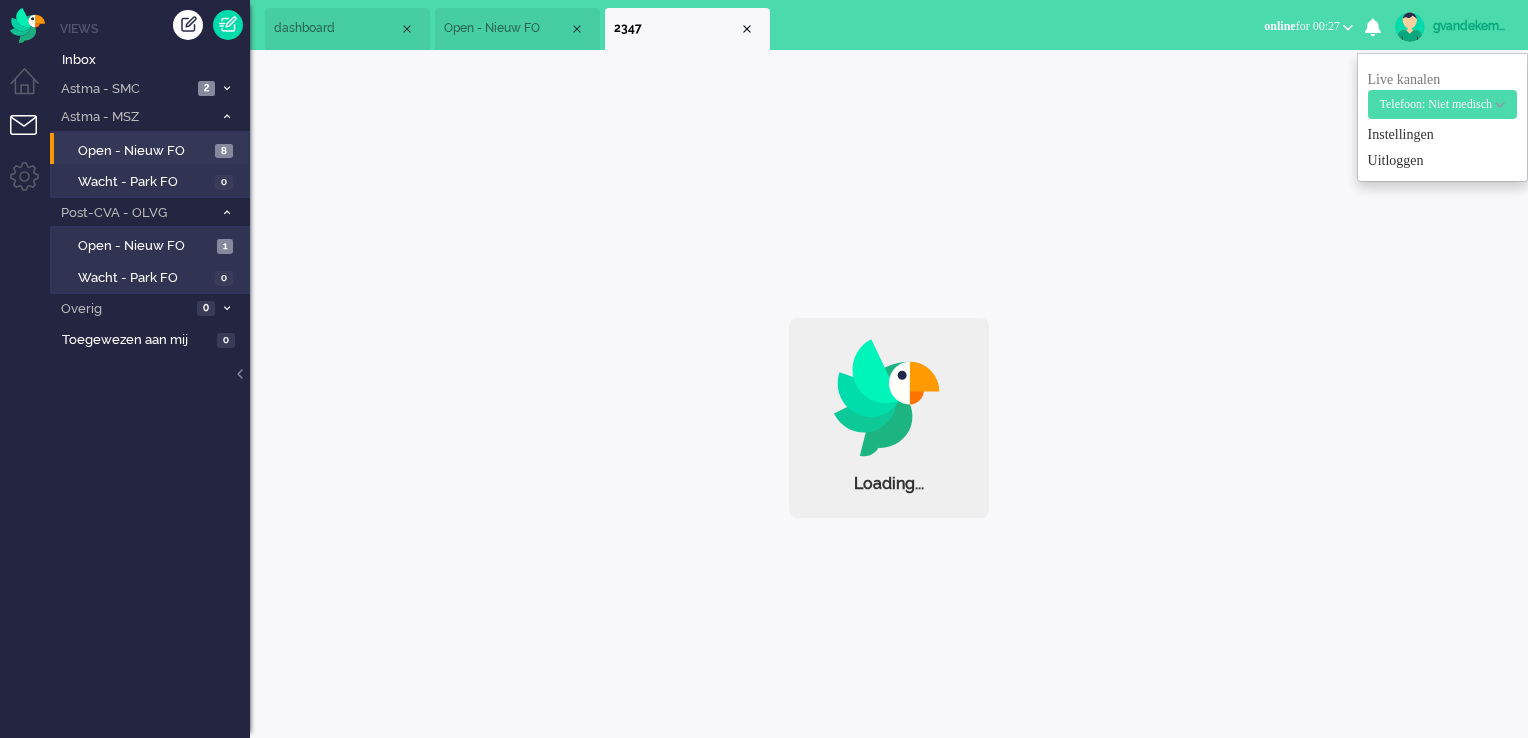 click on "0" at bounding box center [1373, 27] 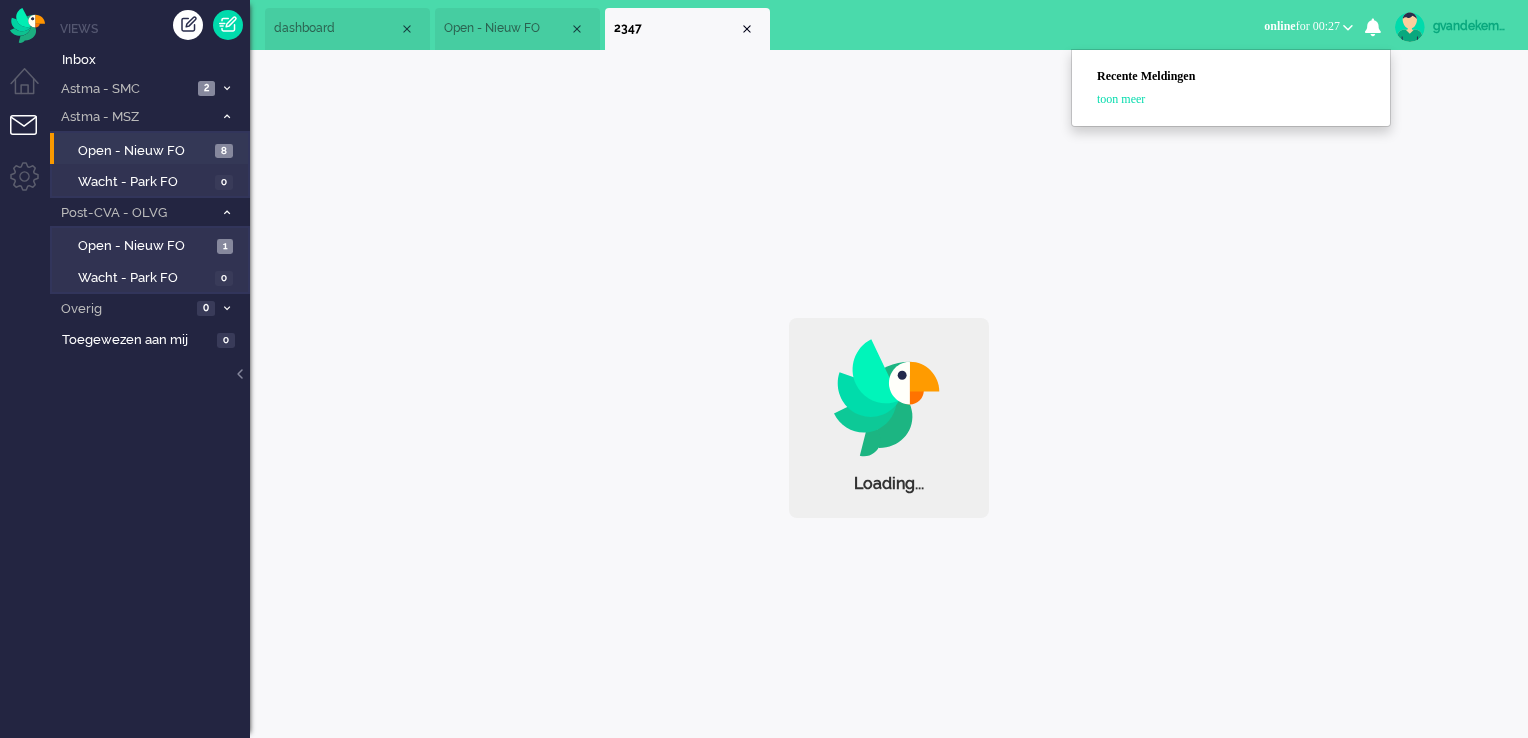 click on "online  for 00:27" at bounding box center (1302, 26) 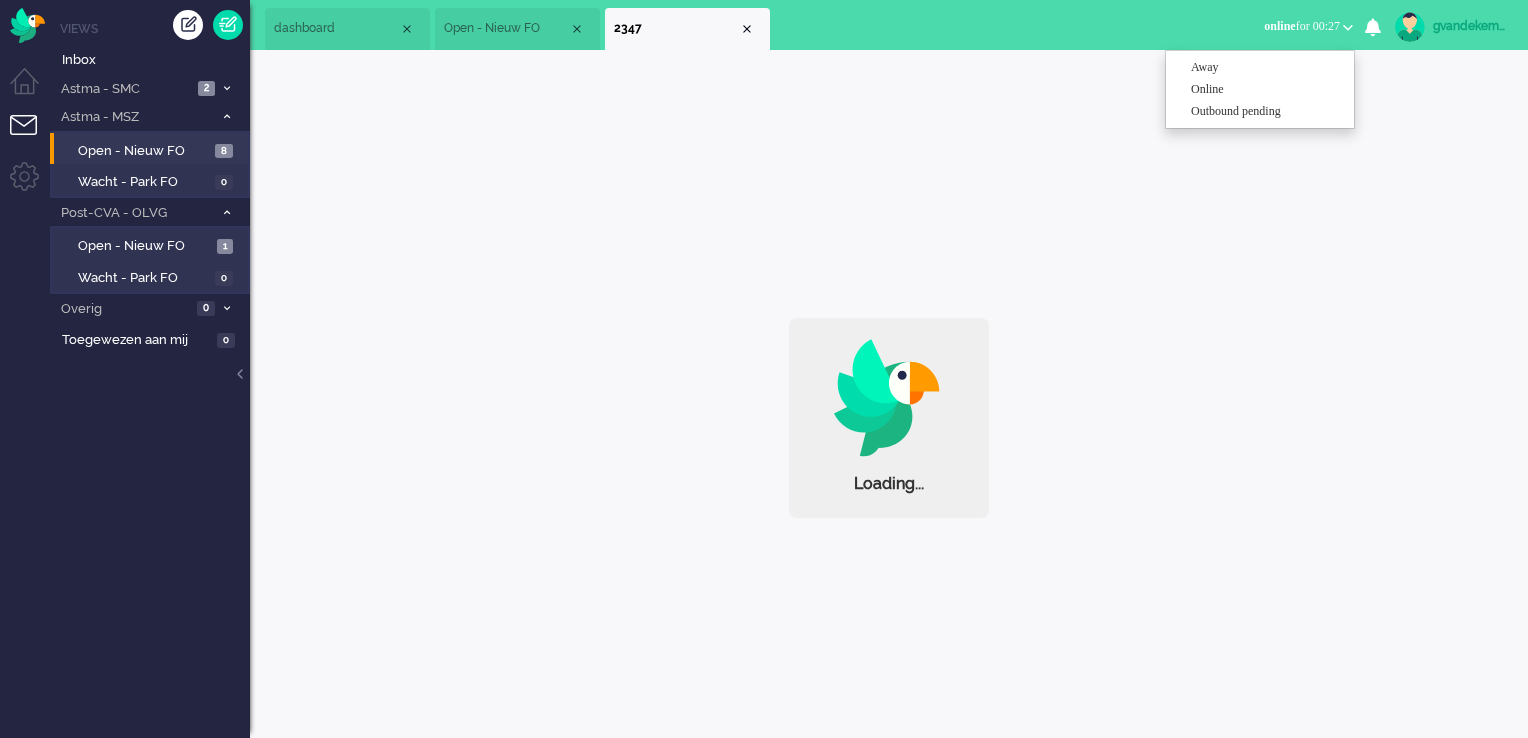 click on "Loading..." 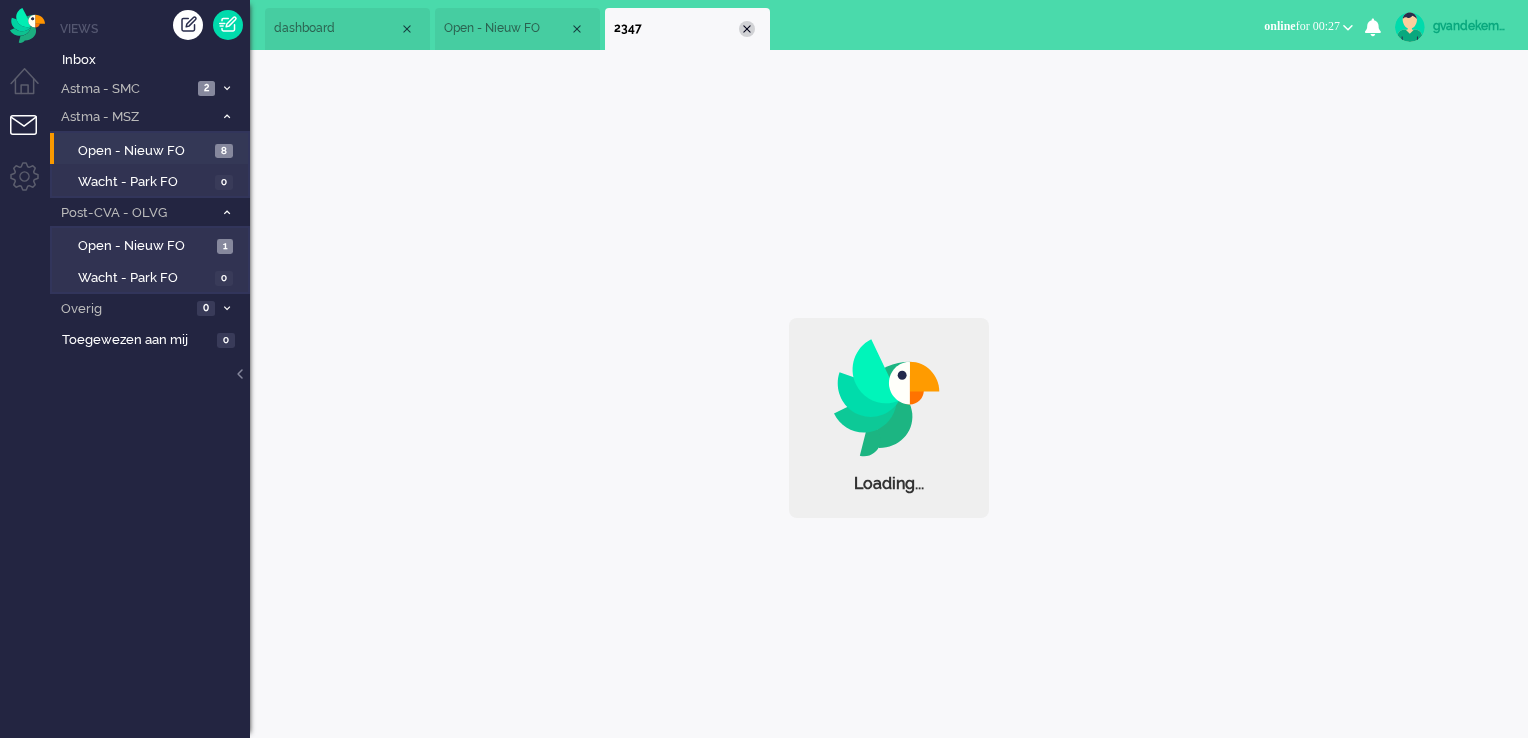 click at bounding box center (747, 29) 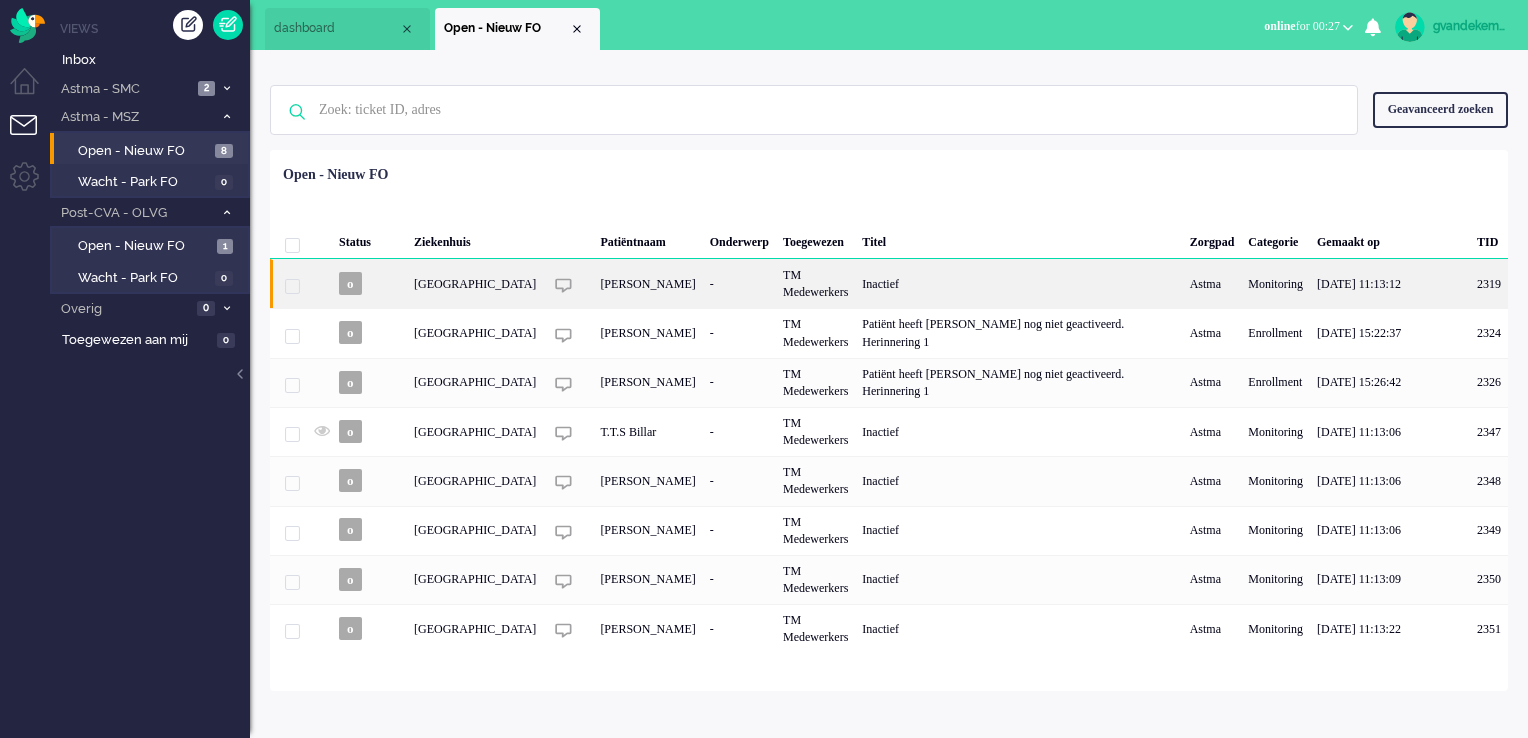 click on "[PERSON_NAME]" 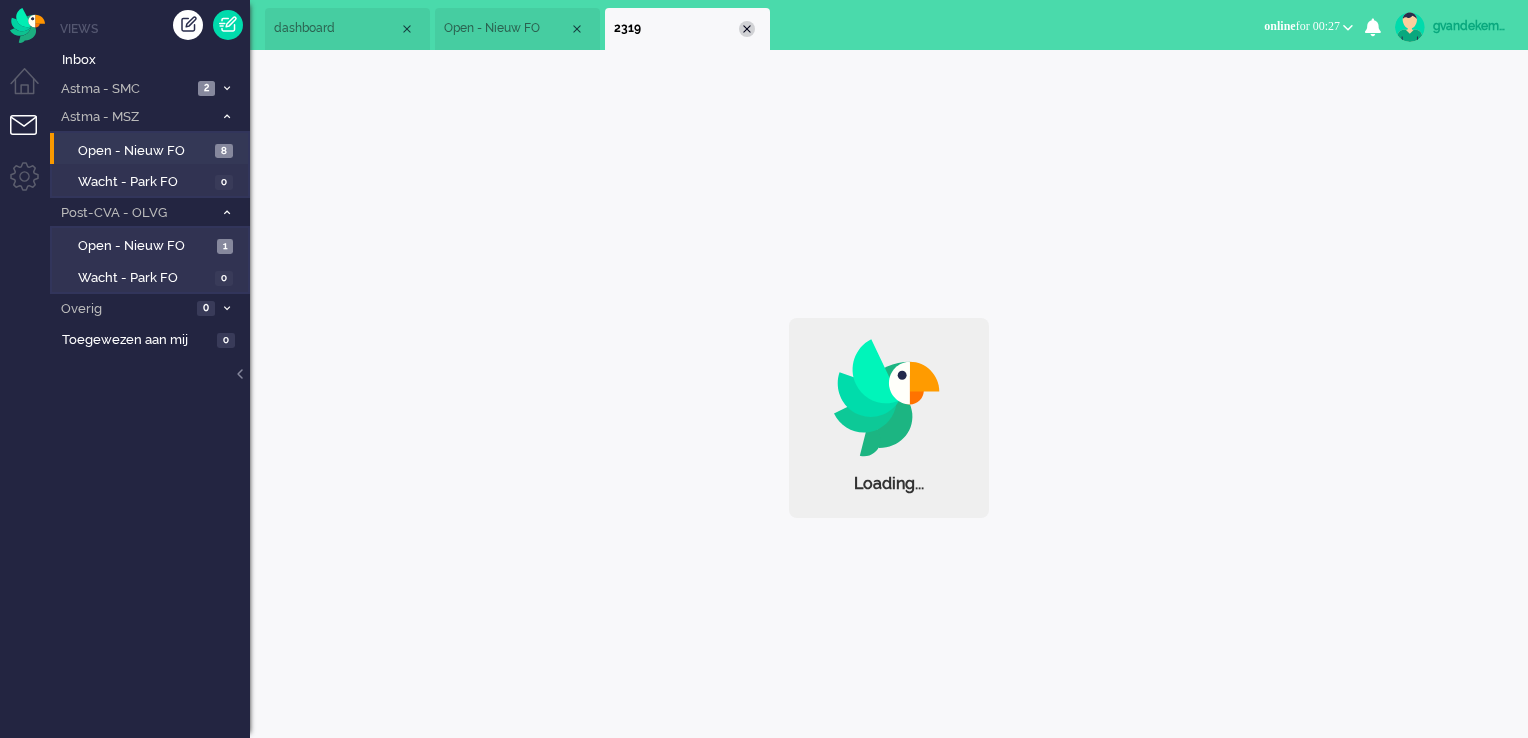 click at bounding box center (747, 29) 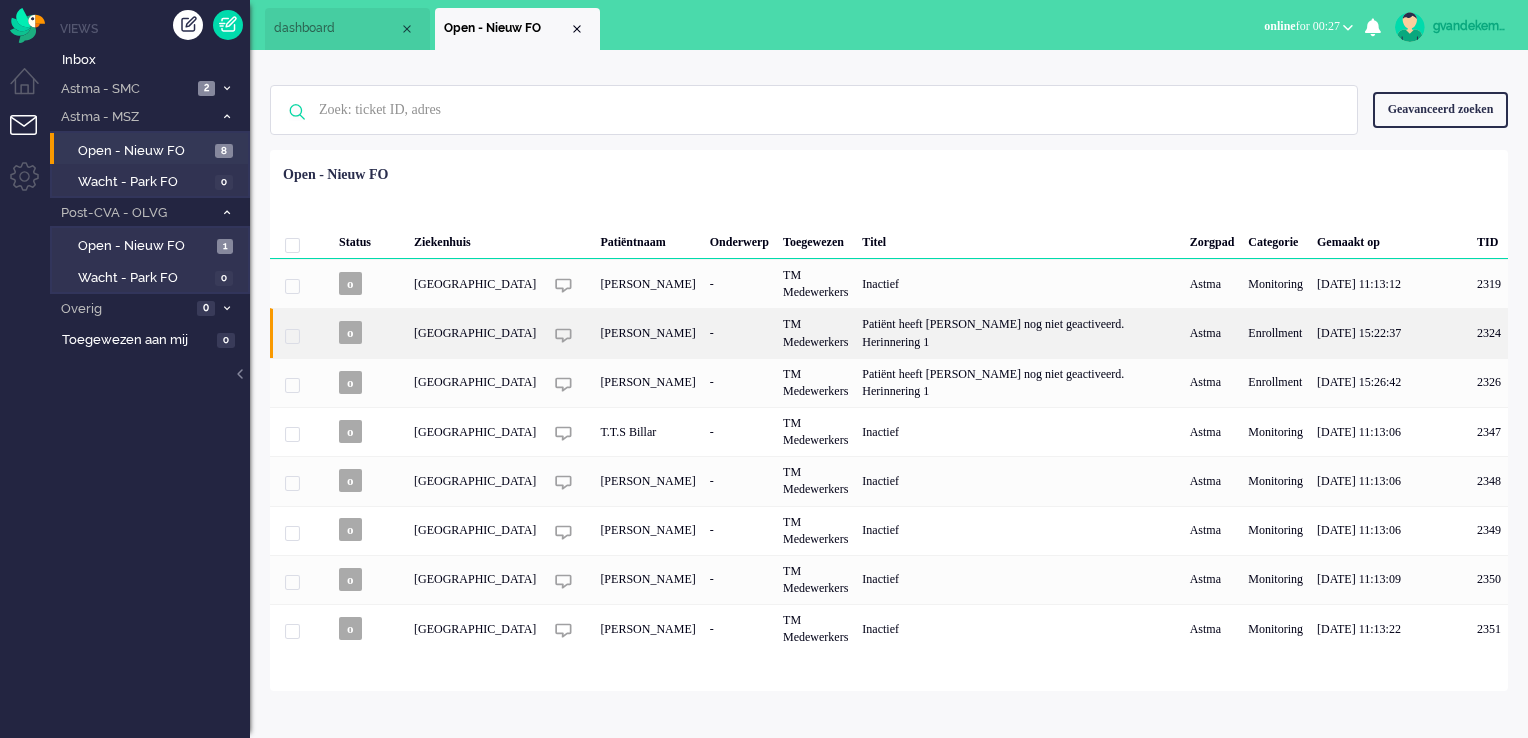 click 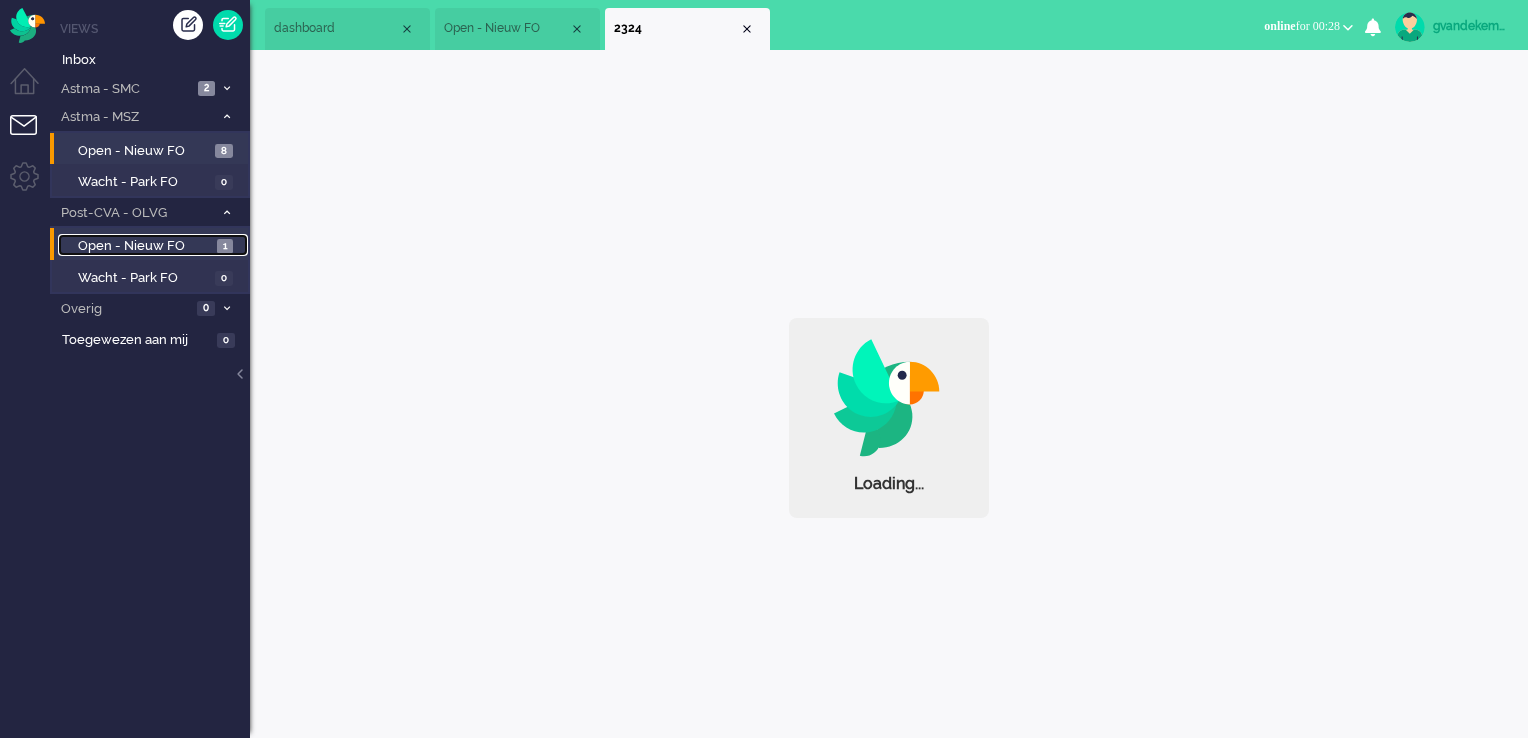 click on "Open - Nieuw FO" at bounding box center [145, 246] 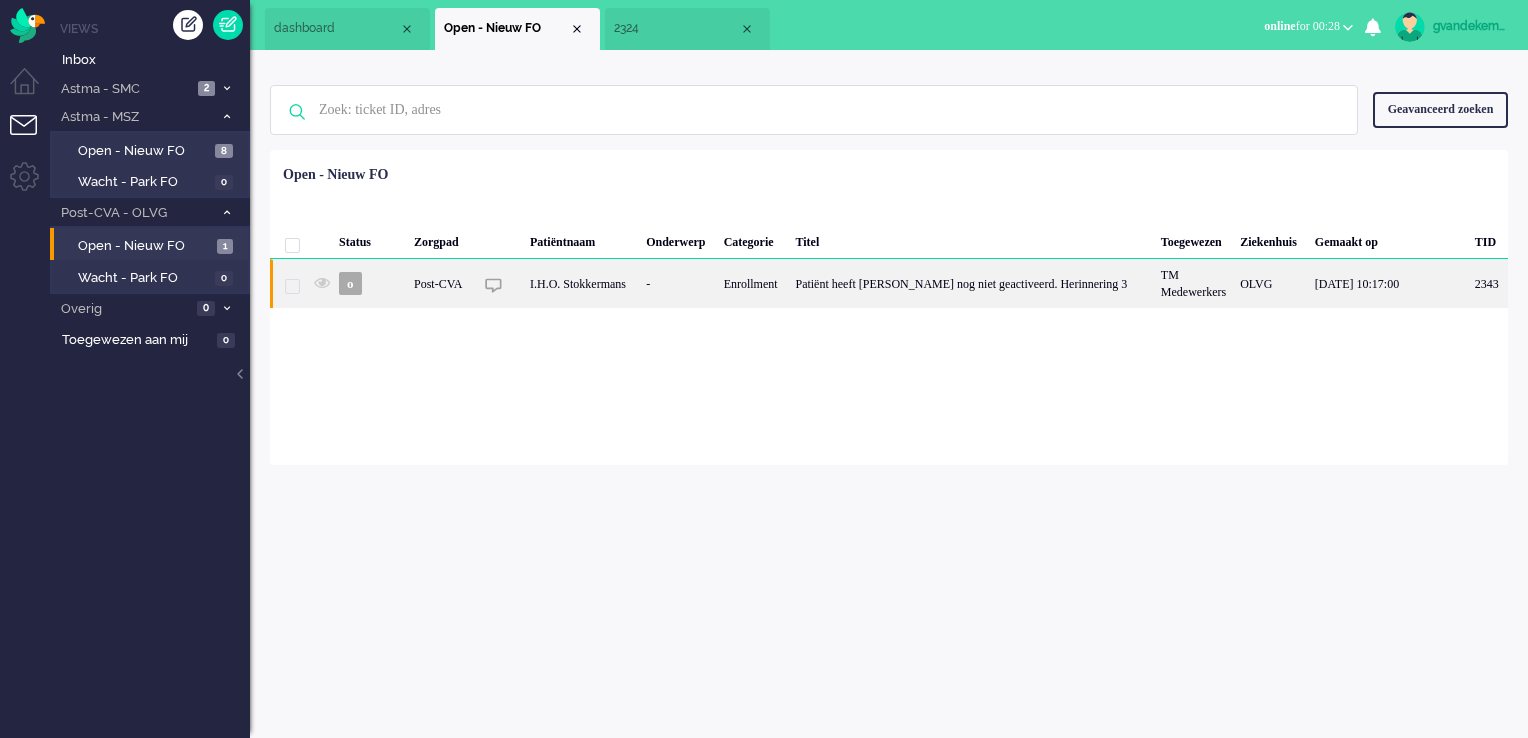 click on "I.H.O. Stokkermans" 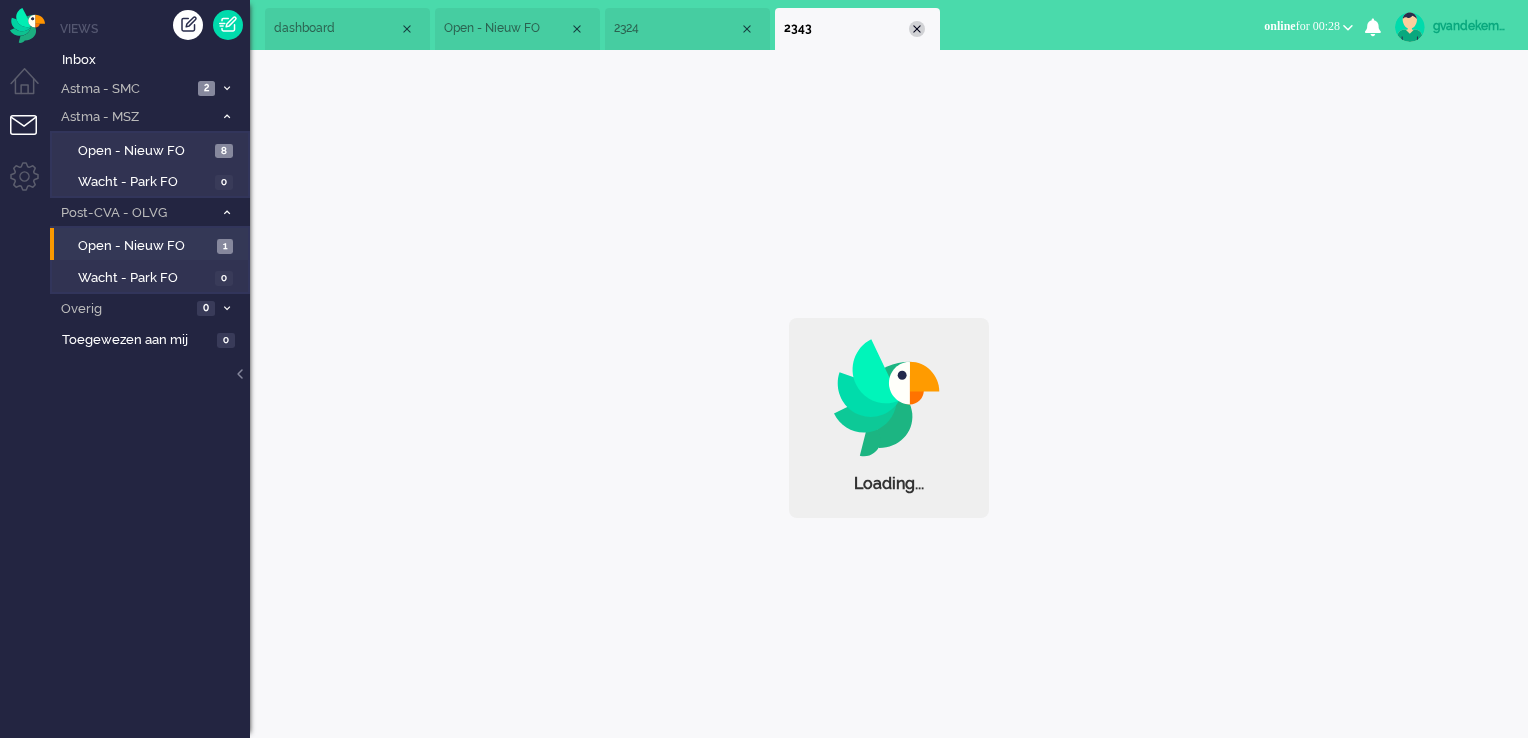 click at bounding box center [917, 29] 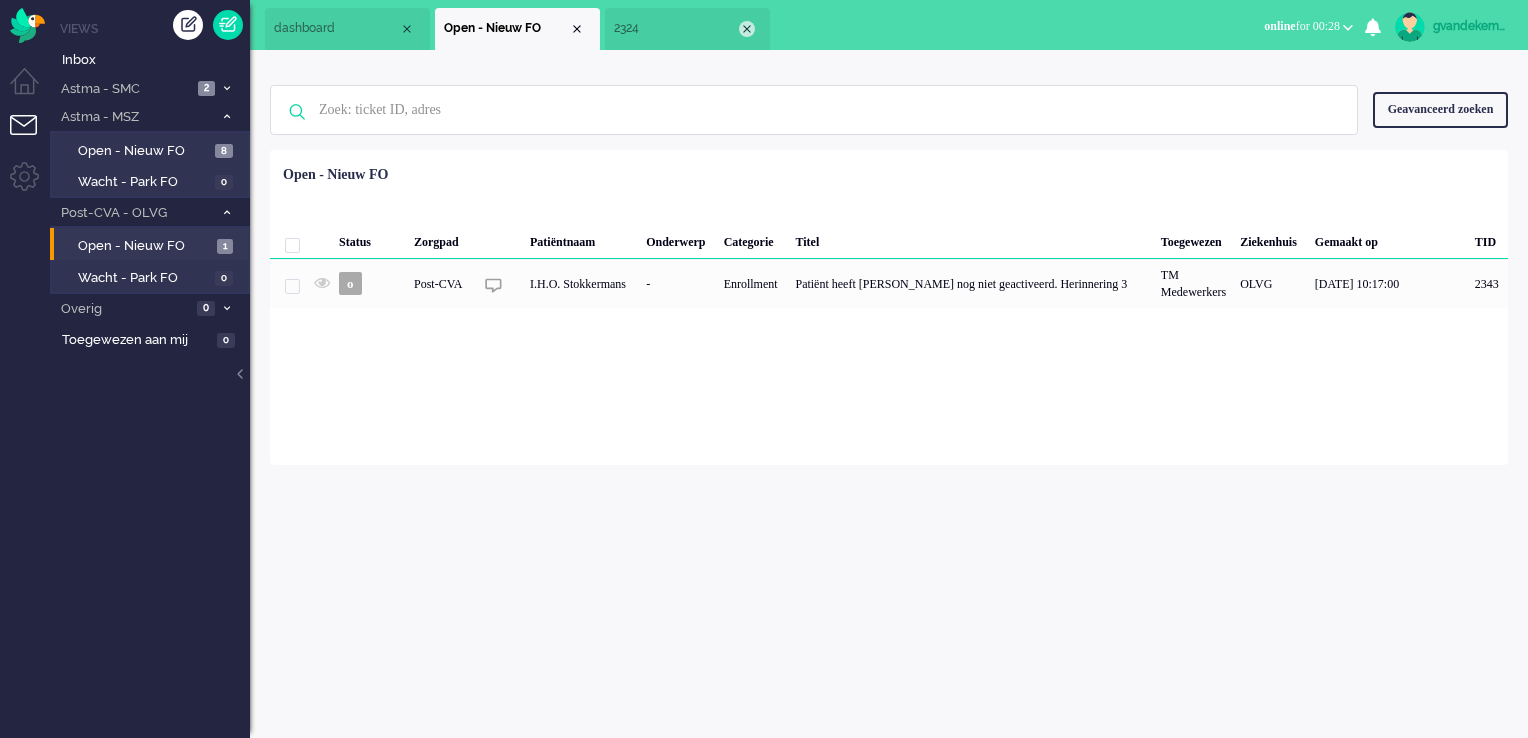 click at bounding box center (747, 29) 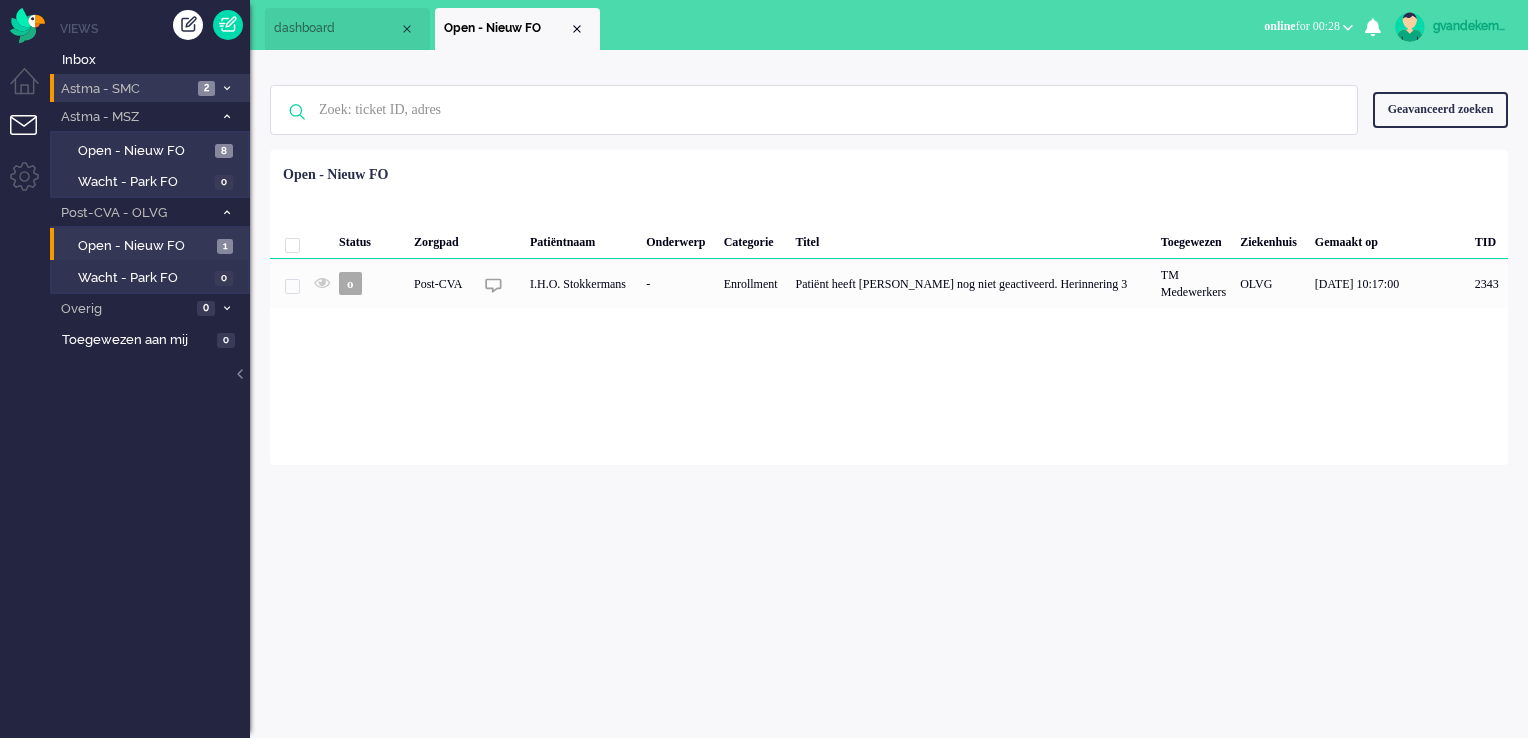click on "Astma - SMC" at bounding box center (125, 89) 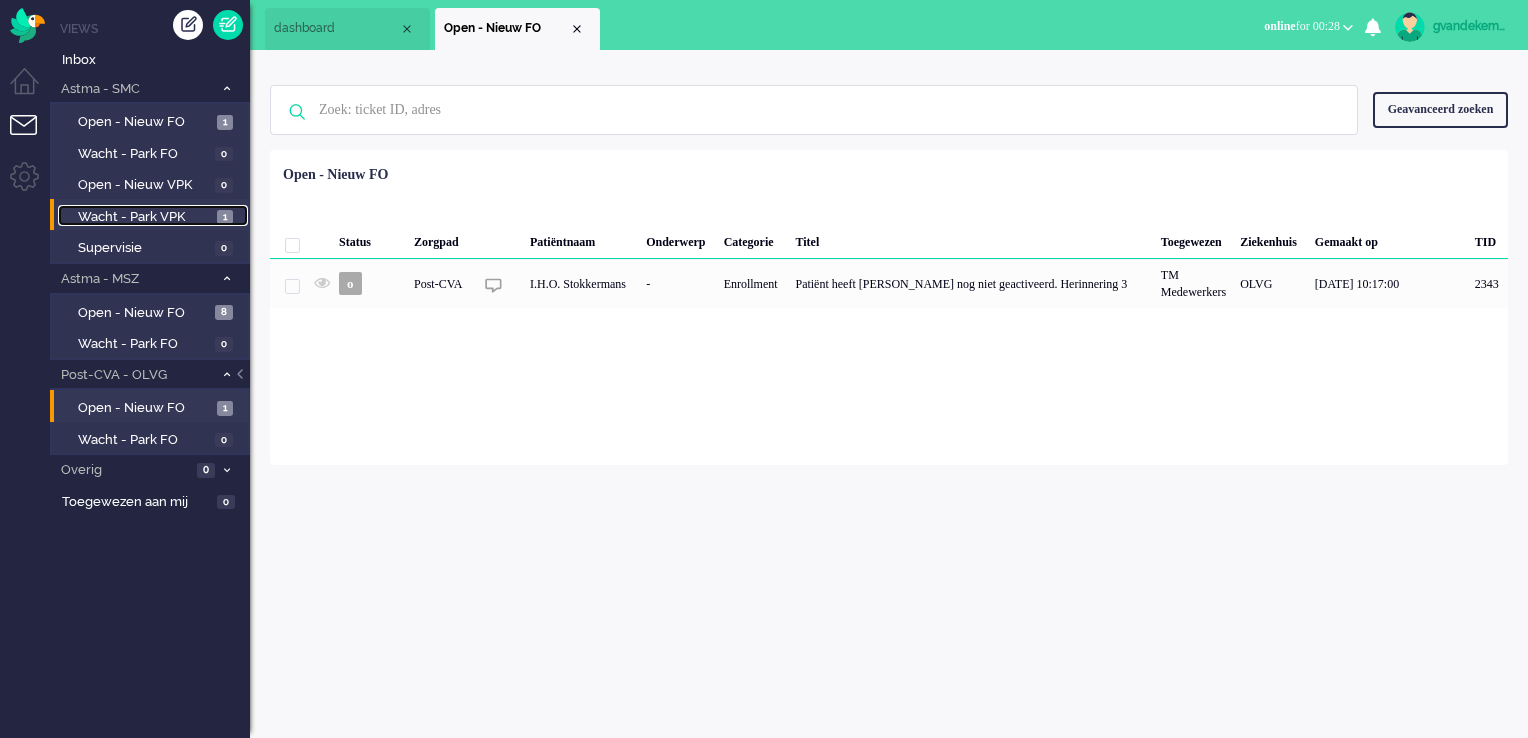 click on "Wacht - Park VPK" at bounding box center (145, 217) 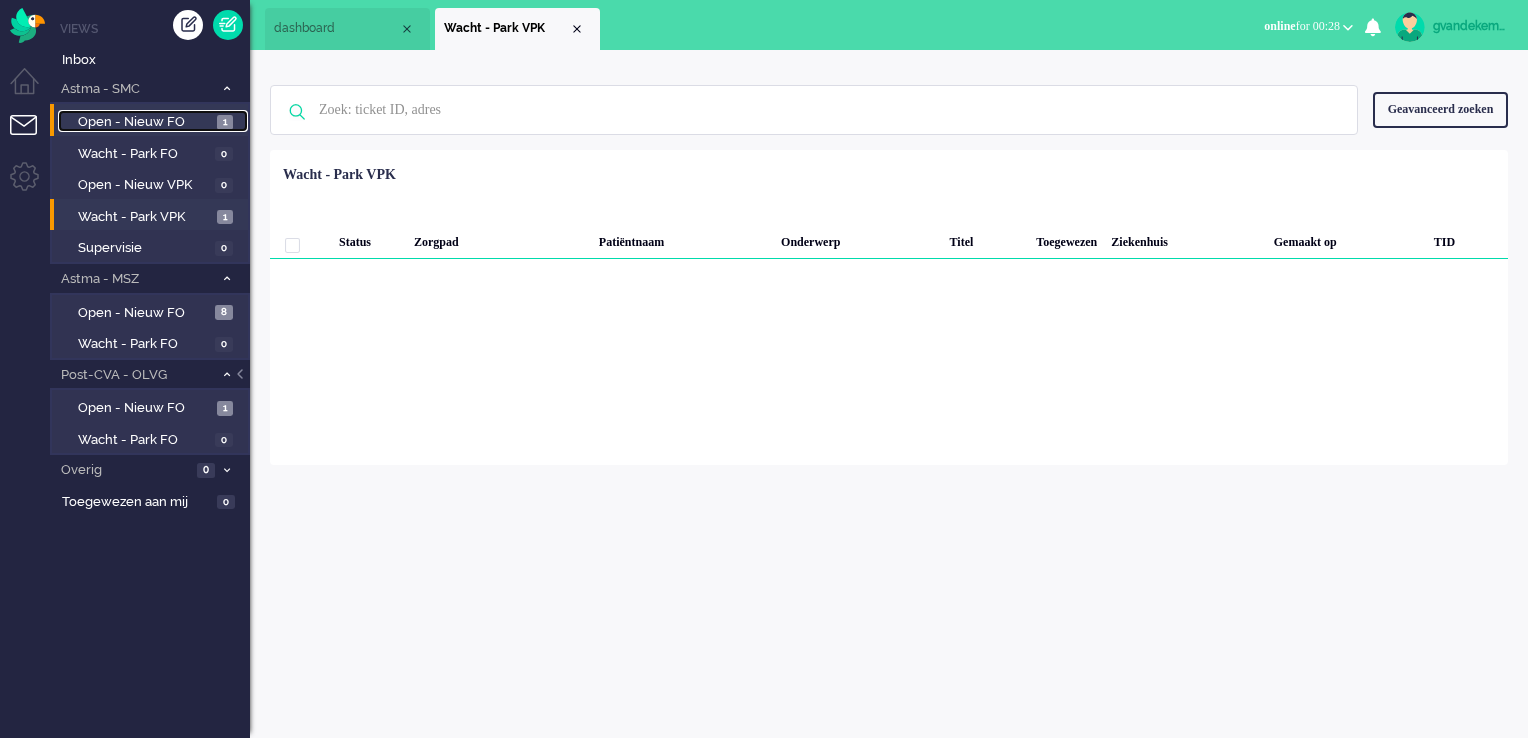 click on "Open - Nieuw FO" at bounding box center [145, 122] 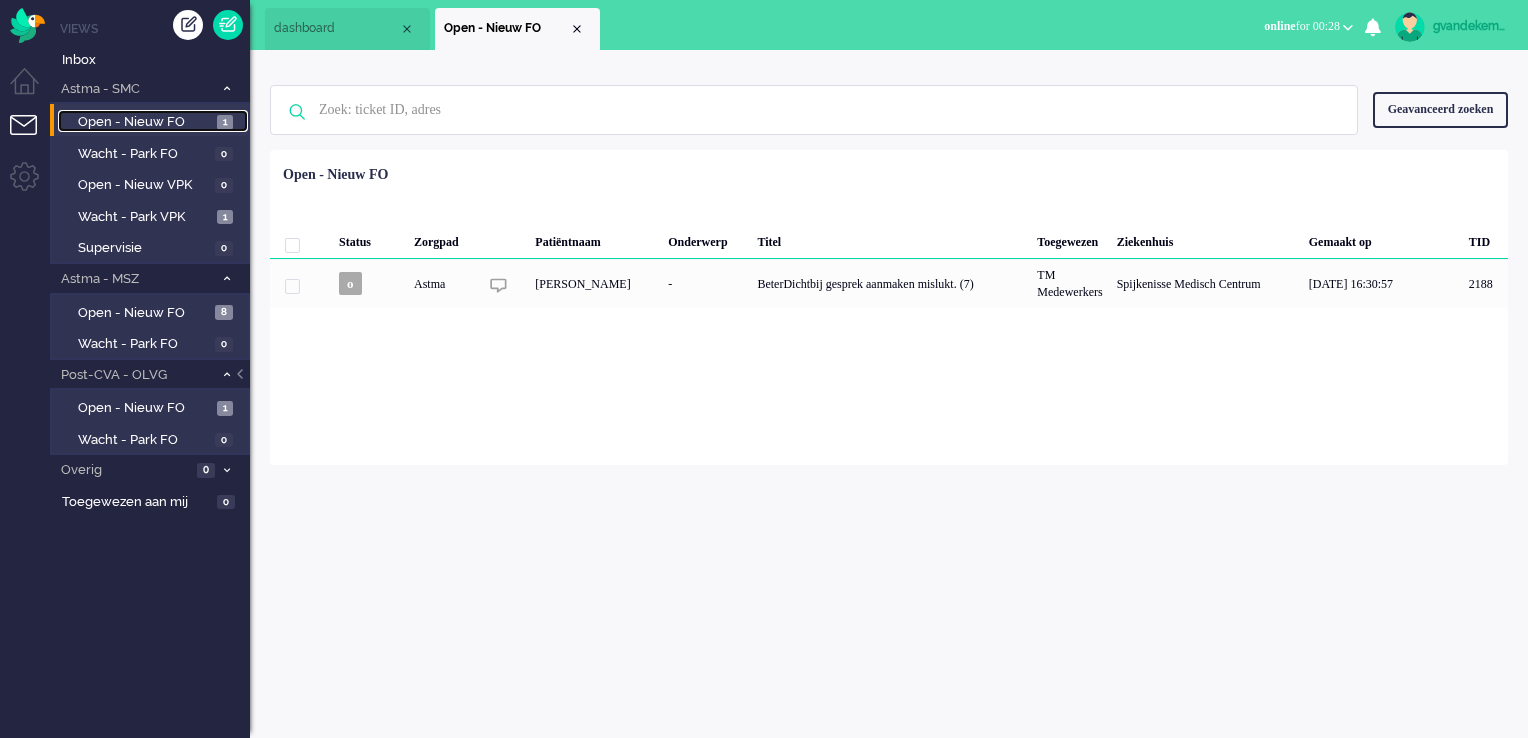click on "Open - Nieuw FO" at bounding box center [145, 122] 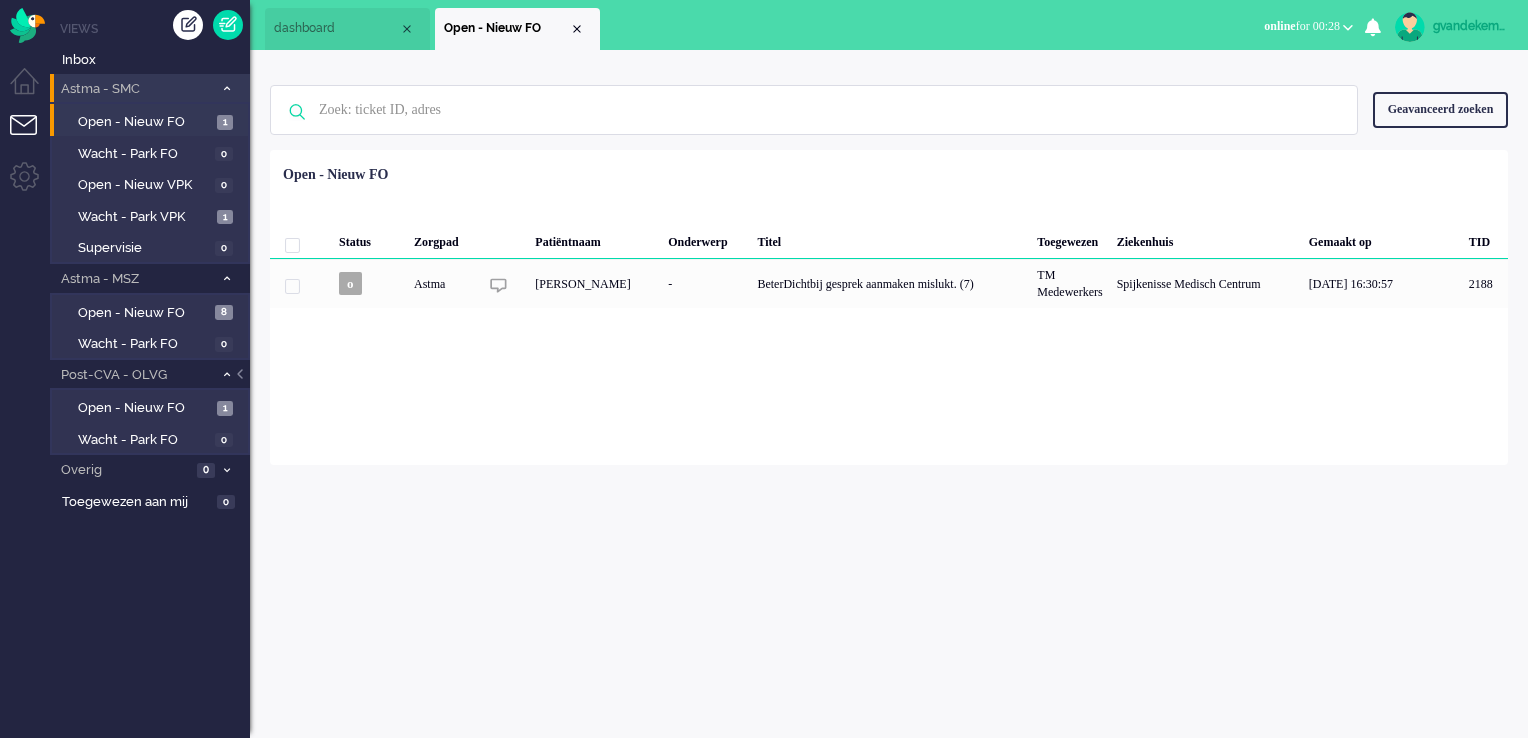 click on "Astma - SMC" at bounding box center [135, 89] 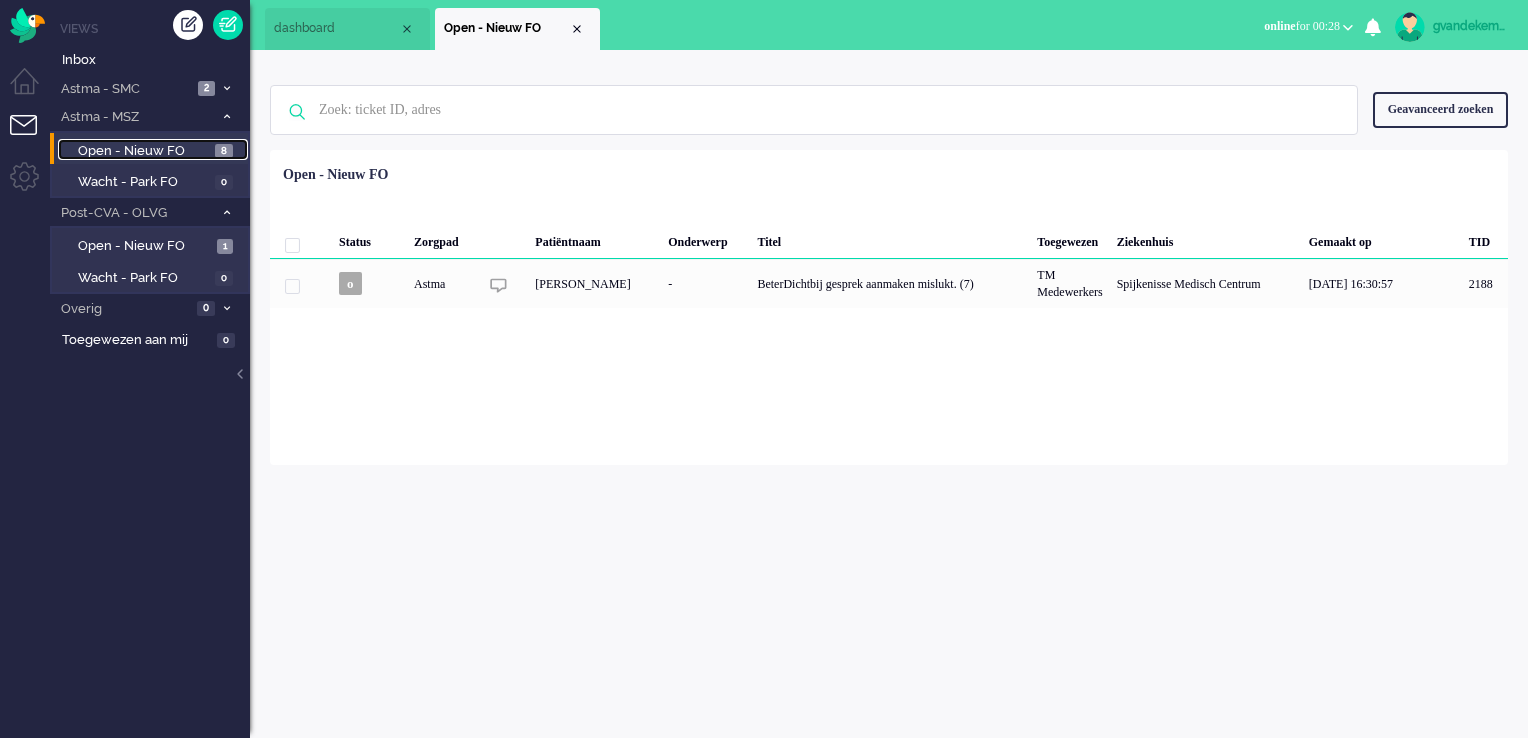 click on "Open - Nieuw FO
8" at bounding box center [153, 150] 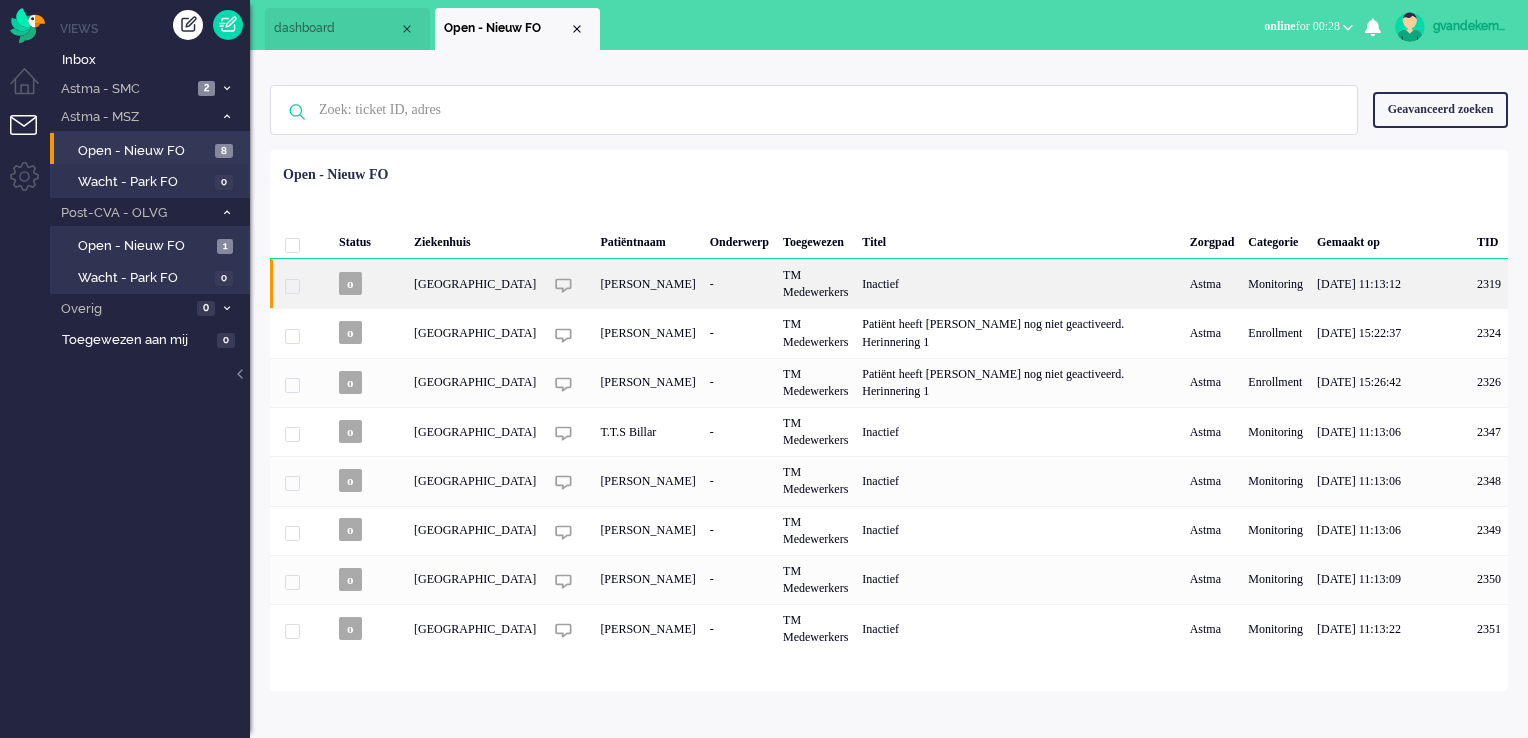 click on "[PERSON_NAME]" 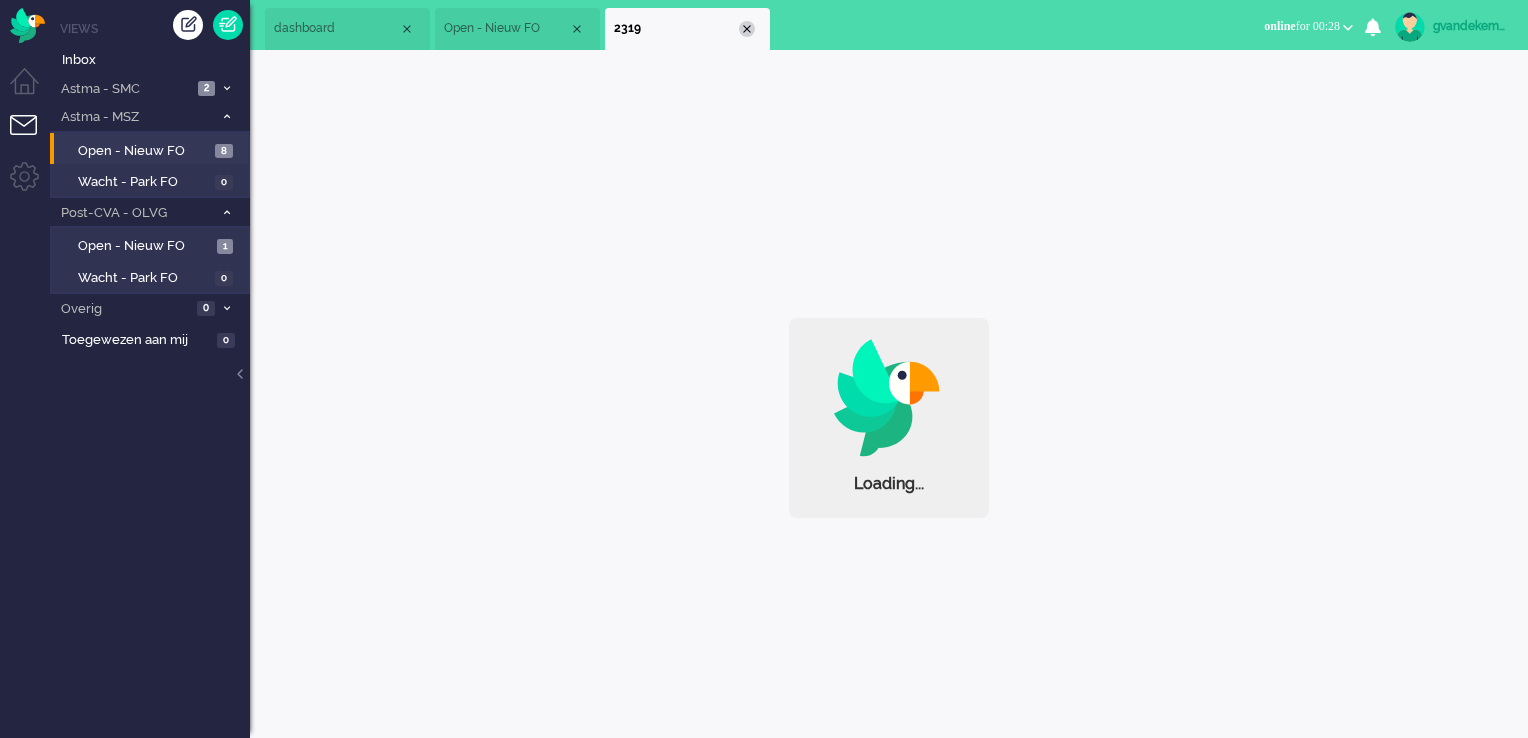click at bounding box center (747, 29) 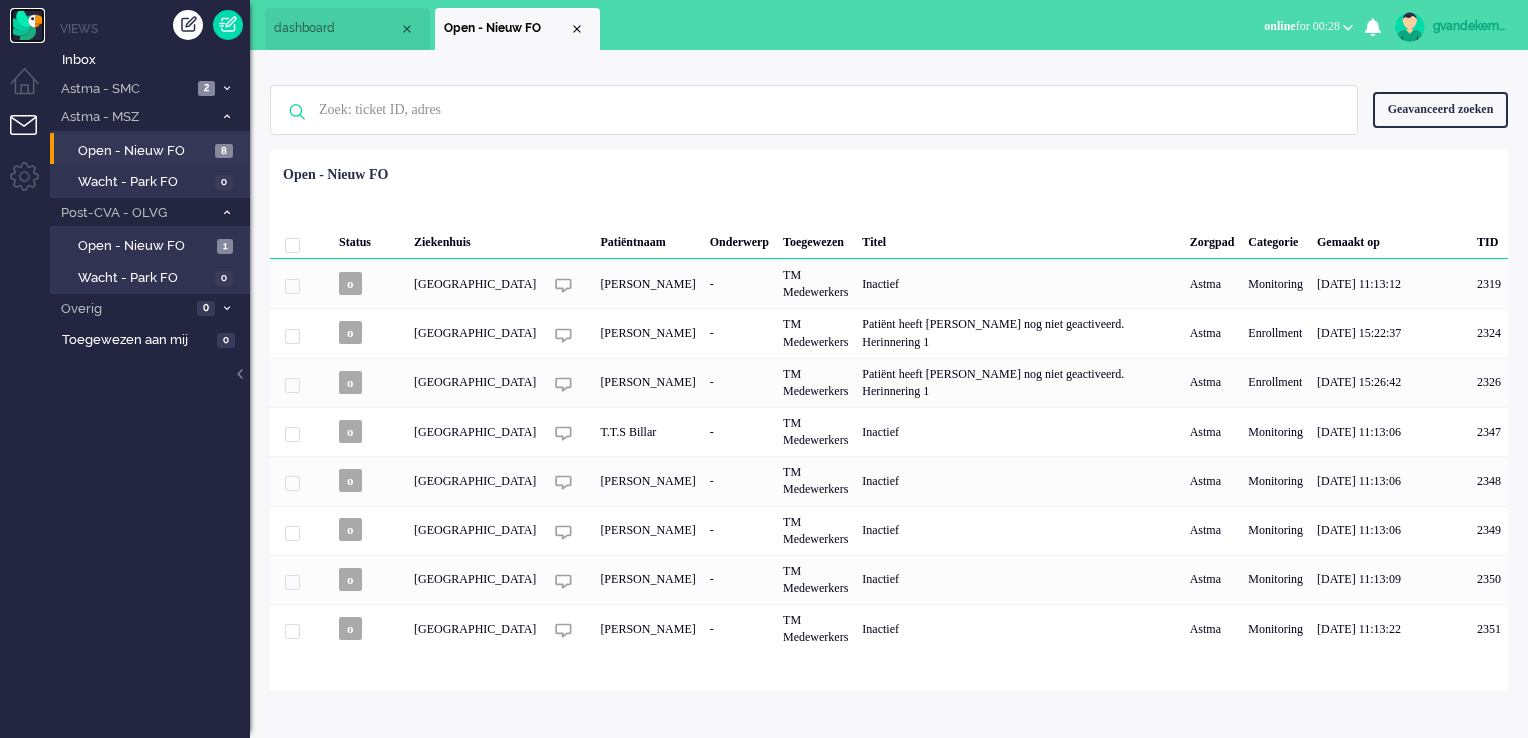click at bounding box center (27, 25) 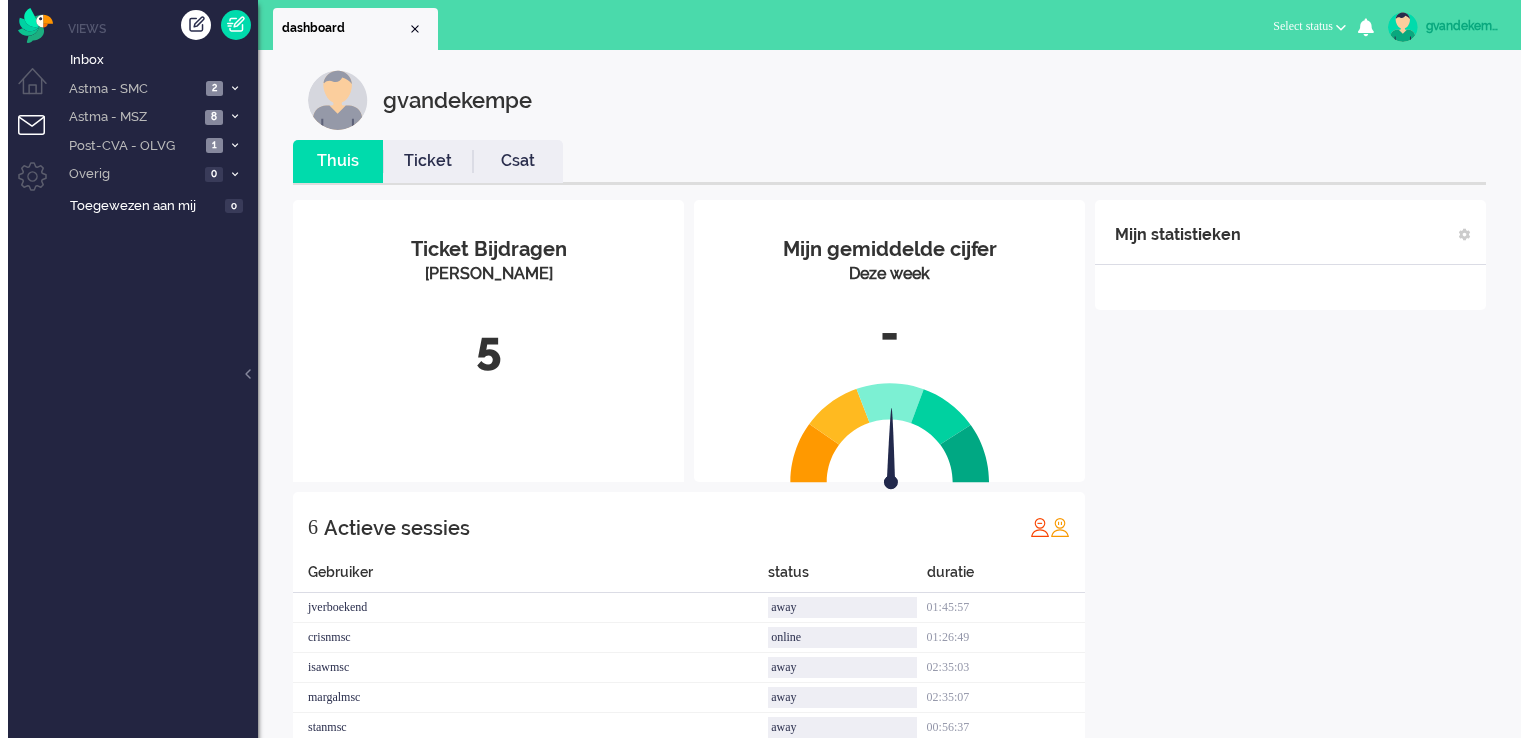 scroll, scrollTop: 0, scrollLeft: 0, axis: both 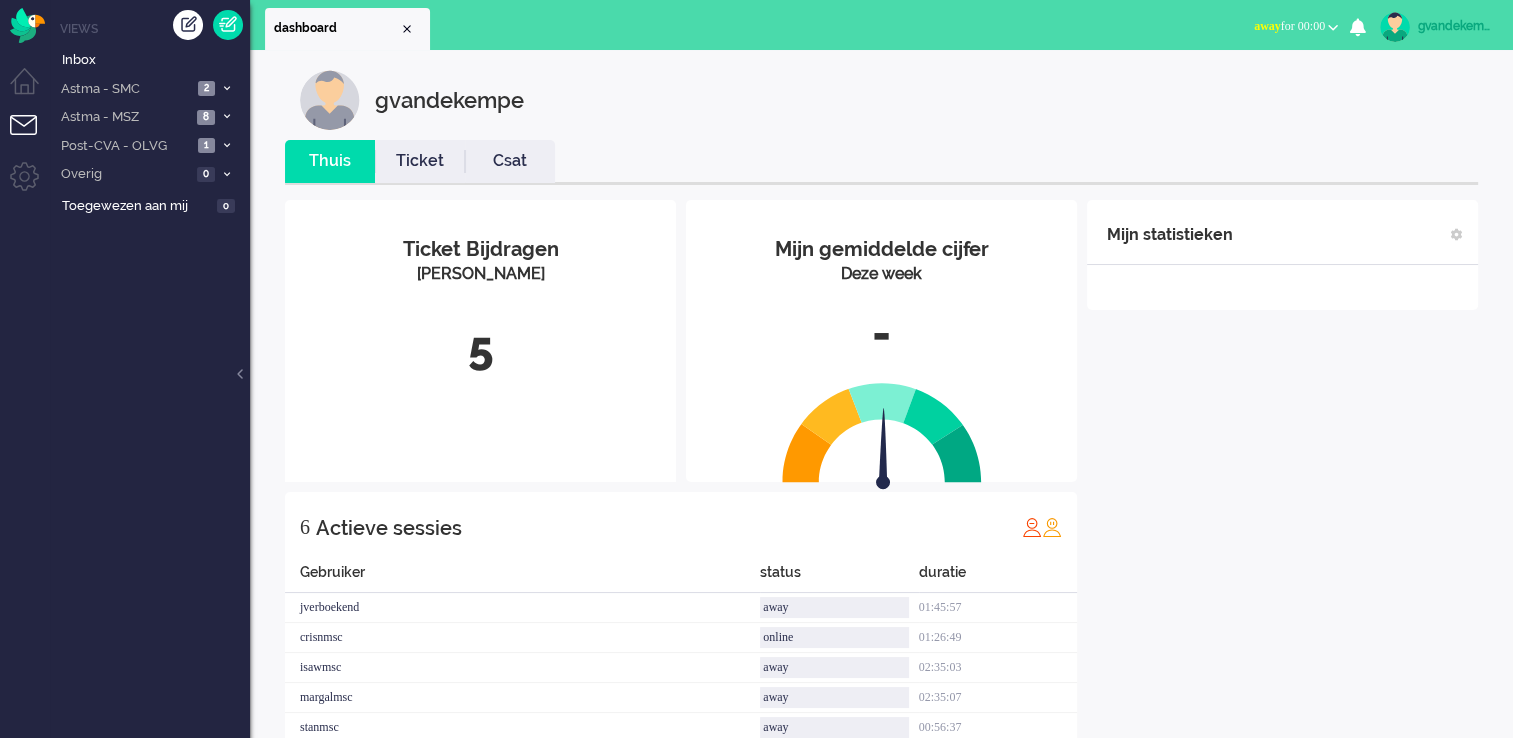 click at bounding box center [1333, 27] 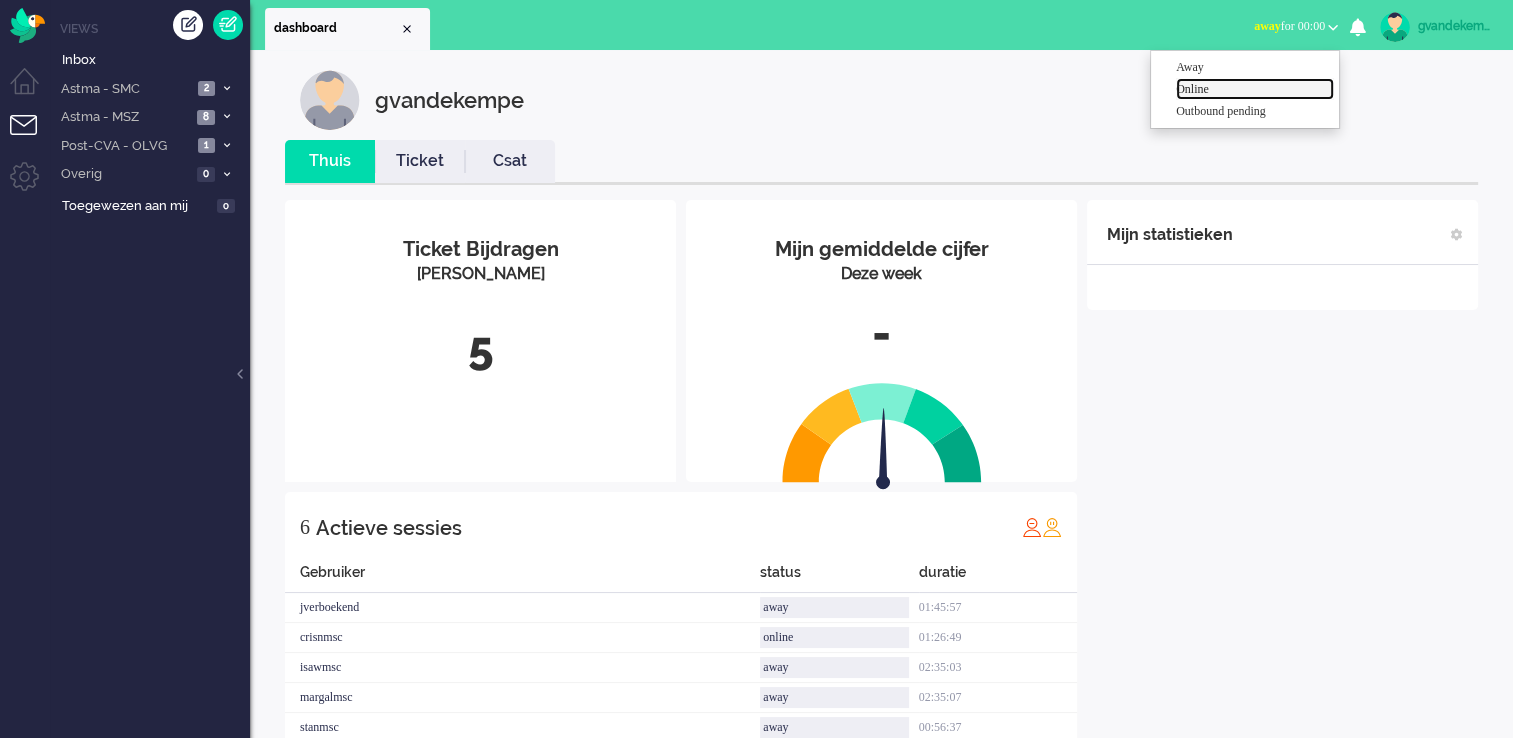 click on "Online" at bounding box center [1255, 89] 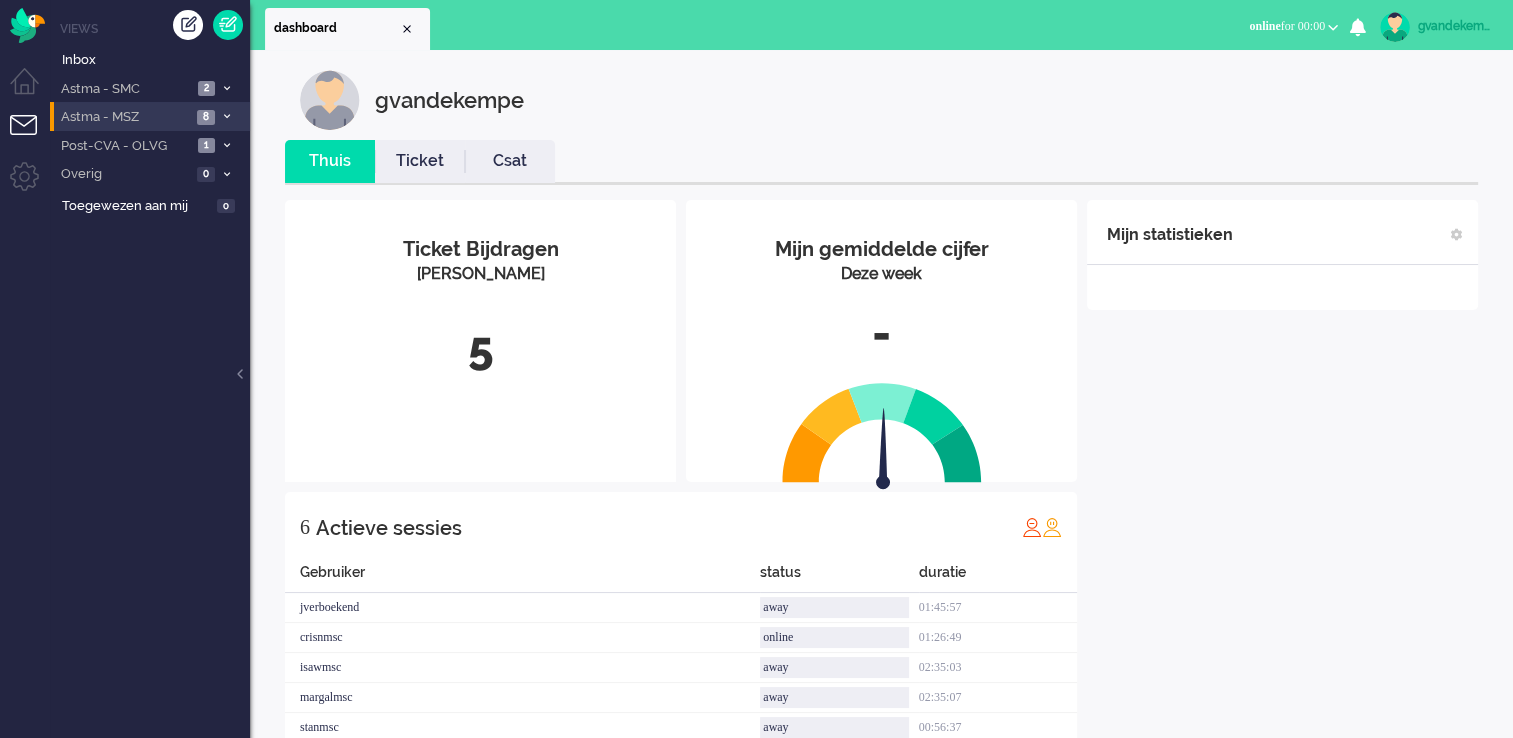 click on "Astma - MSZ" at bounding box center (124, 117) 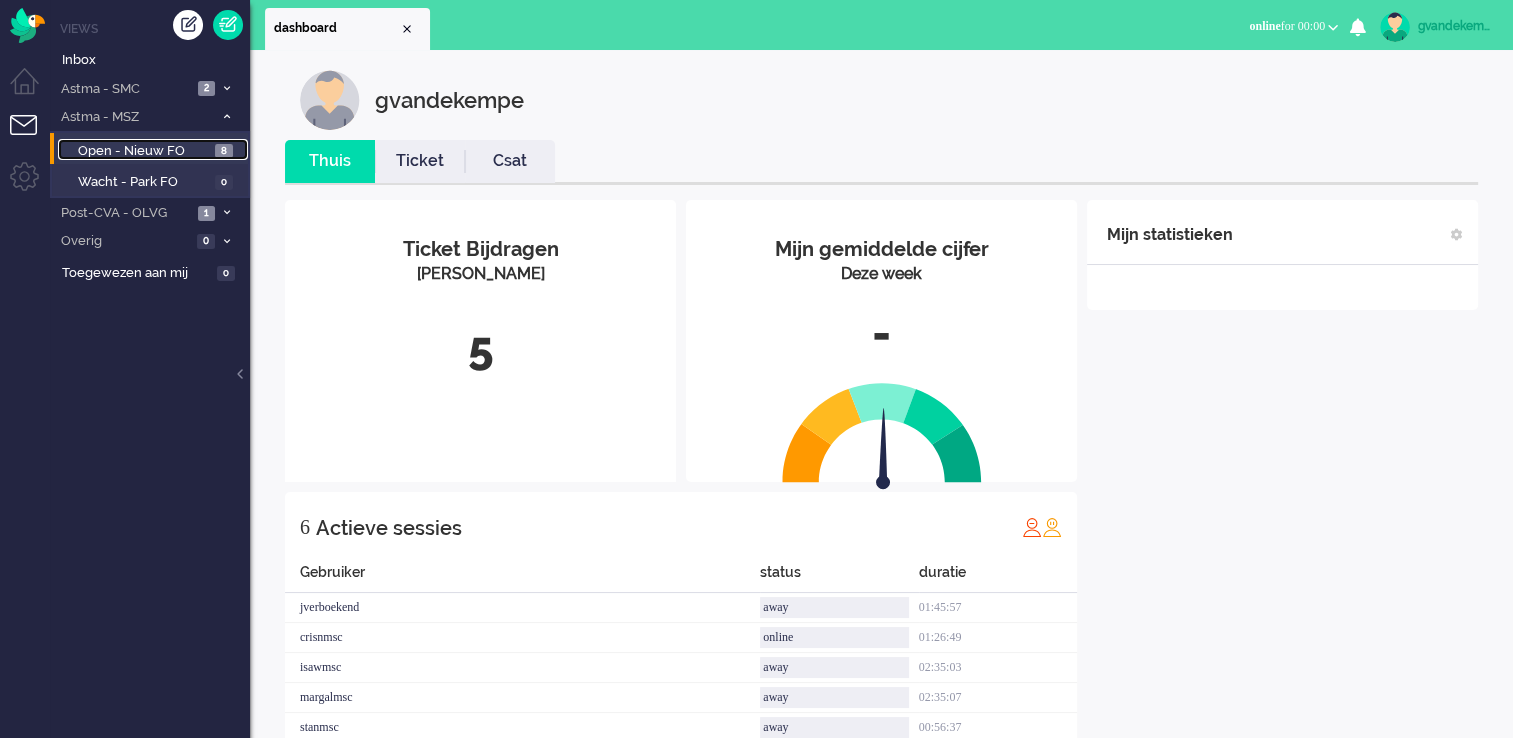 click on "Open - Nieuw FO
8" at bounding box center (153, 150) 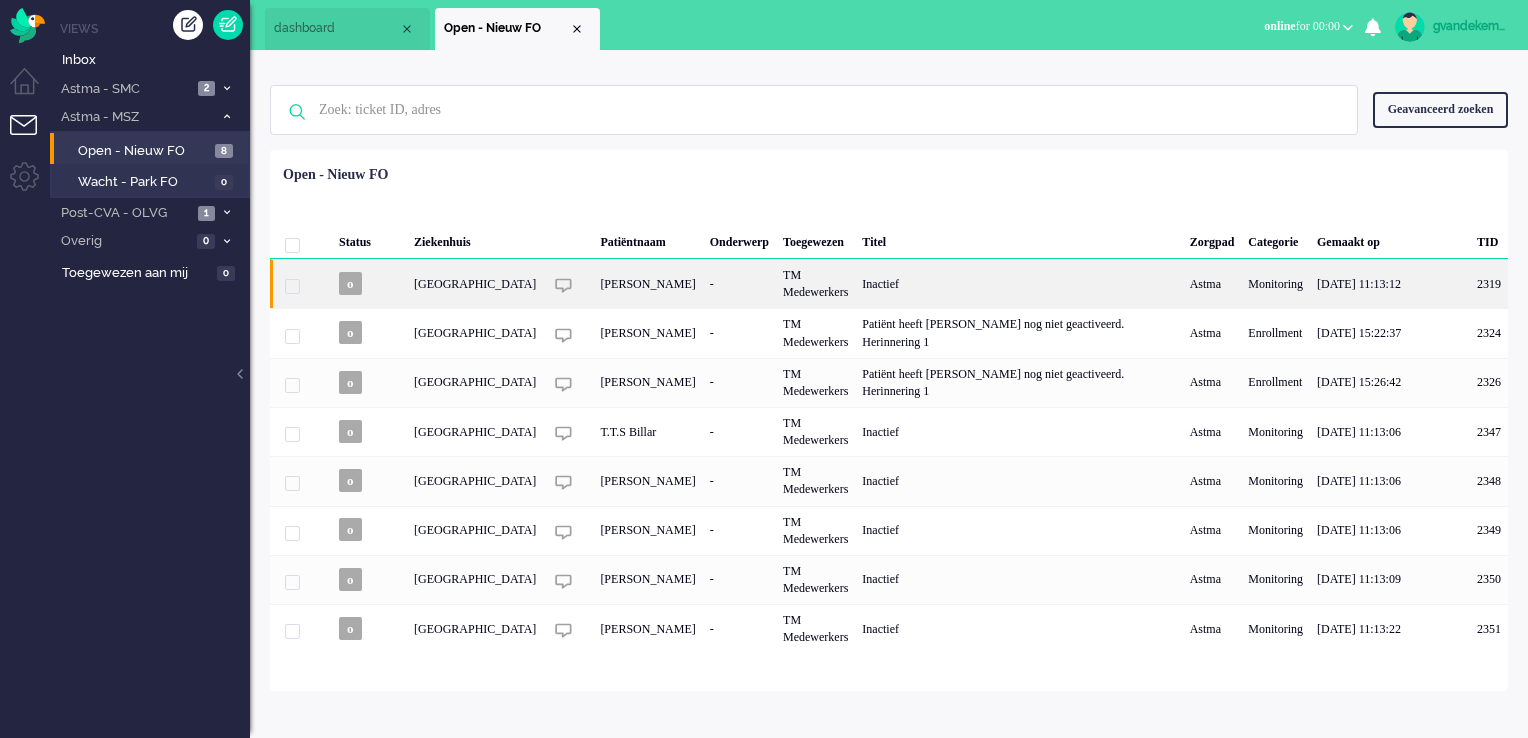 click on "TM Medewerkers" 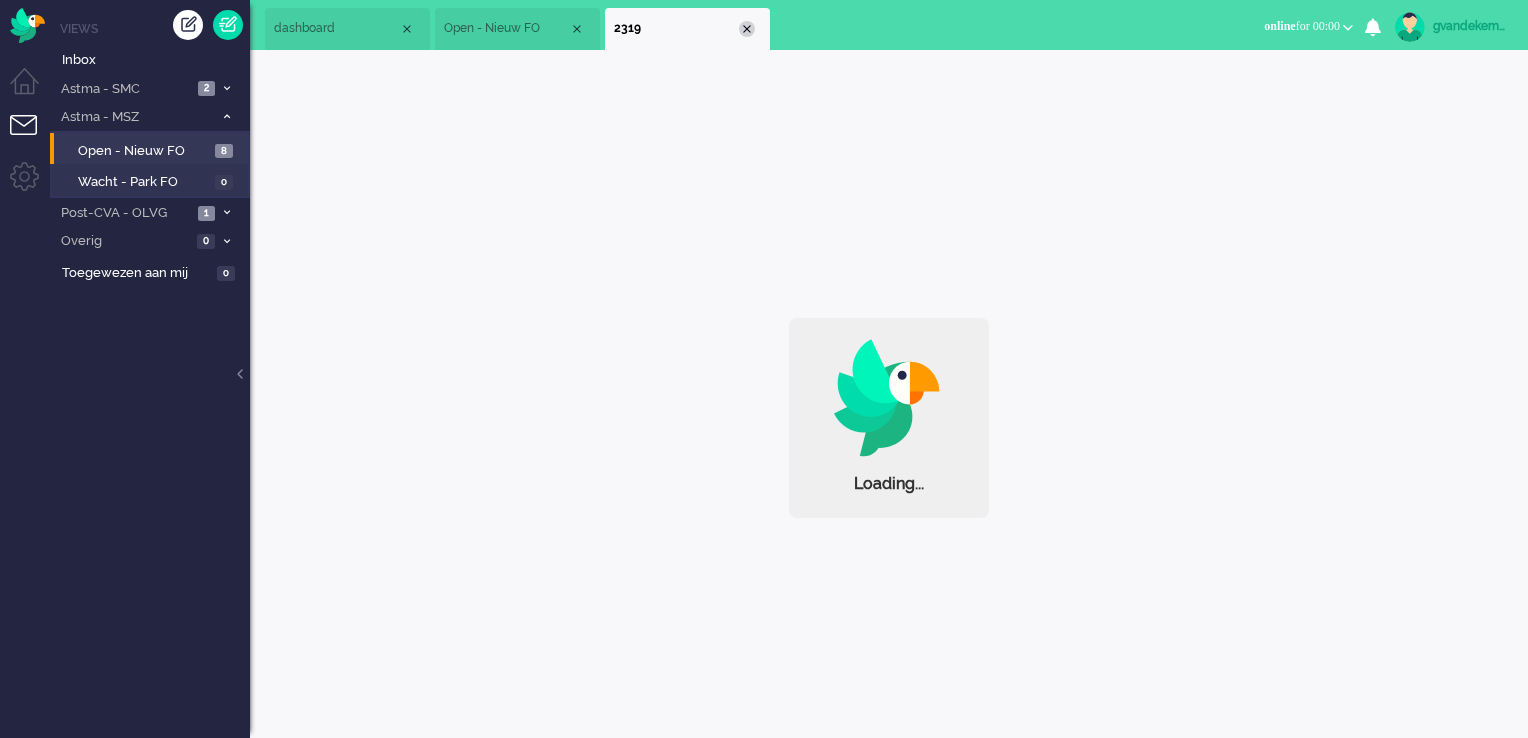 click at bounding box center [747, 29] 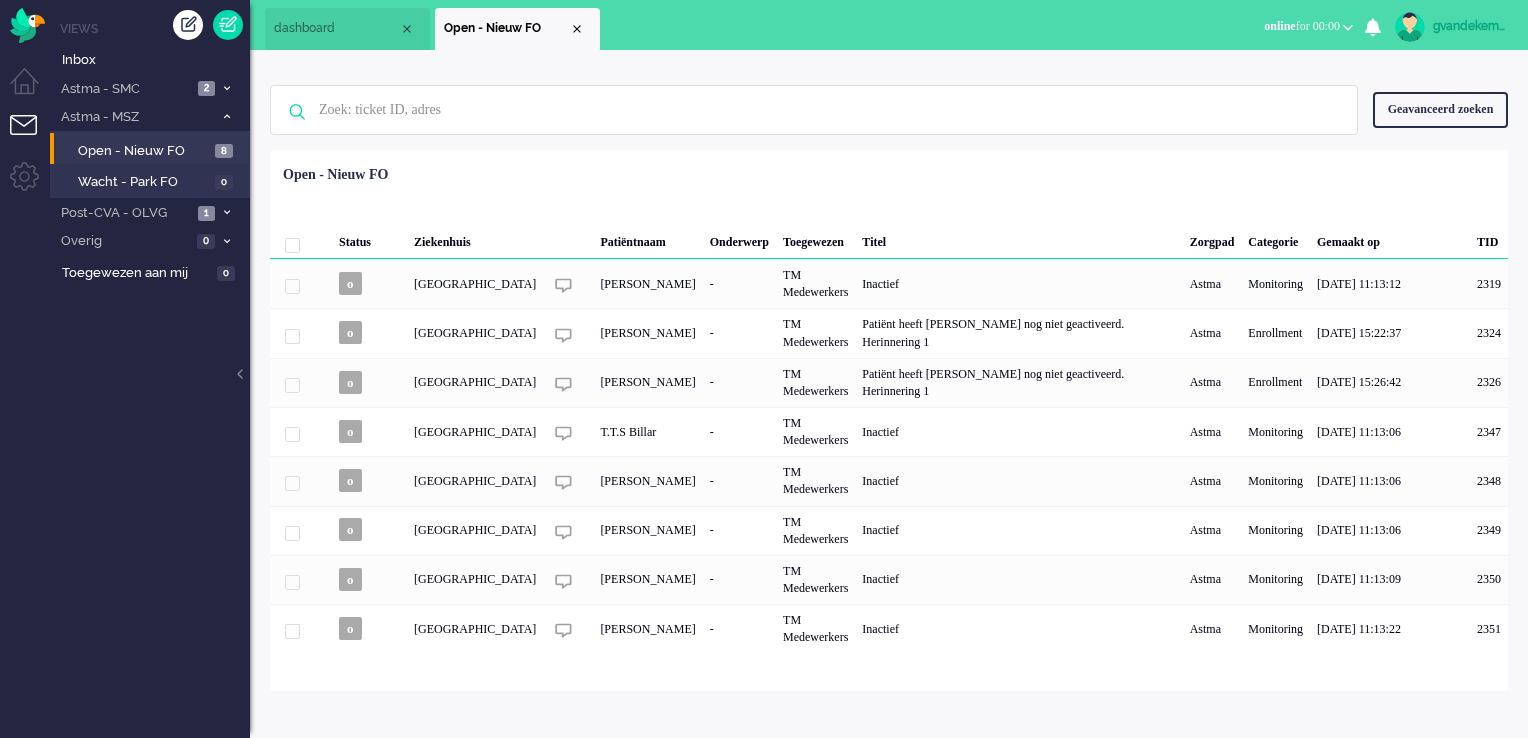 click on "Geen zoekresultaten Probeer nog eens Geavanceerd zoeken Geavanceerd zoeken  Ticket ID Ticket Status Selecteer... Nieuw Open In afwachting Geparkeerd Opgelost PatiëntId Kanaal Selecteer... e-mail telephone facebook twitter facebook_pm twitter_pm telephone outbound chat whatsapp sms chatbot note instagram Zorg bij jou Messaging Patiëntnaam Selecteer... Vul 2 karakters of meer in Inhoud Ticket toegewezen aan Selecteer... Unassigned biancanmsc christietmsc claudiammsc crisnmsc daniellesmsc davidnmsc msagarageproddemo denisehmsc denisebmsc dmeelis ealexander ZbjCareProfessionalsteam fgrutters GeraldJmsc gvandekempe hbenard i.huikko isawmsc jeannetgmsc jverboekendnurse jverboekend jvanseijen winegum-joris jorisprod jorisprodadmin kimkmsc ltas liesbethvmsc lusciialarms margalmsc mhulzink marinadmsc mlie marjagmsc marthabmsc miyurusagarage nberger NienkeHmsc plaan pattylmsc SabineBmsc samanthapmsc stanmsc tvanderzanden vvuoriprod wtijsma younjuwmsc zorgbijjou Zorg-bij-jou zbjcareprofessionalsteamomnideskchatagent" at bounding box center (889, 110) 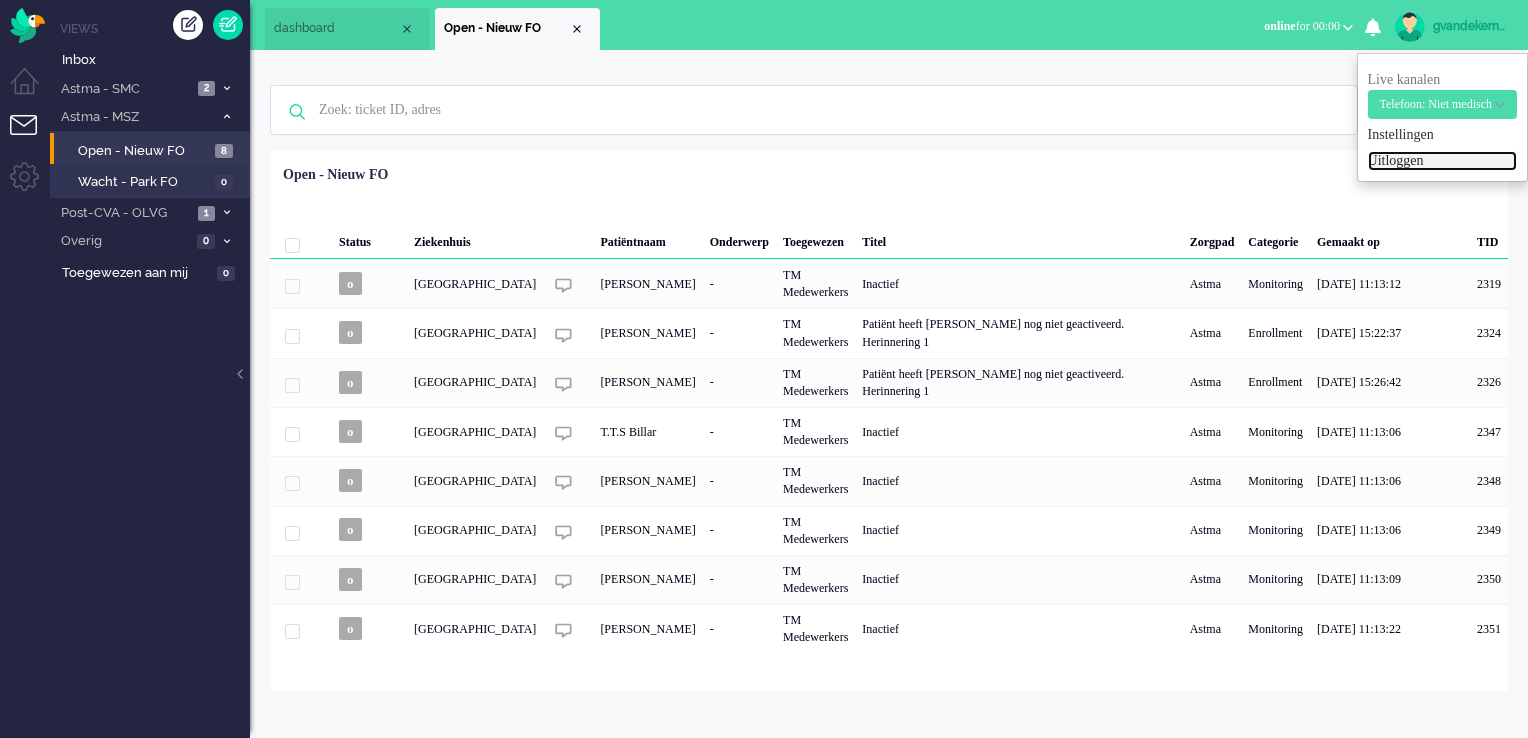 click on "Uitloggen" at bounding box center [1442, 161] 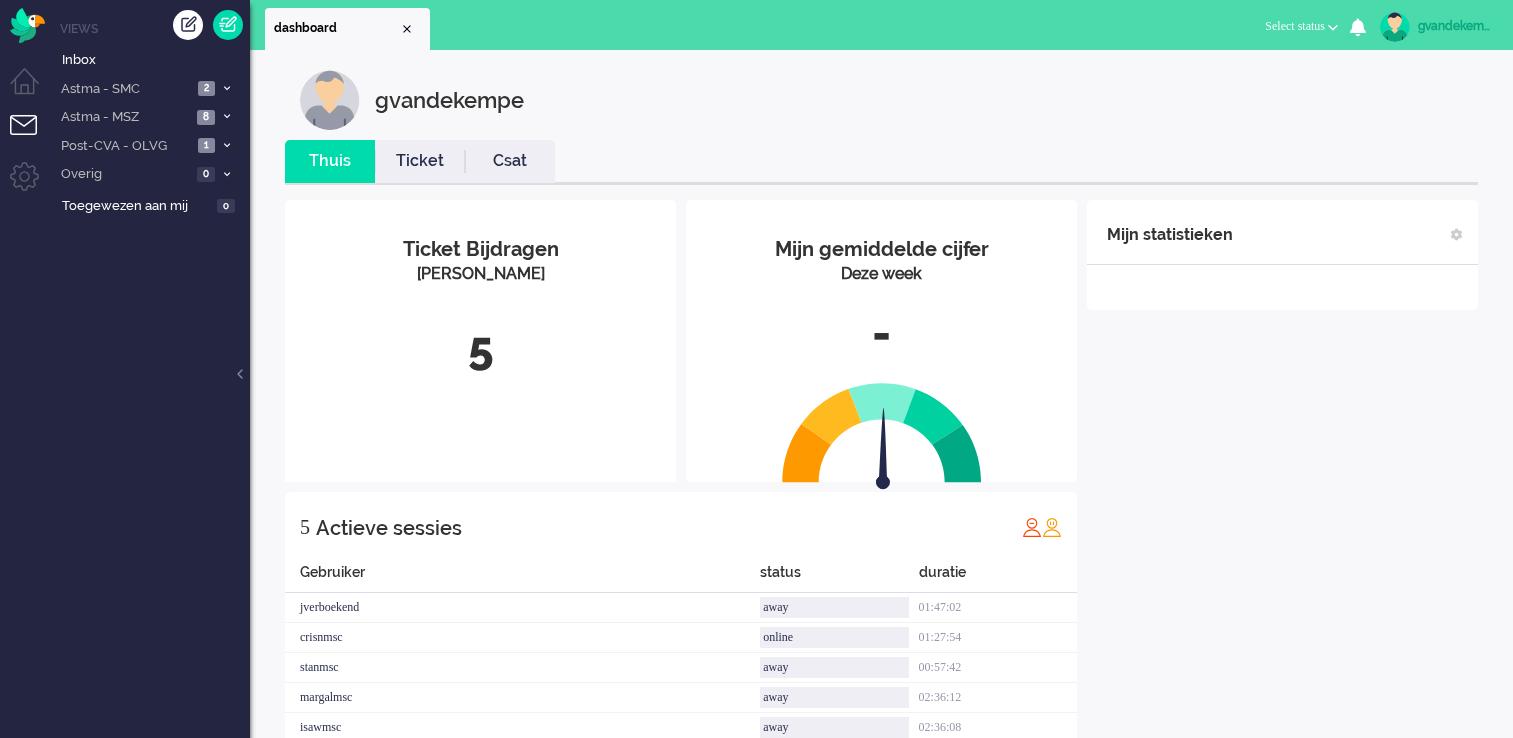 scroll, scrollTop: 0, scrollLeft: 0, axis: both 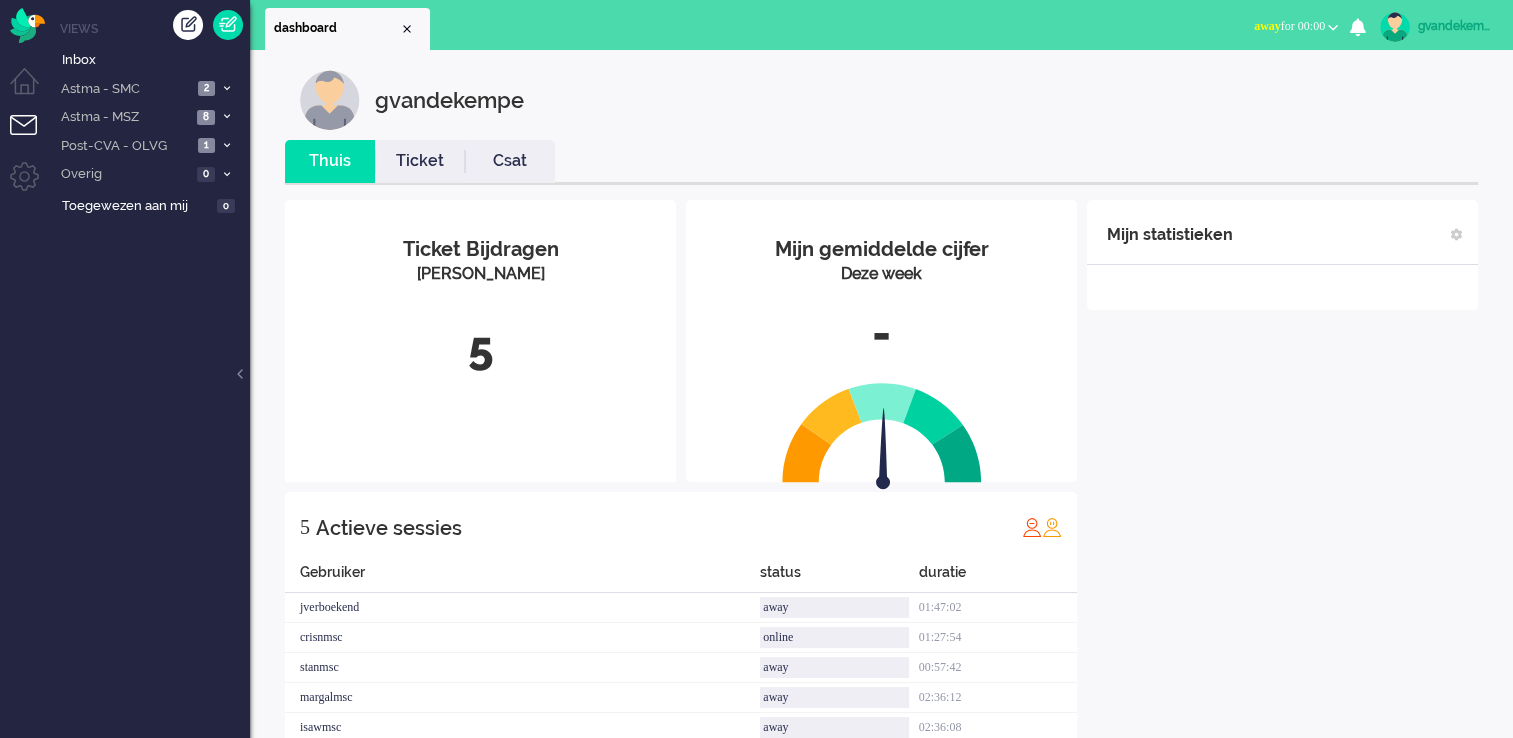 click at bounding box center [1333, 27] 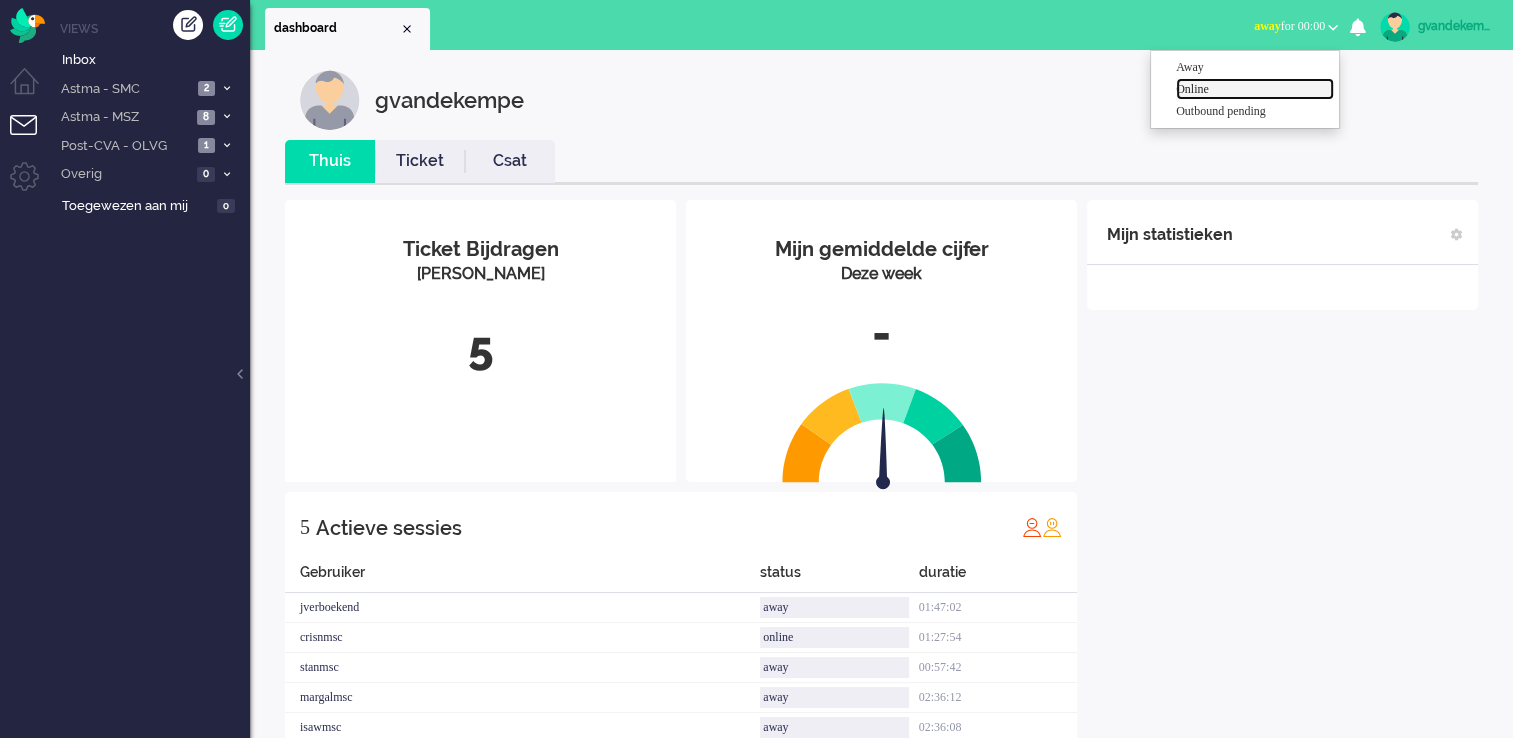 click on "Online" at bounding box center [1255, 89] 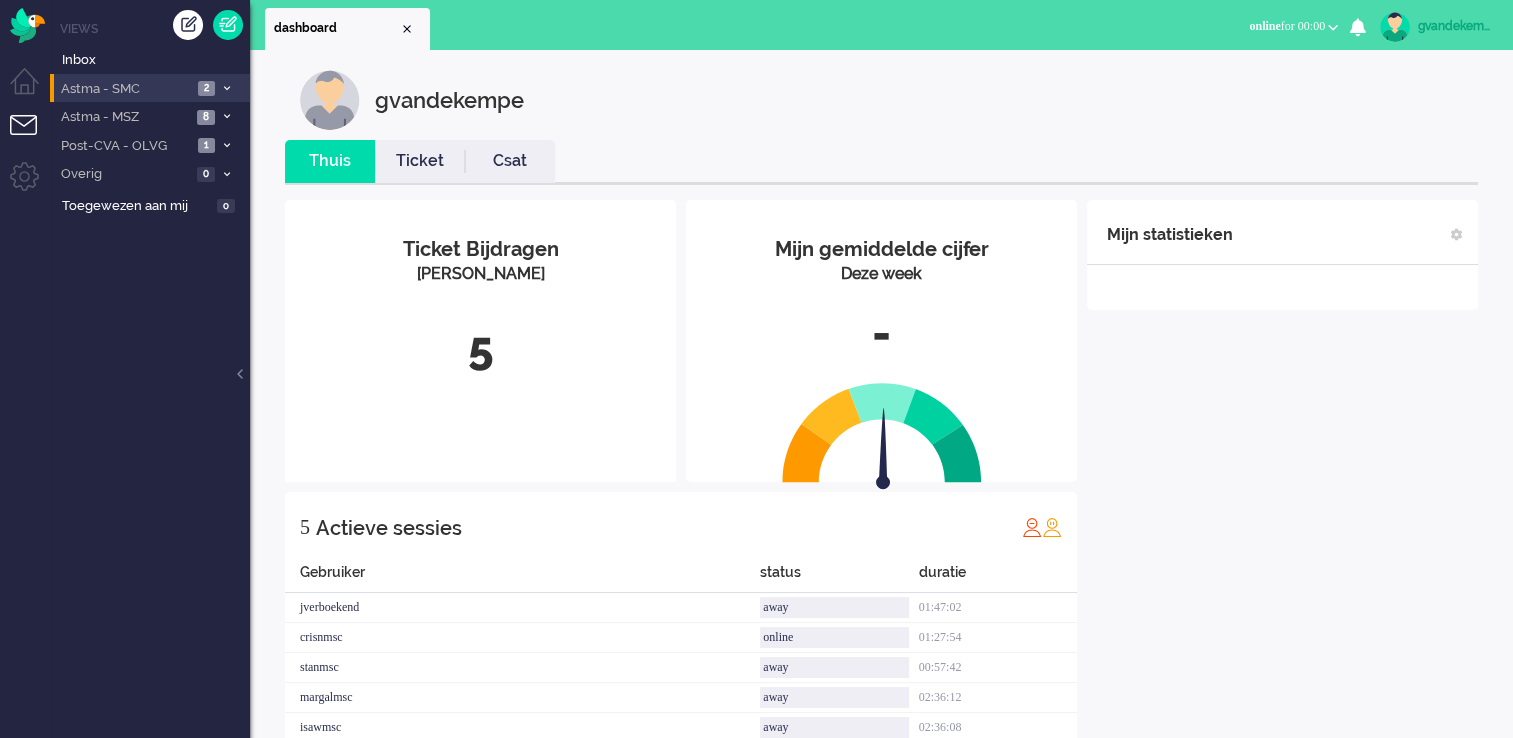 click on "Astma - SMC" at bounding box center (125, 89) 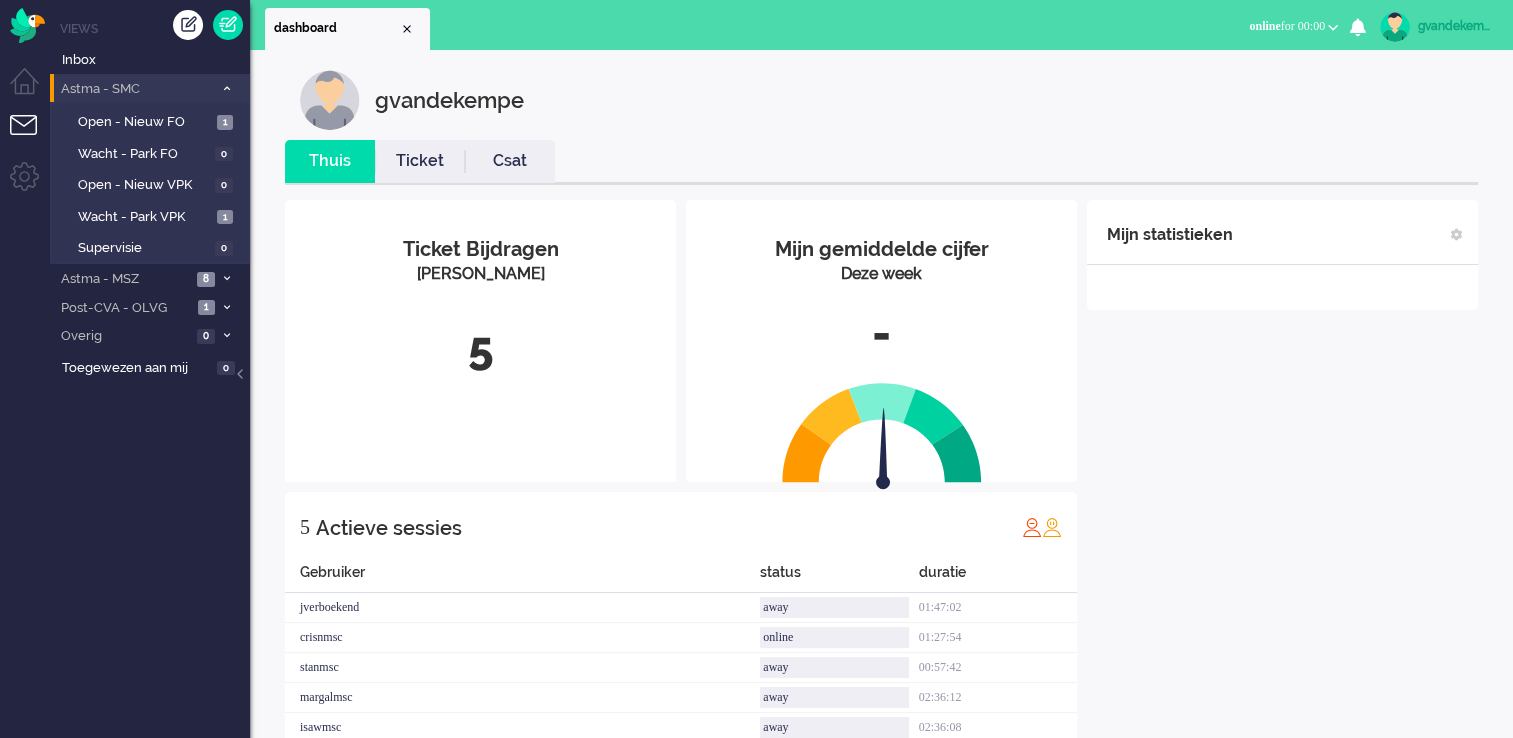 click on "Astma - SMC" at bounding box center [135, 89] 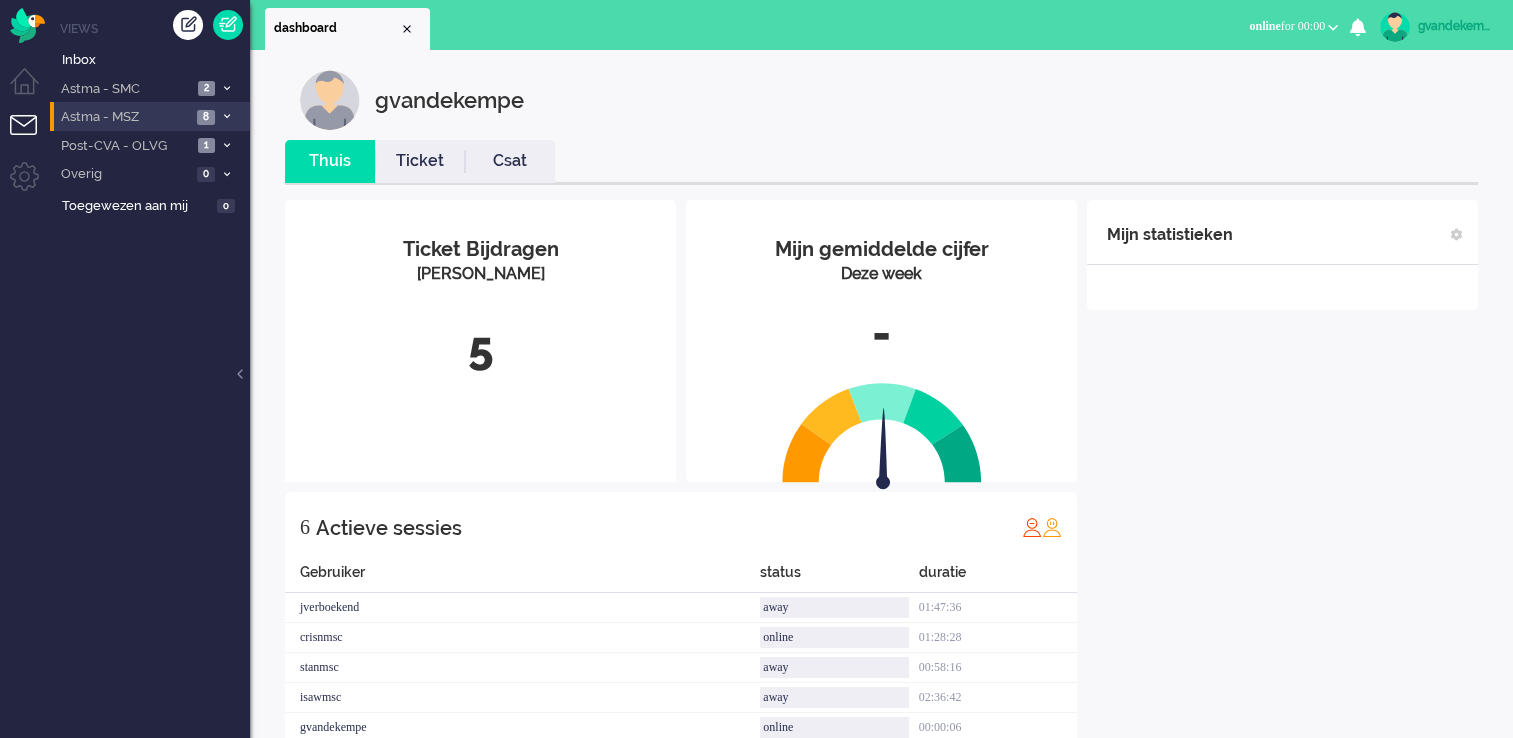 click on "Astma - MSZ" at bounding box center [124, 117] 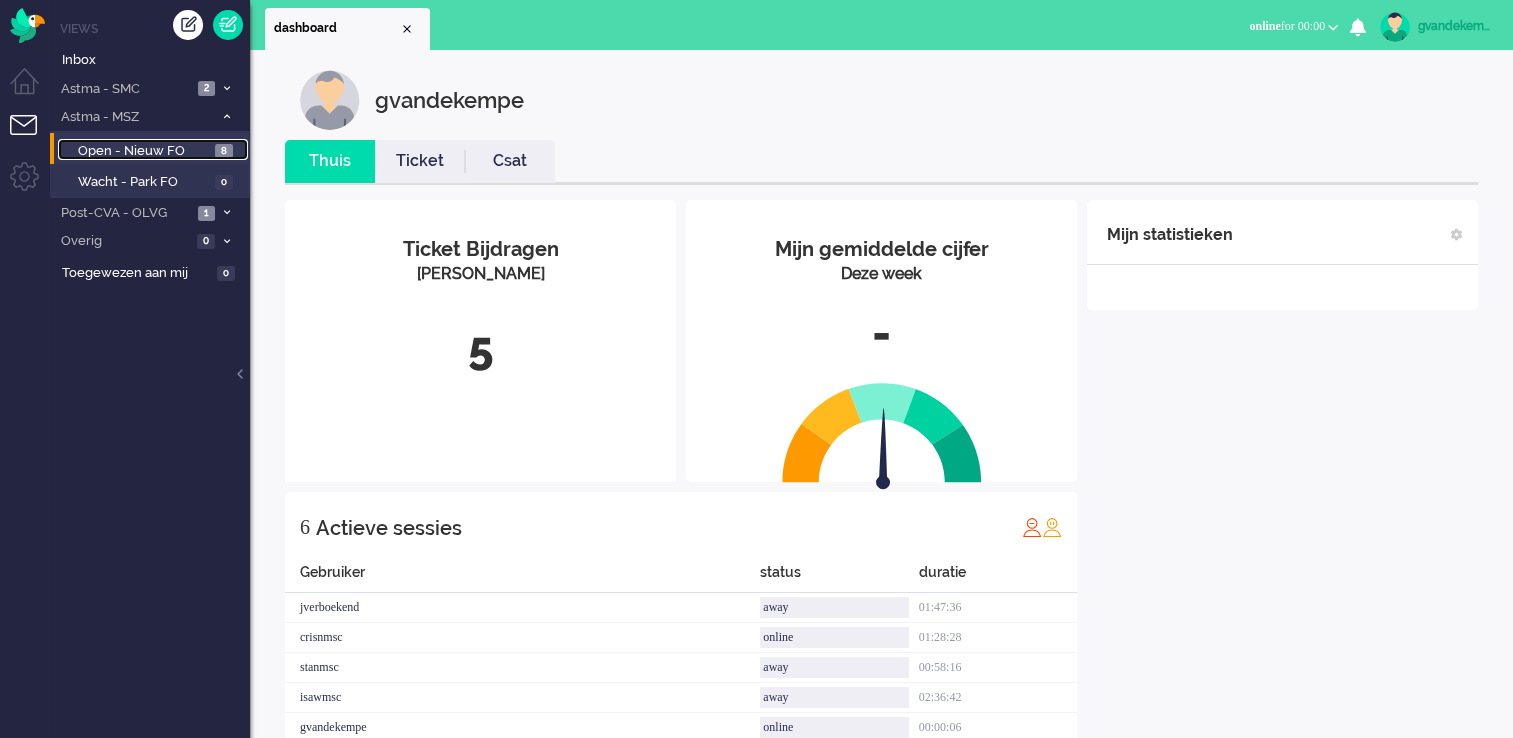 click on "Open - Nieuw FO" at bounding box center (144, 151) 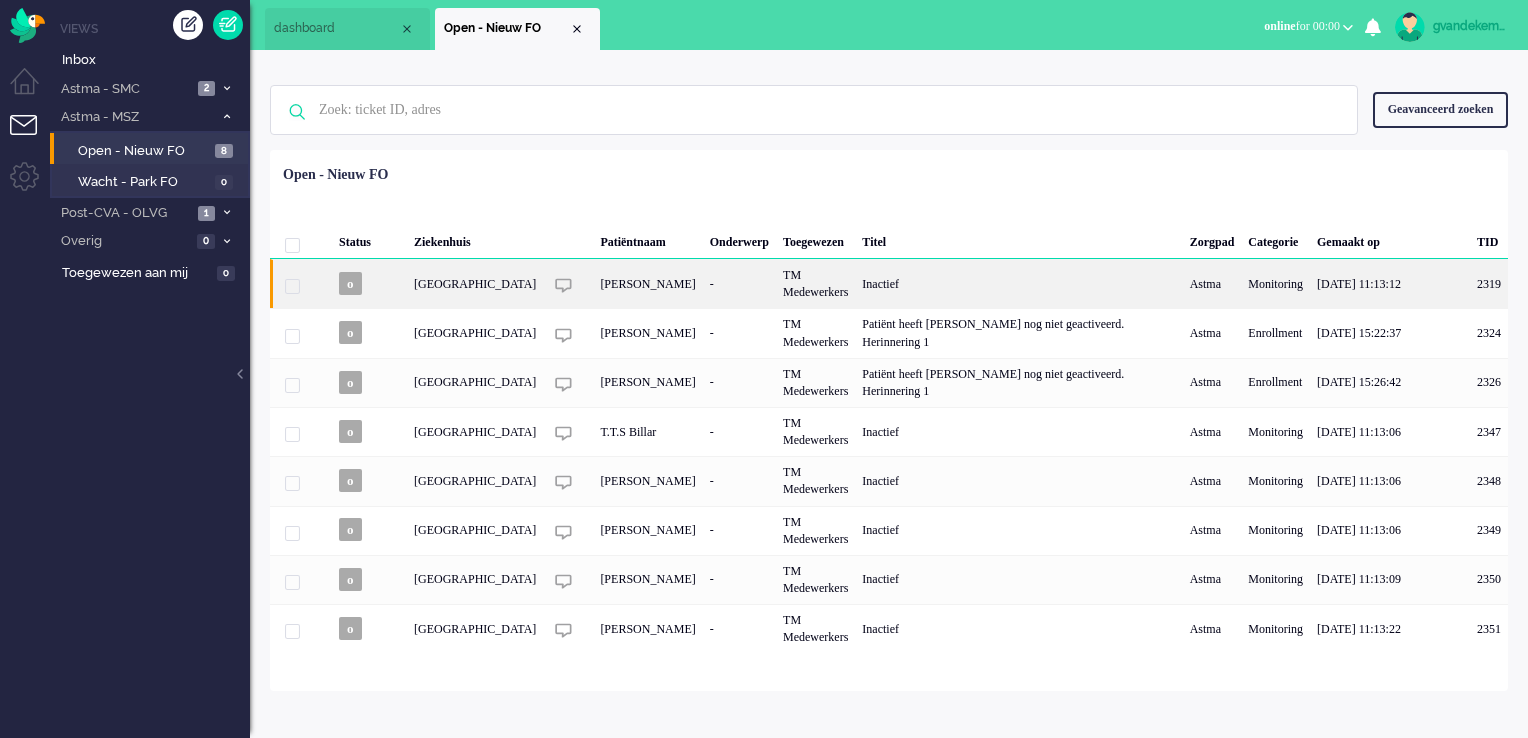 click on "-" 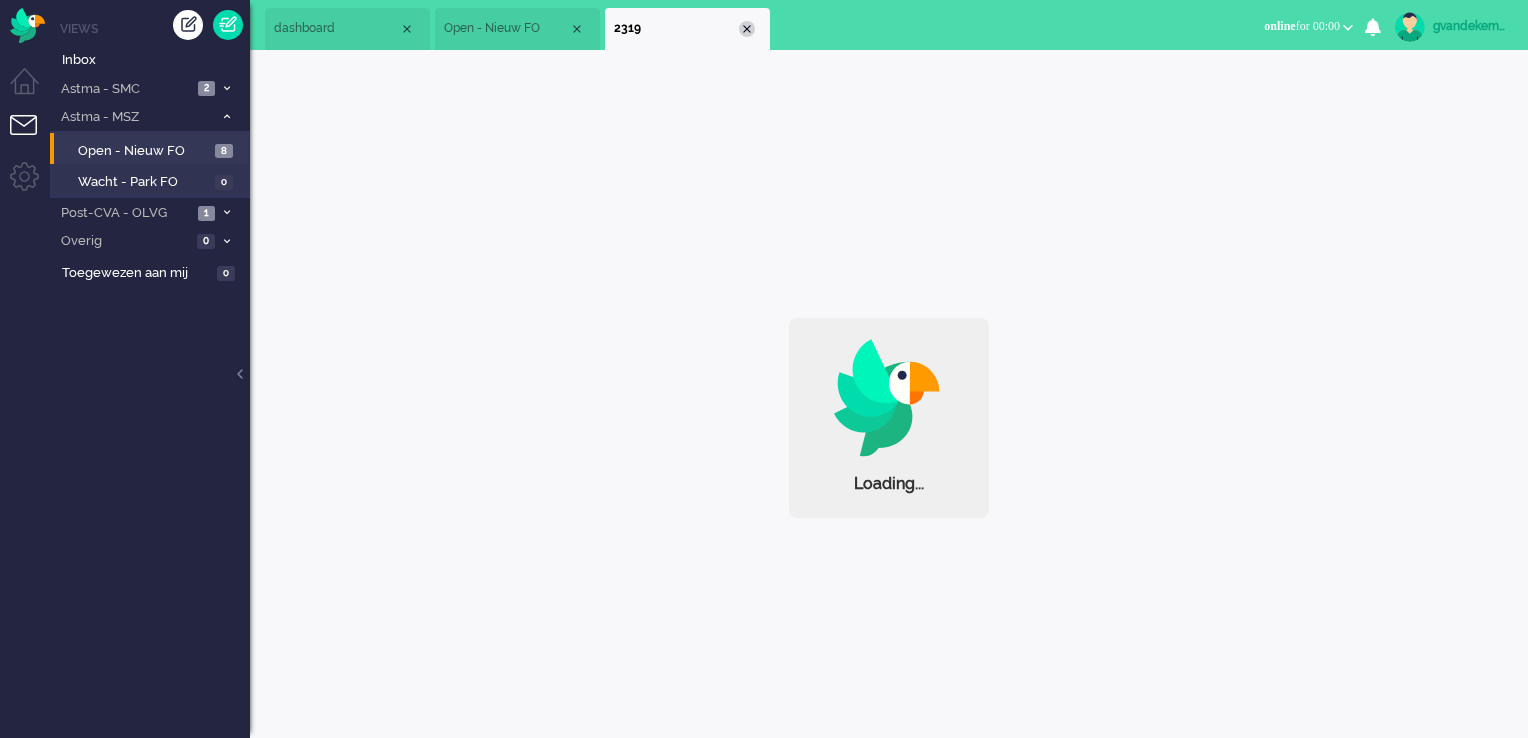 click at bounding box center (747, 29) 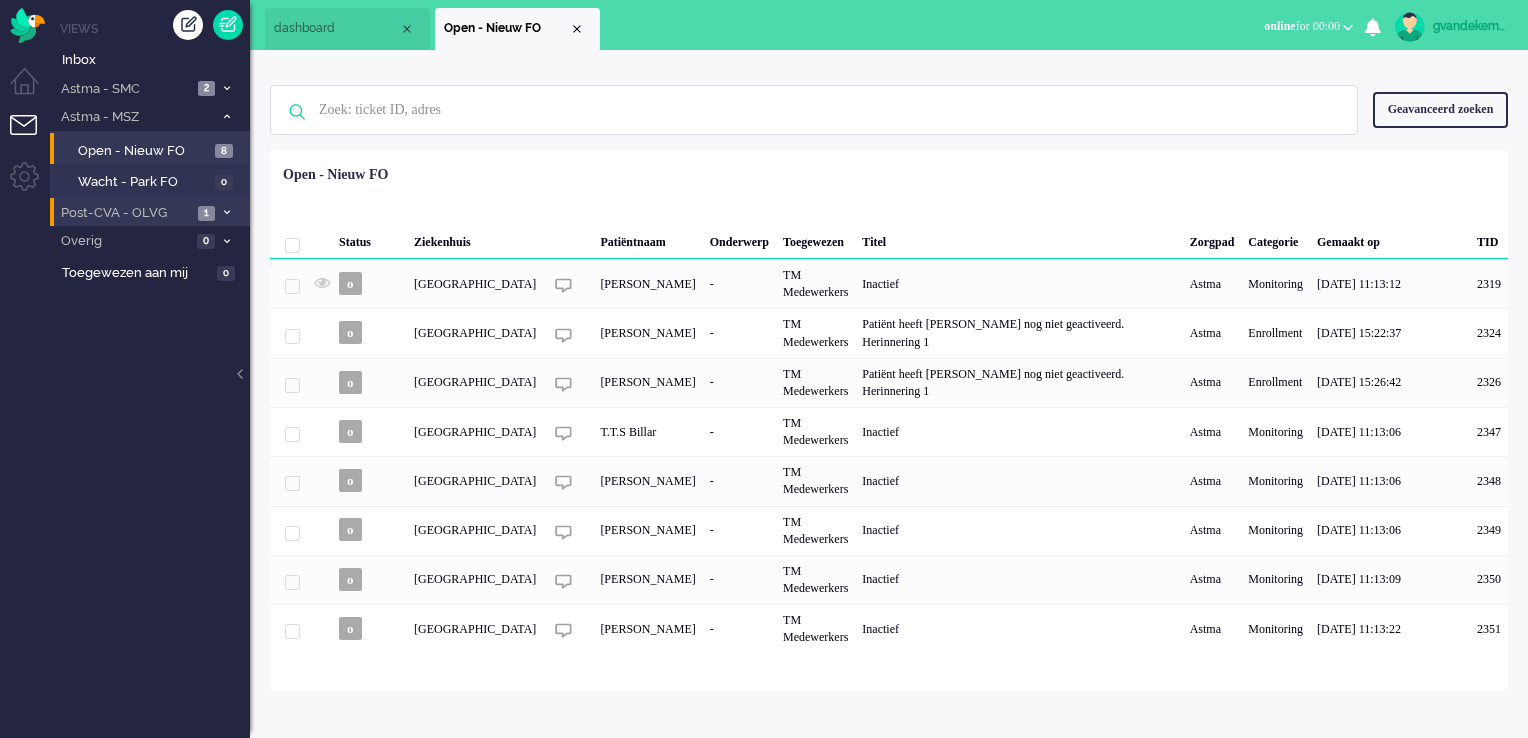 click on "Post-CVA - OLVG
1" at bounding box center (150, 212) 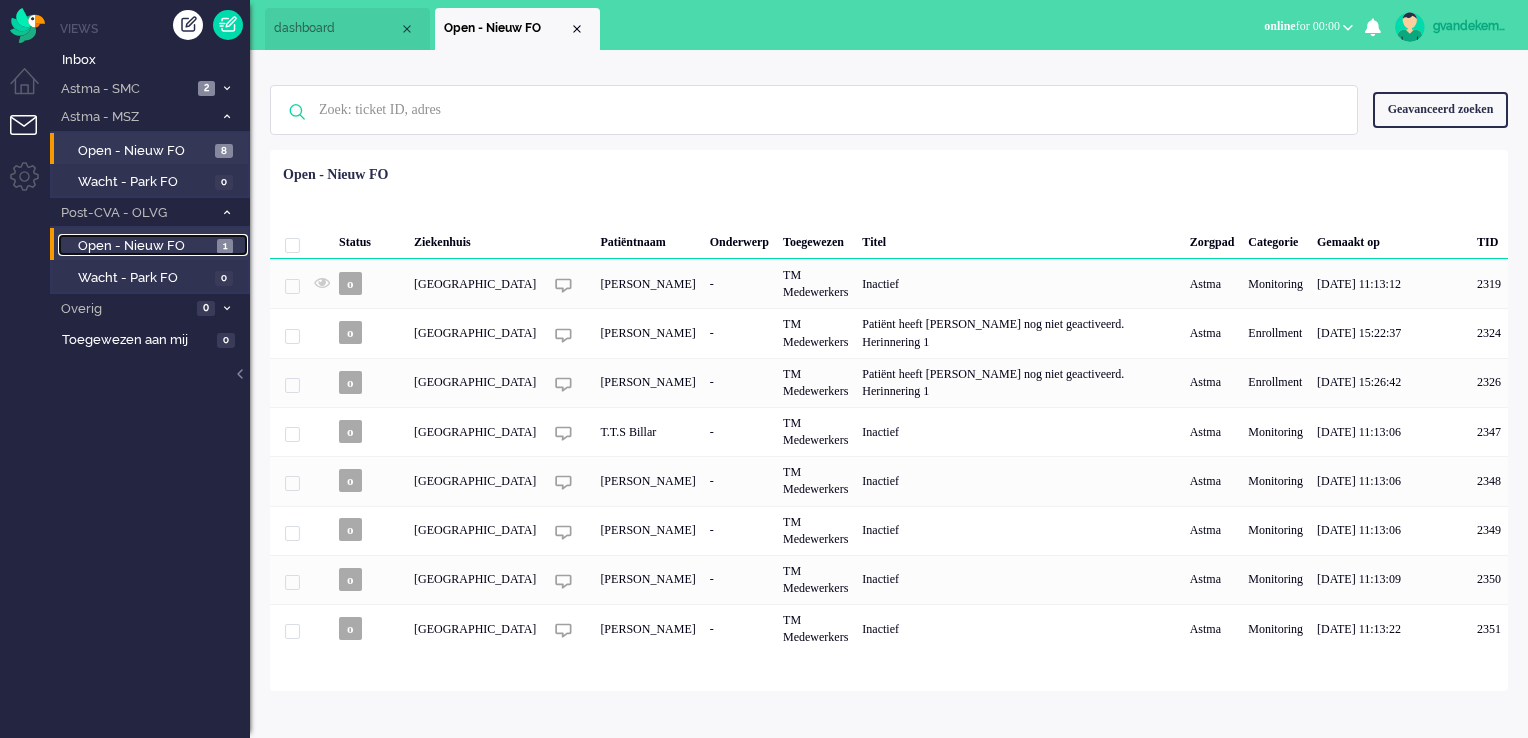 click on "Open - Nieuw FO" at bounding box center [145, 246] 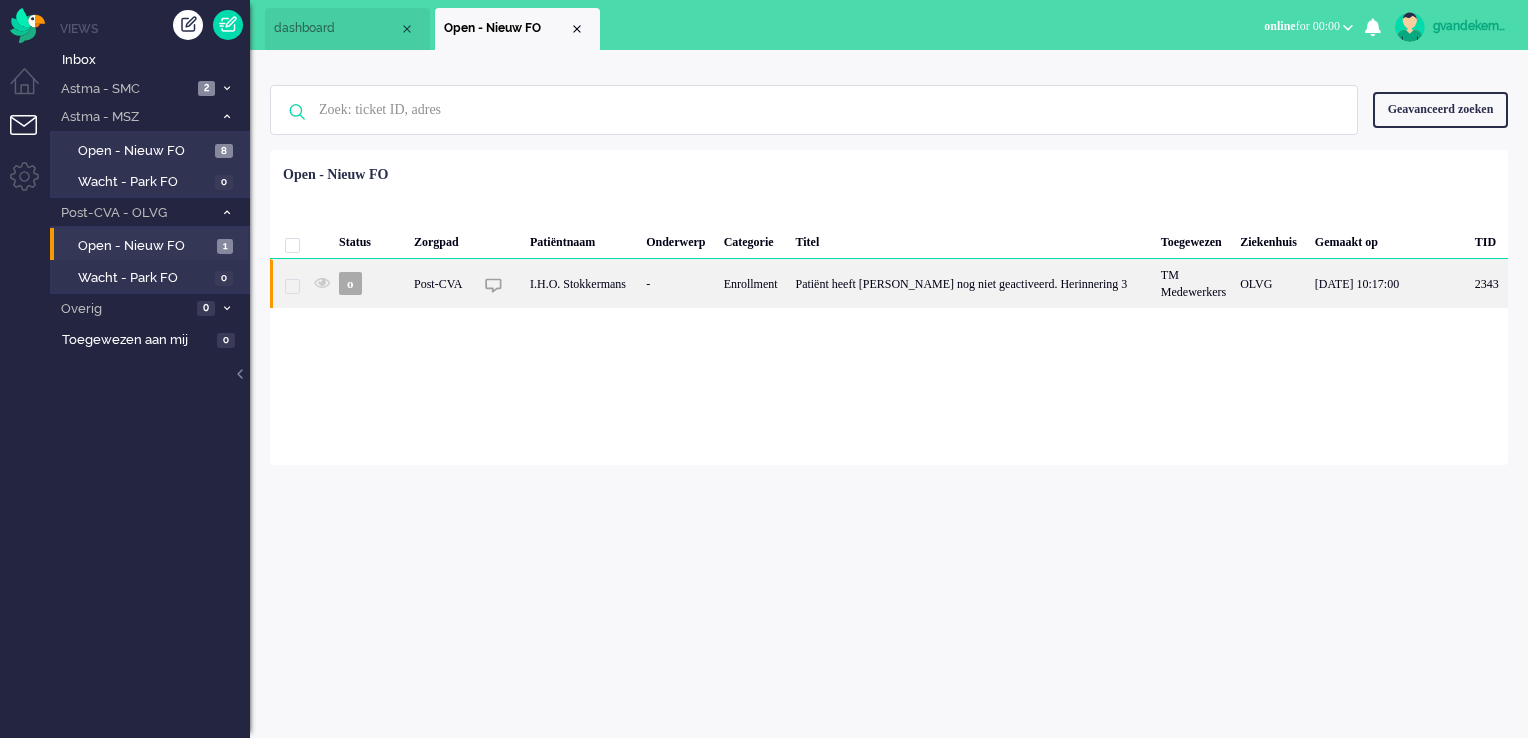 click 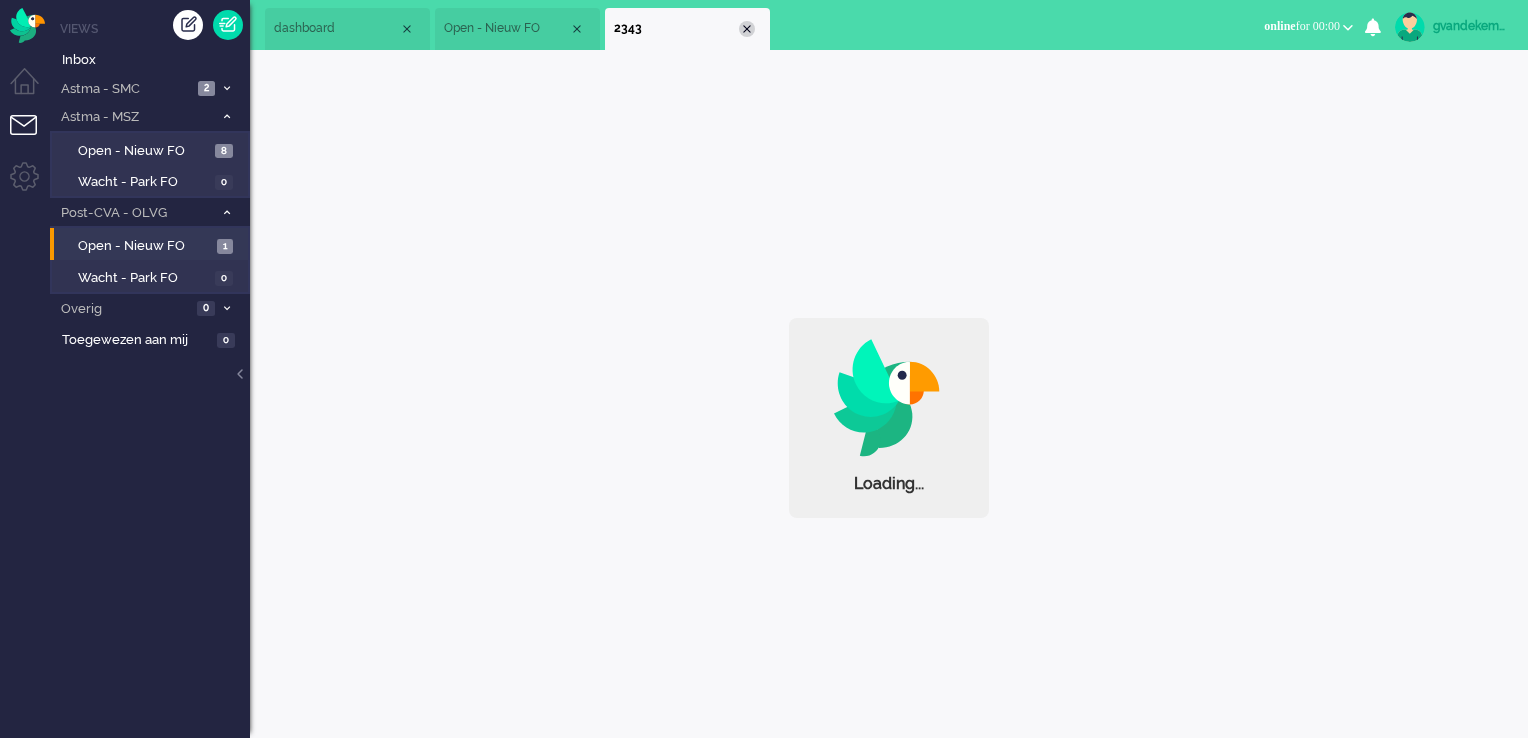 click at bounding box center [747, 29] 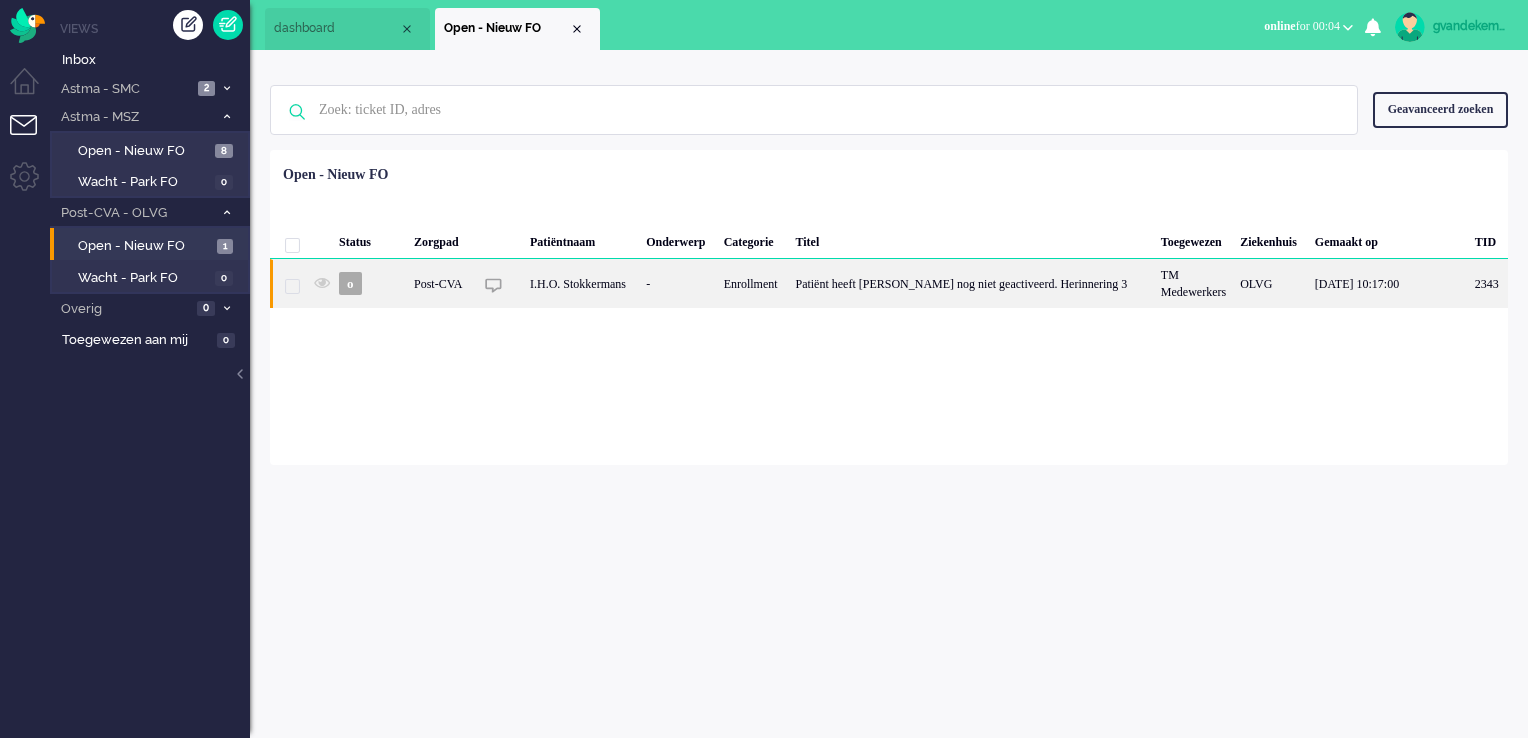 click 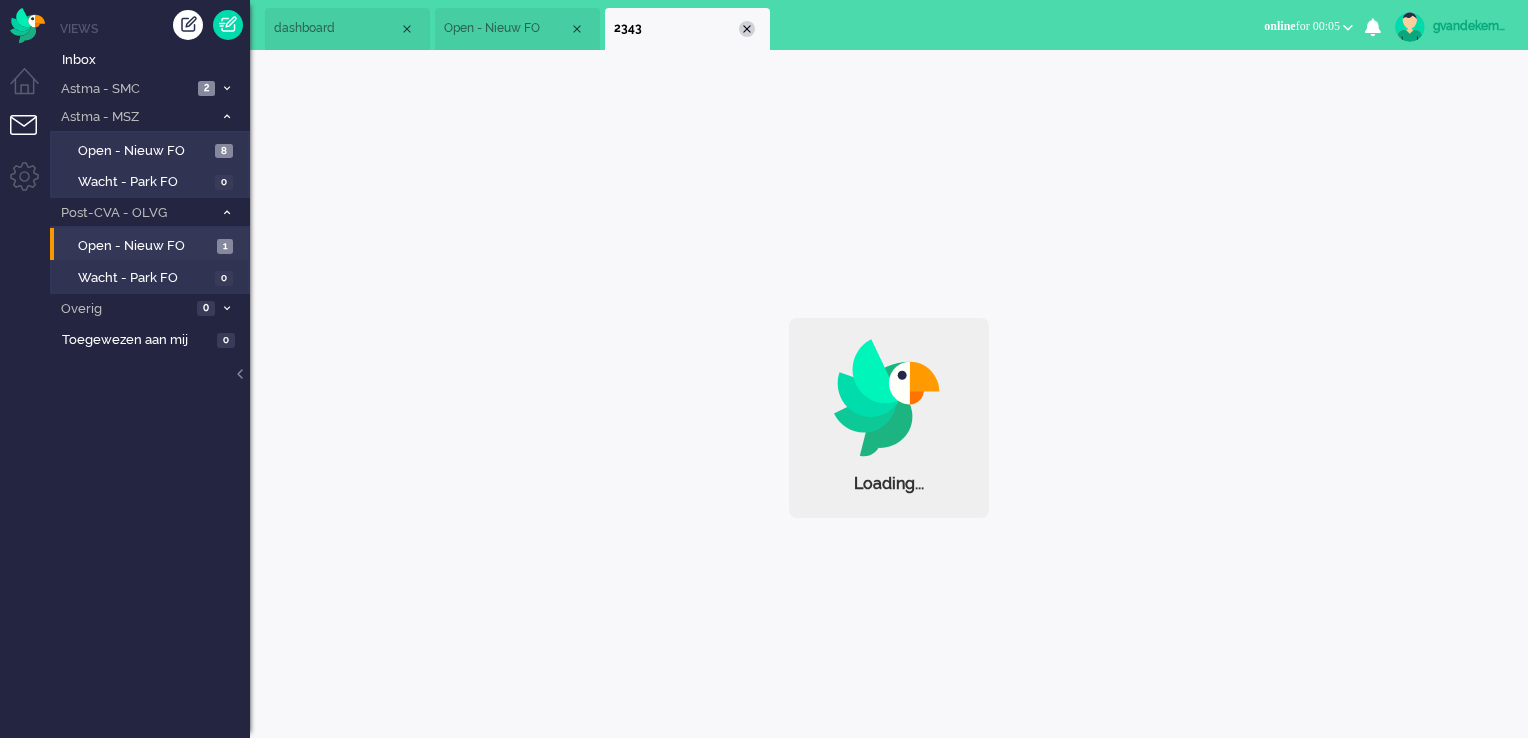click at bounding box center (747, 29) 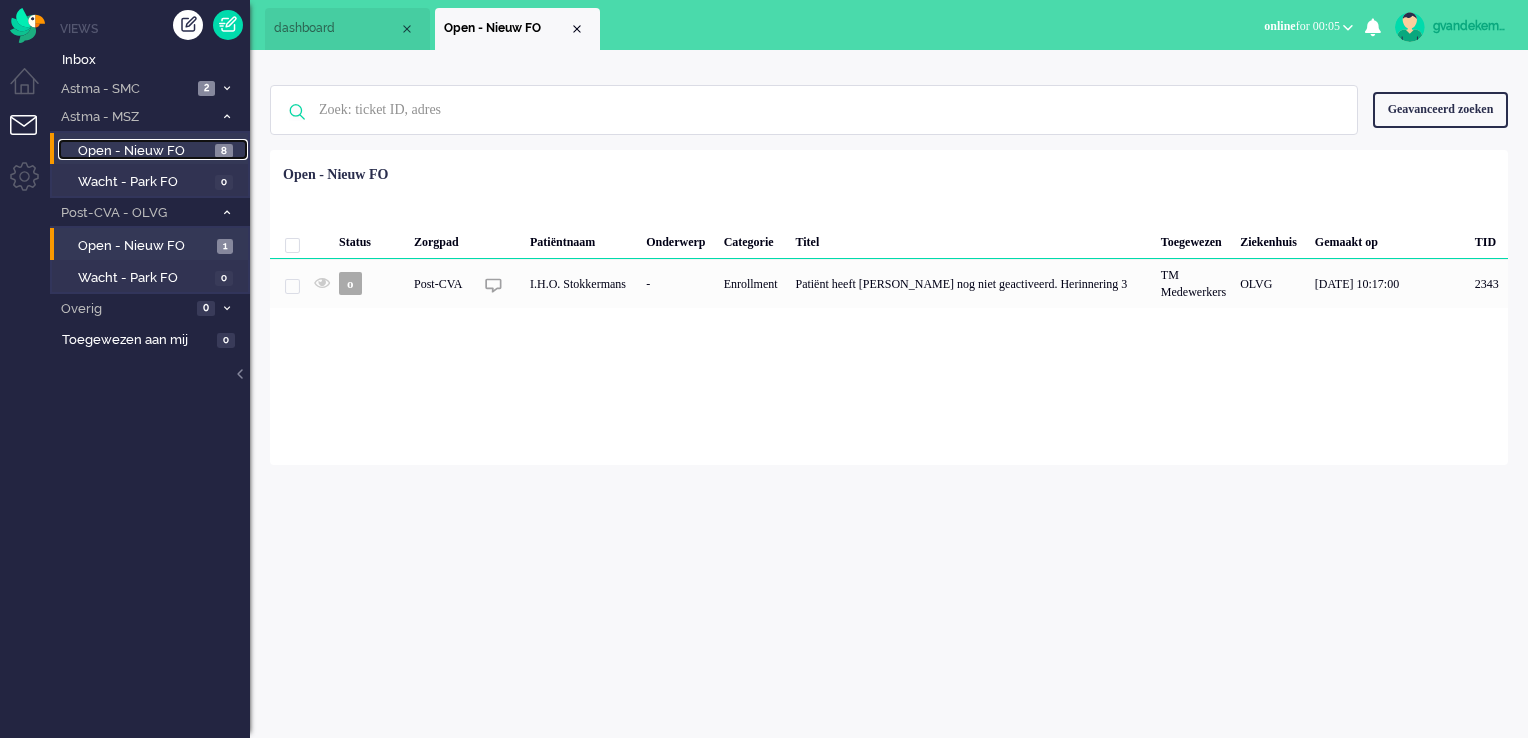 click on "Open - Nieuw FO" at bounding box center (144, 151) 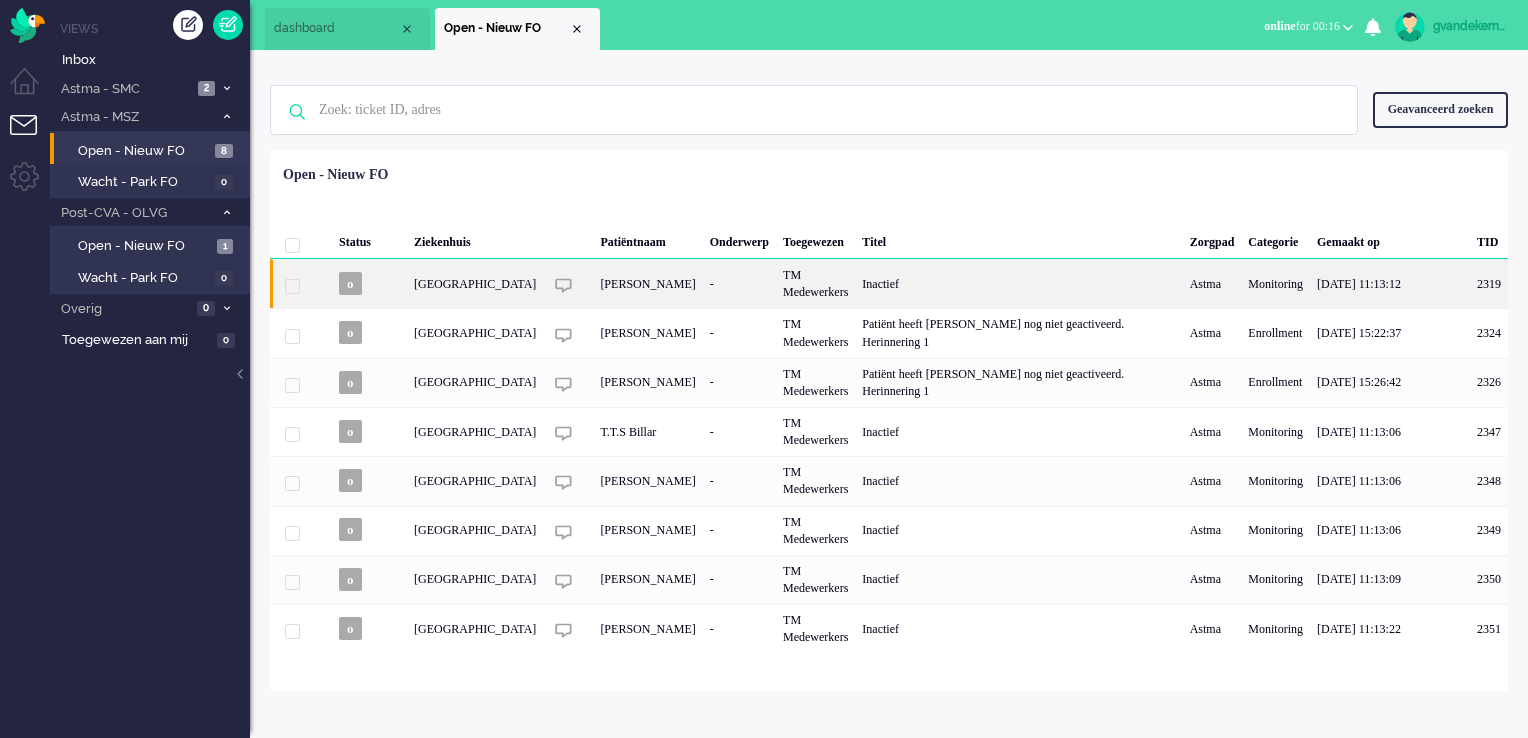 click on "[GEOGRAPHIC_DATA]" 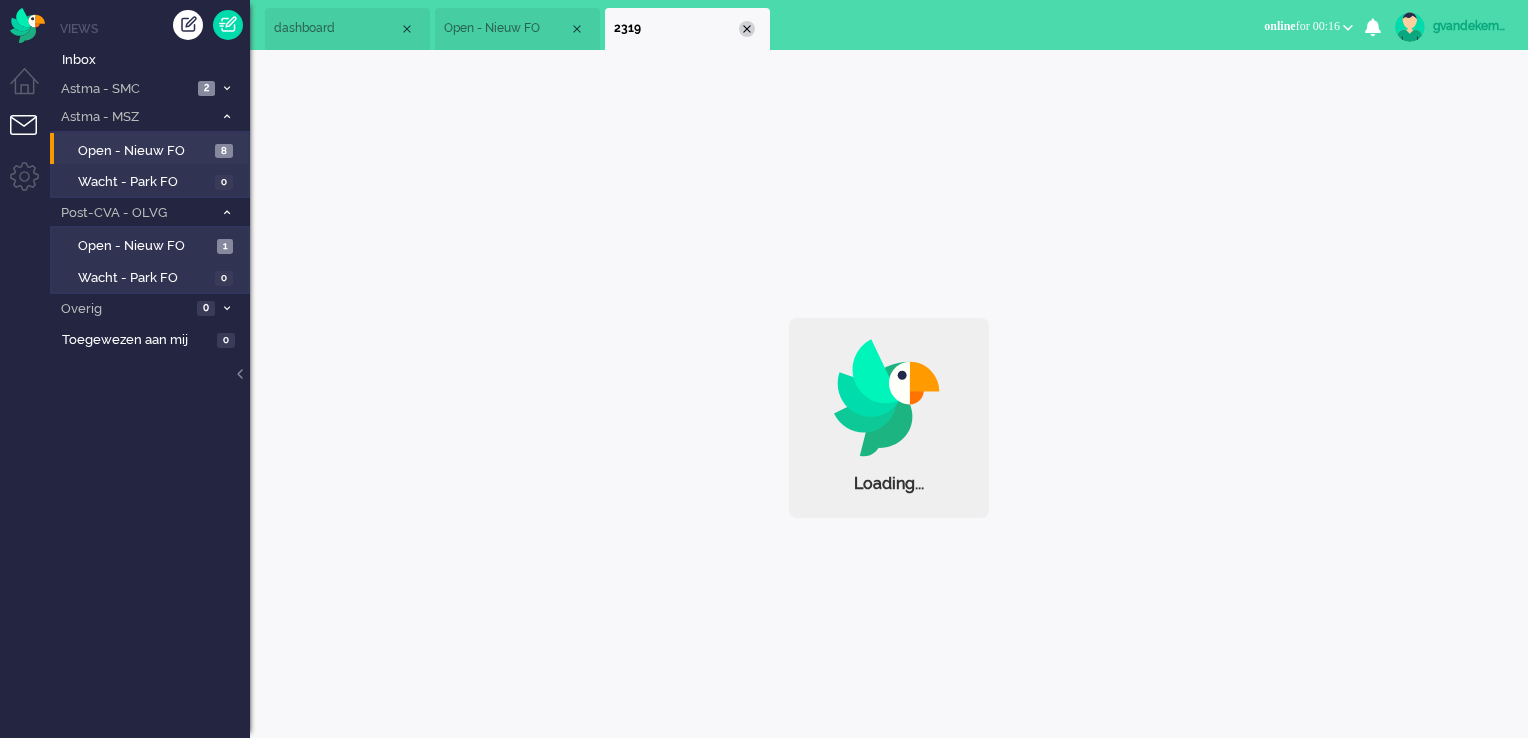 click at bounding box center (747, 29) 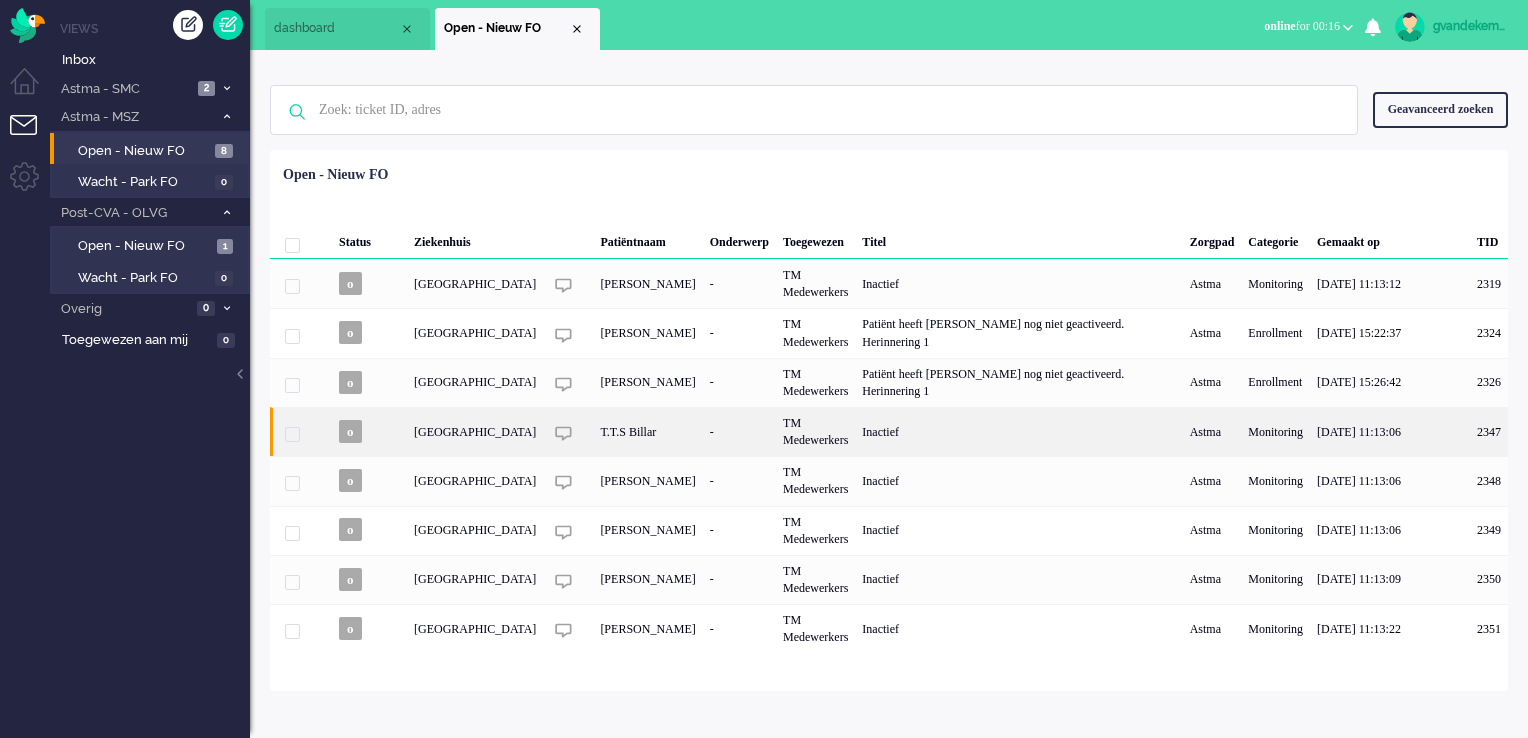 click on "T.T.S Billar" 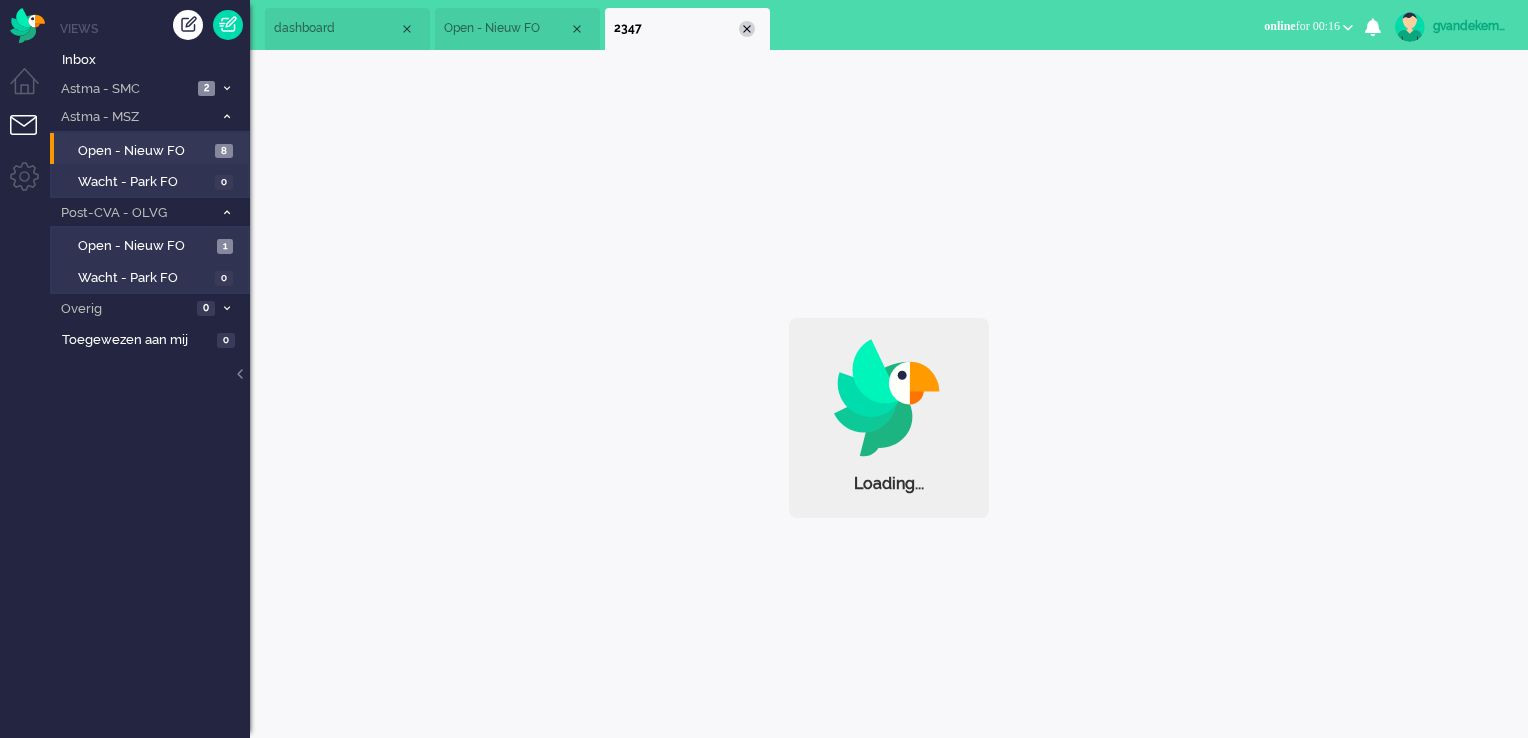 click at bounding box center [747, 29] 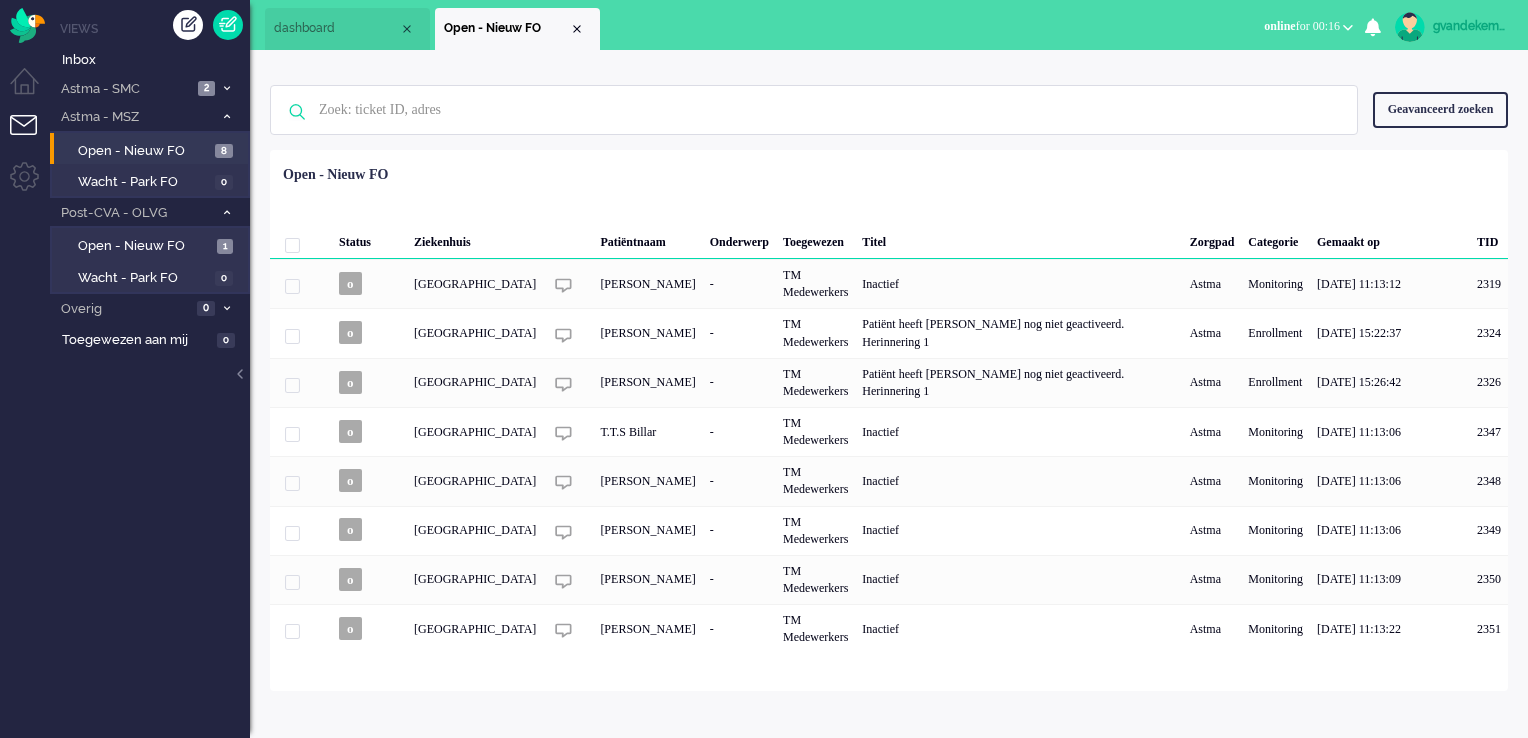click on "gvandekempe" at bounding box center (1470, 26) 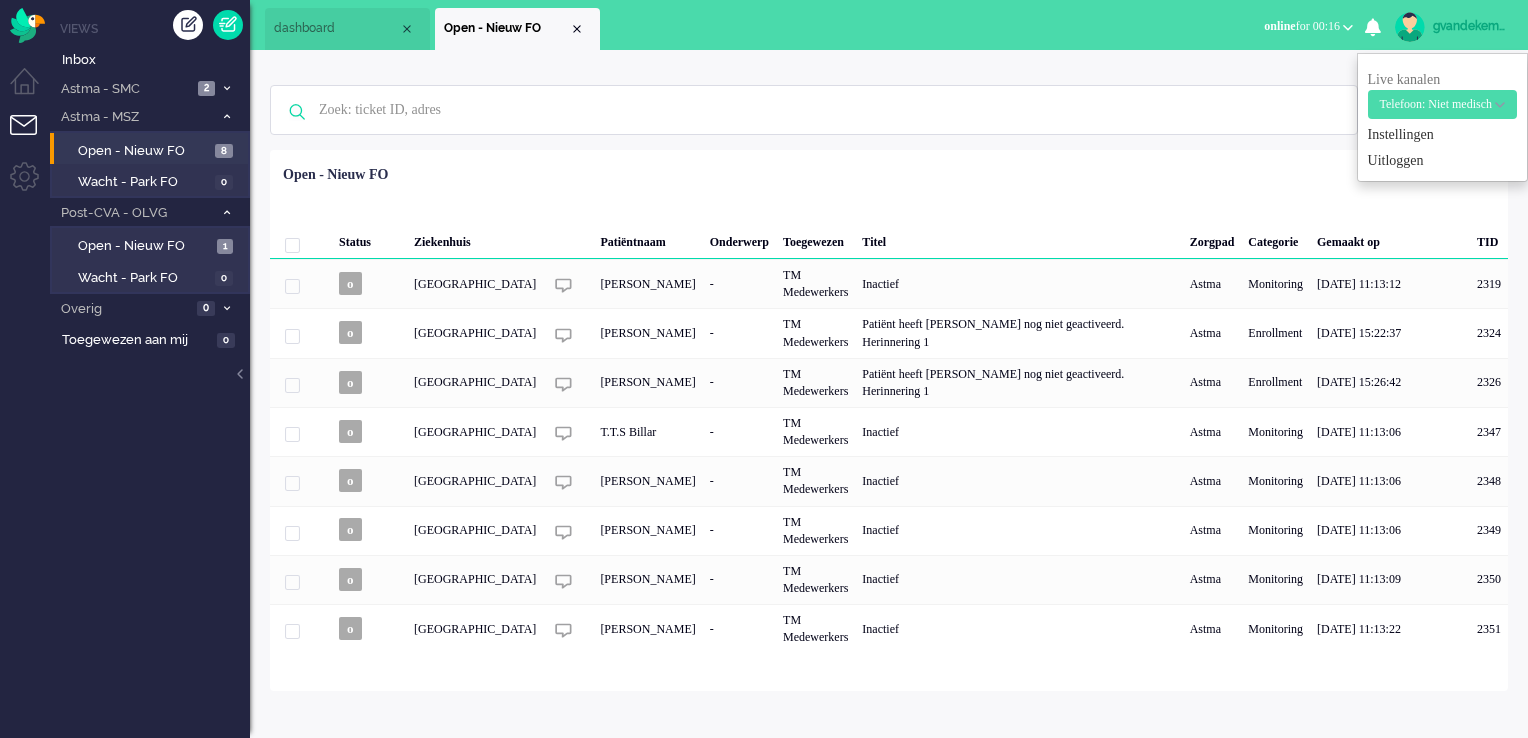click on "online  for 00:16" at bounding box center [1308, 26] 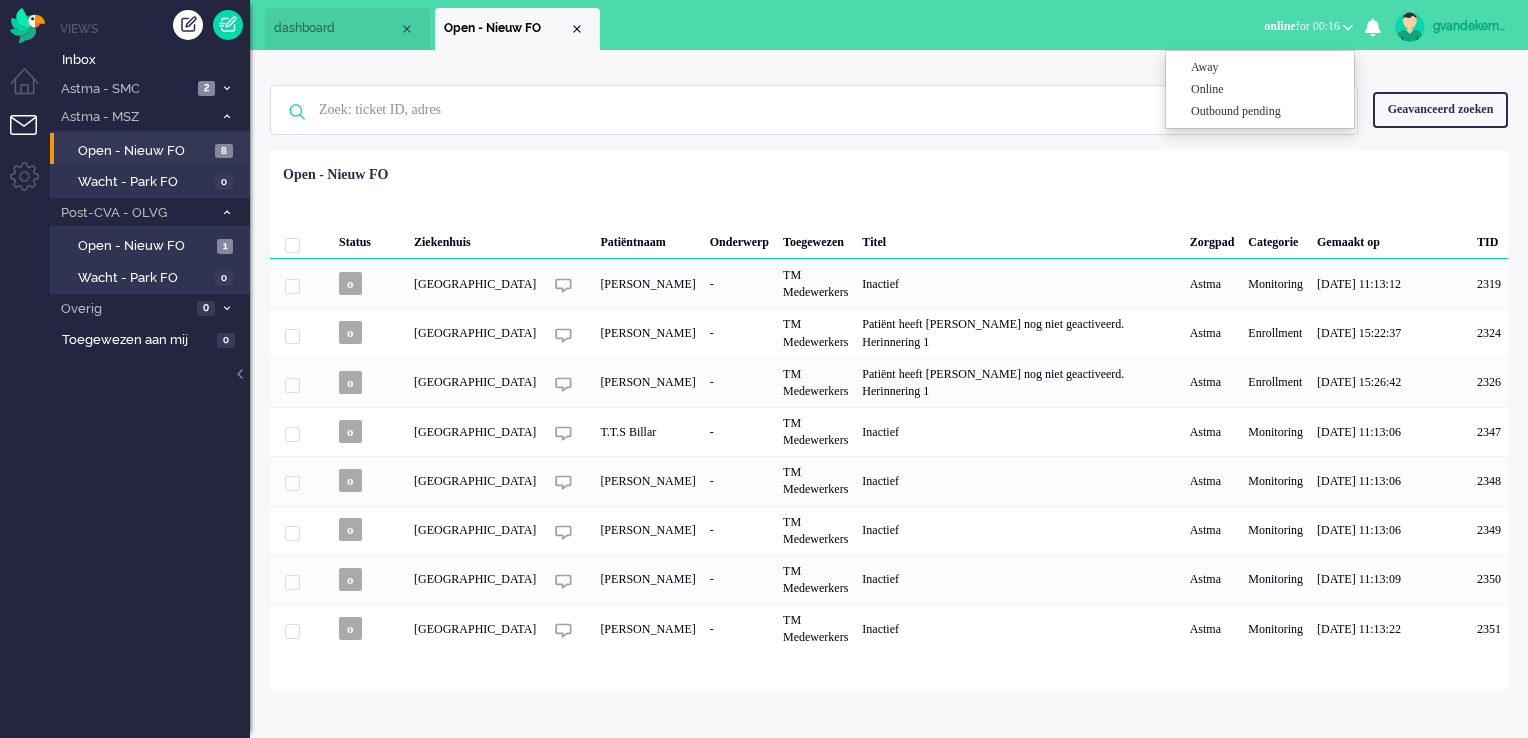 click on "0" at bounding box center [1373, 27] 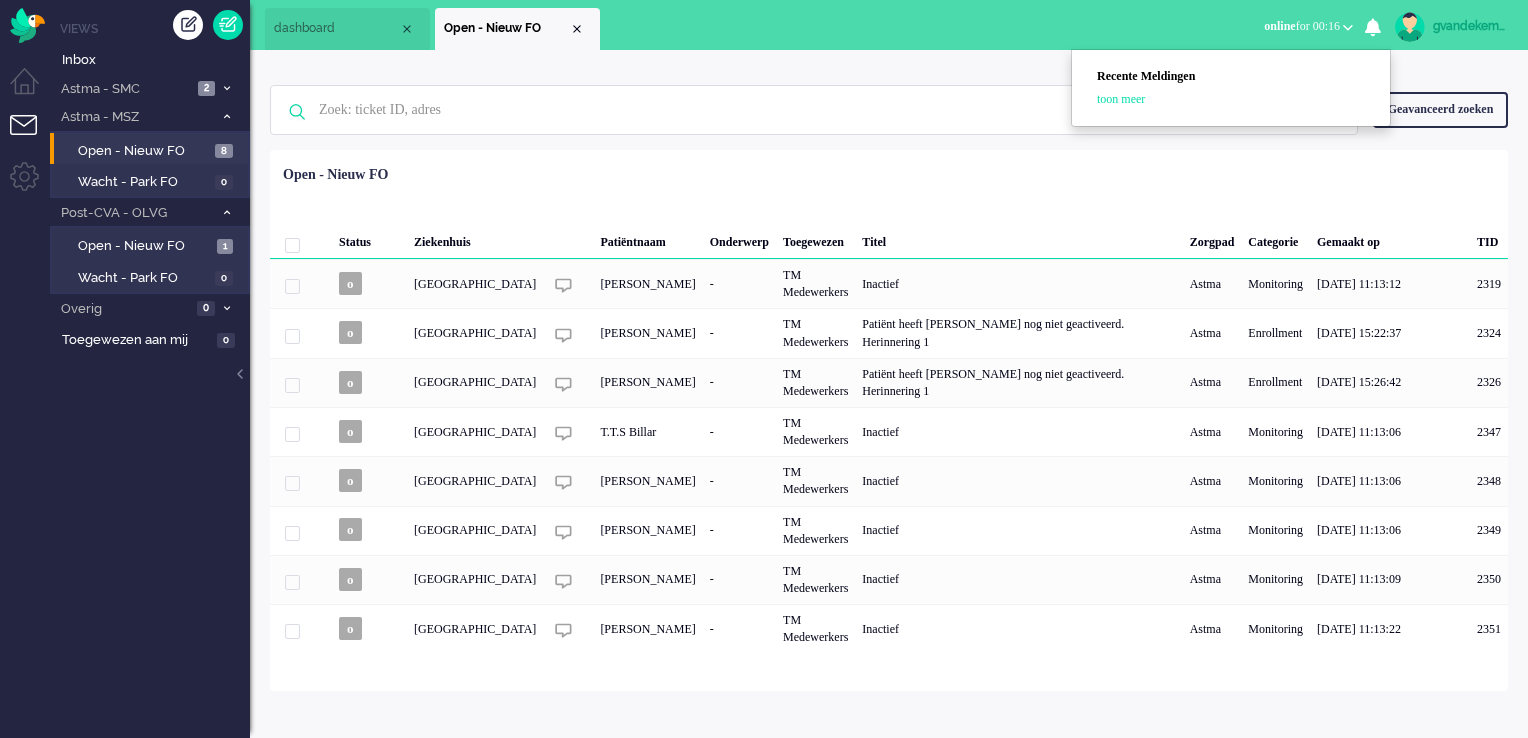 click at bounding box center [1410, 27] 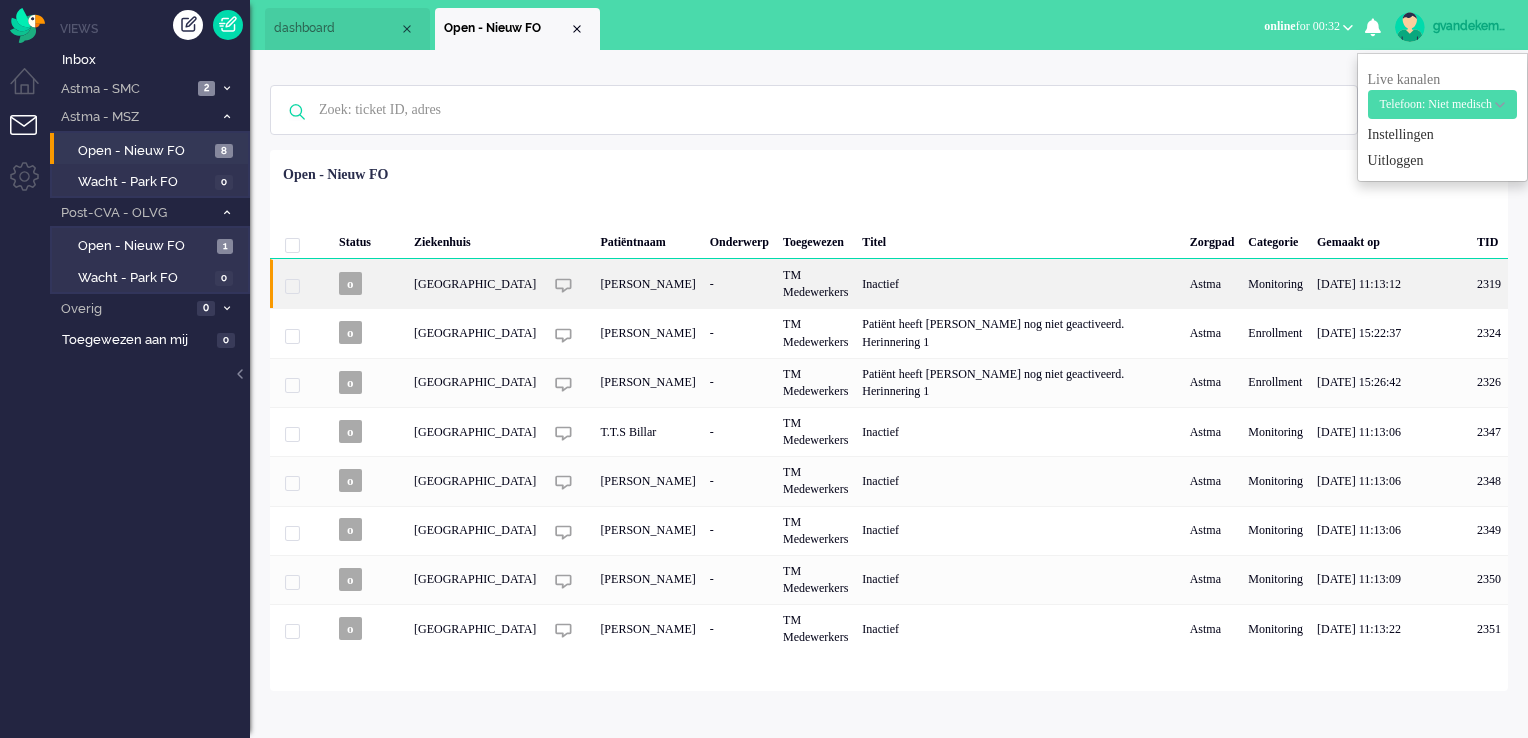 click on "[PERSON_NAME]" 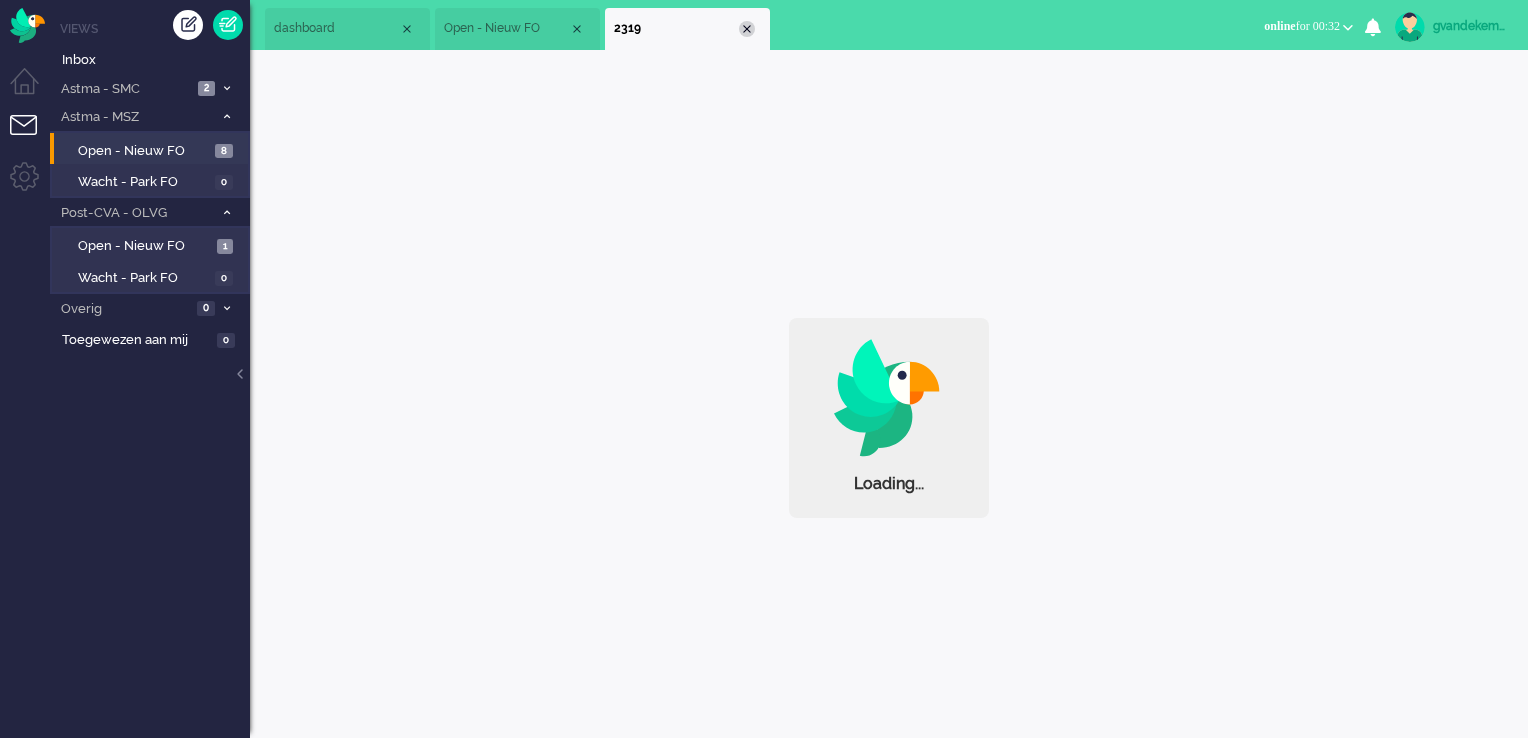 click at bounding box center (747, 29) 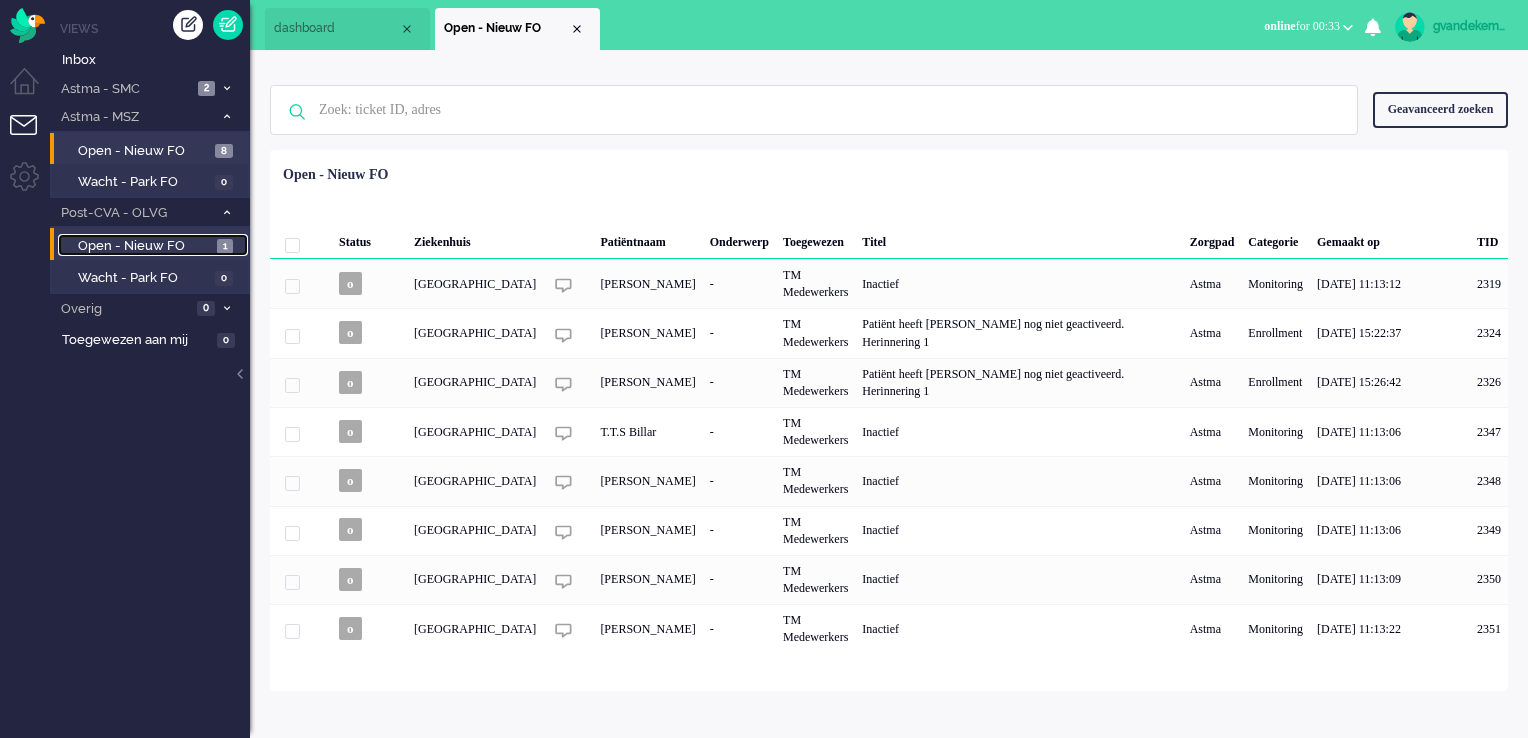 click on "Open - Nieuw FO" at bounding box center (145, 246) 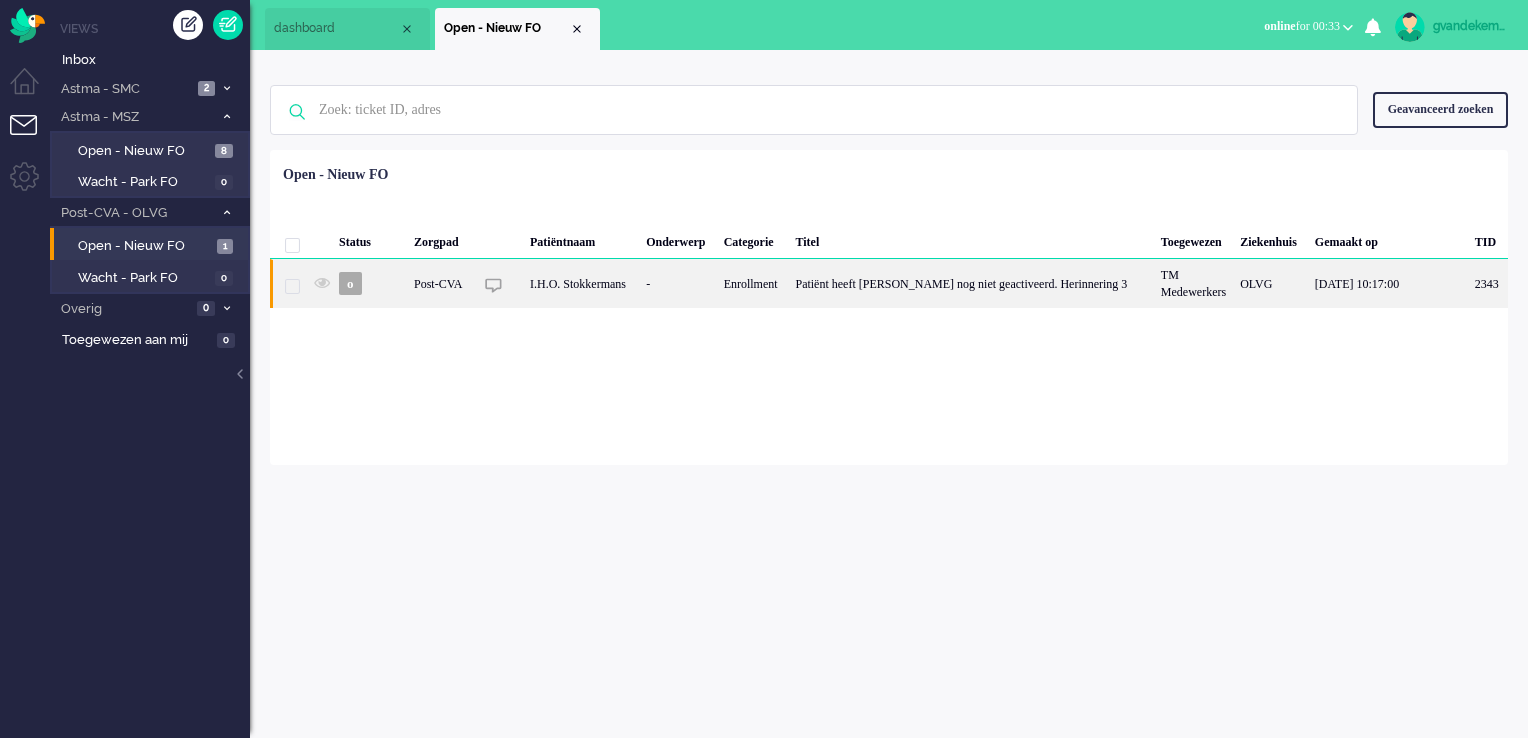 click on "I.H.O. Stokkermans" 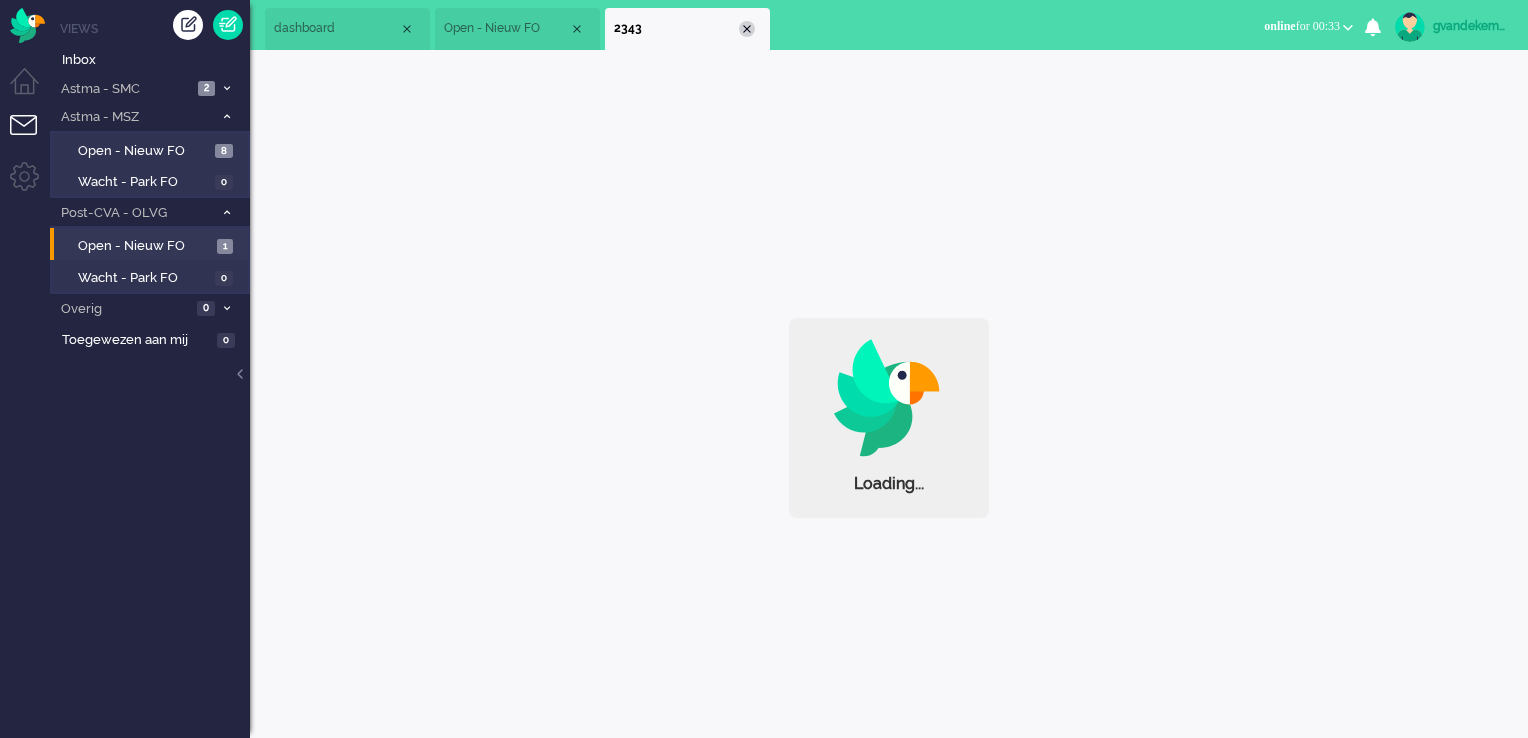 click at bounding box center [747, 29] 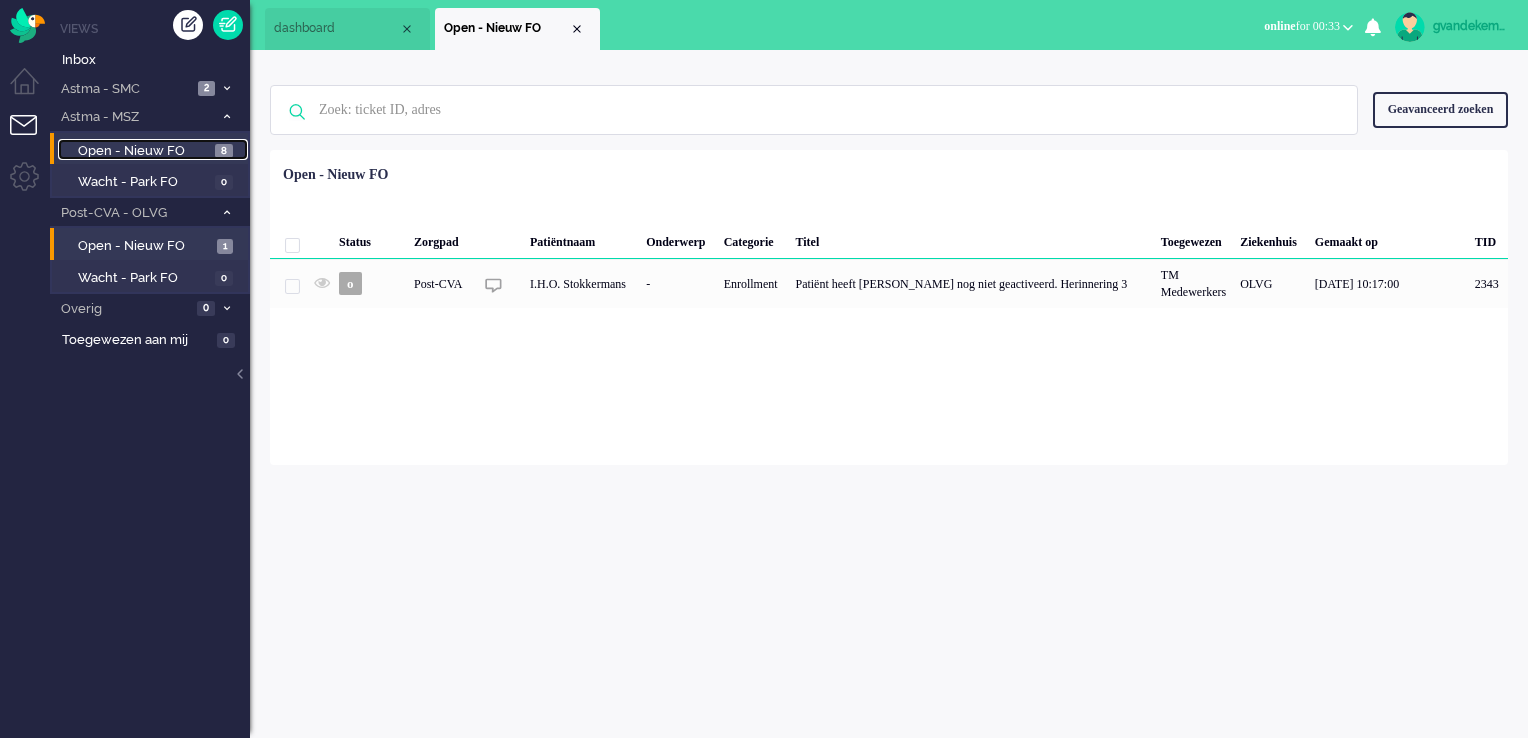 click on "Open - Nieuw FO" at bounding box center [144, 151] 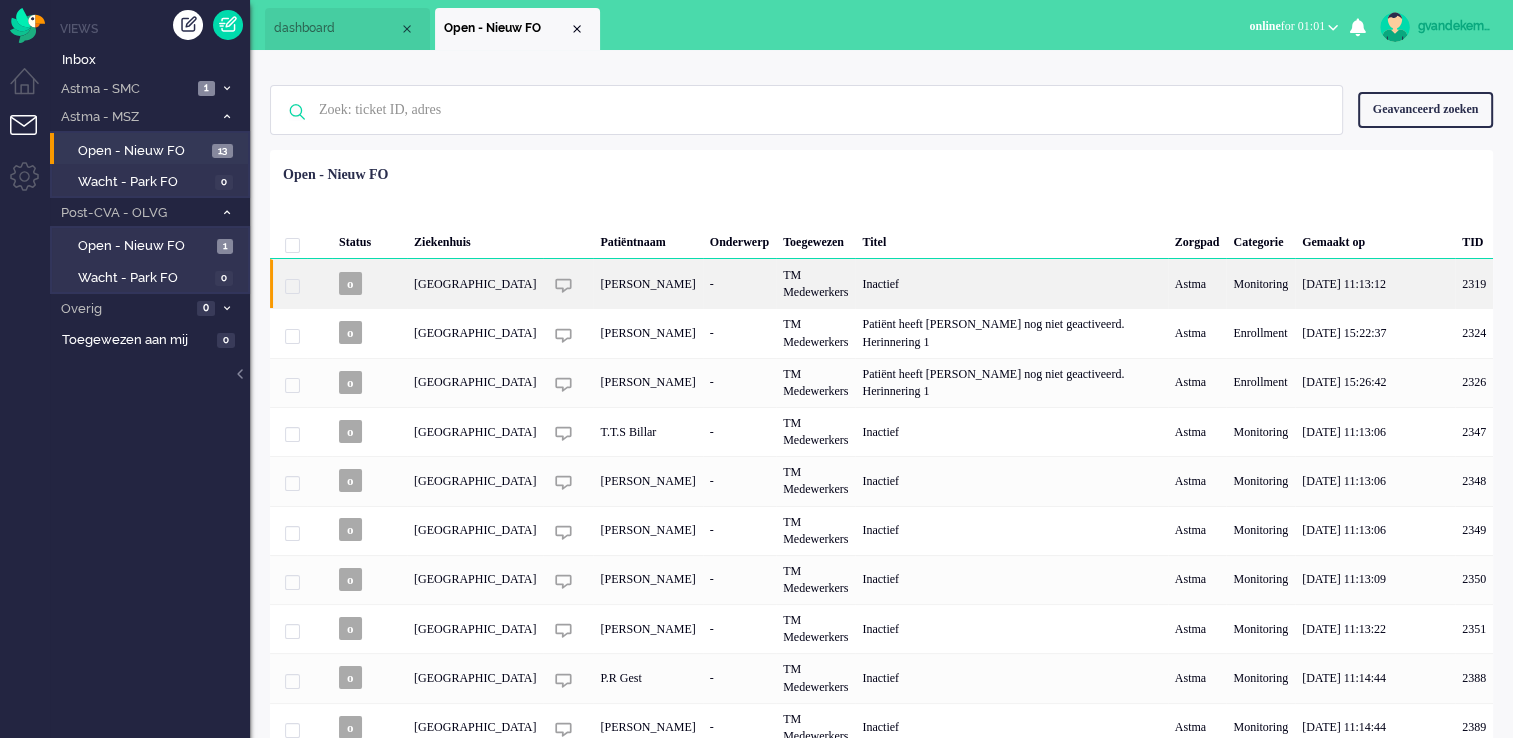 click on "[GEOGRAPHIC_DATA]" 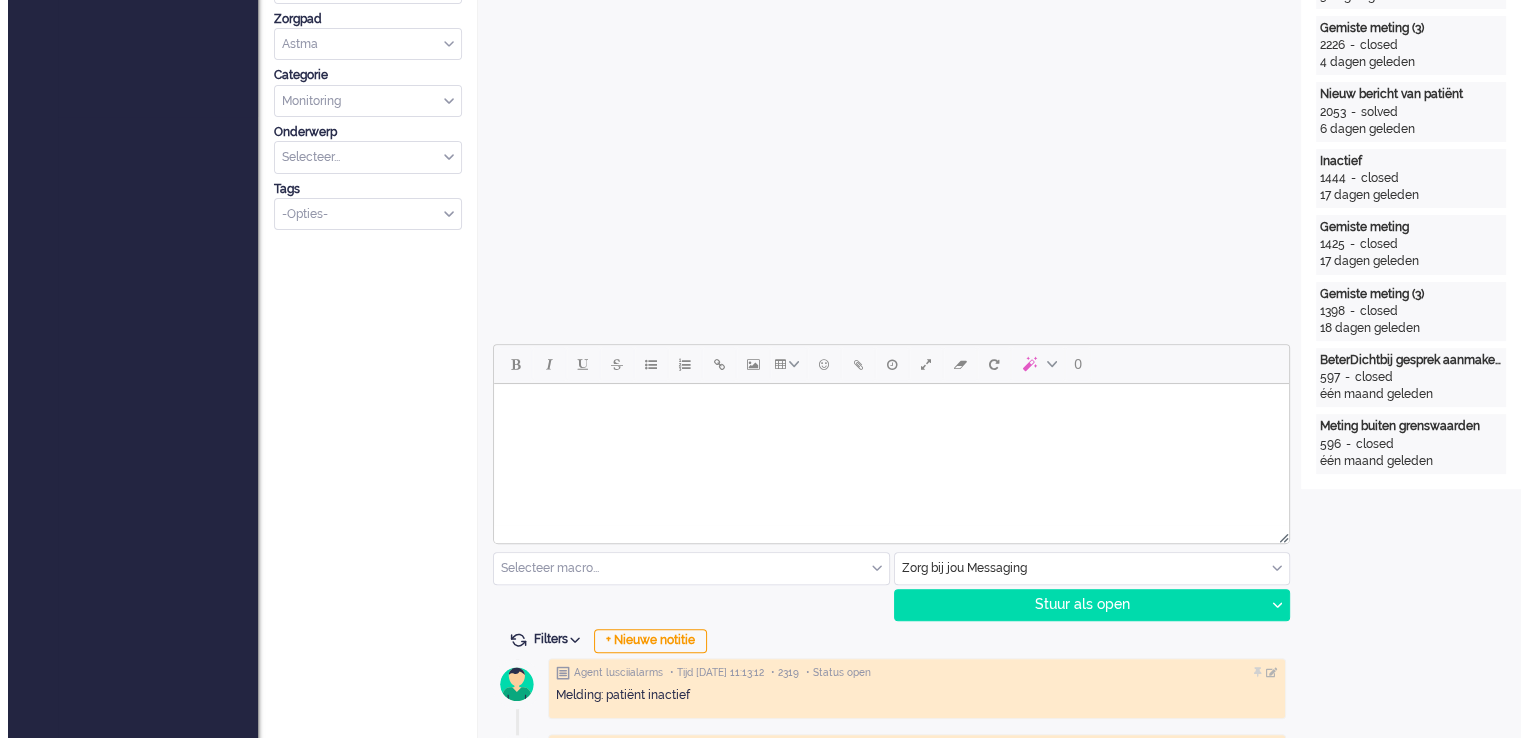 scroll, scrollTop: 0, scrollLeft: 0, axis: both 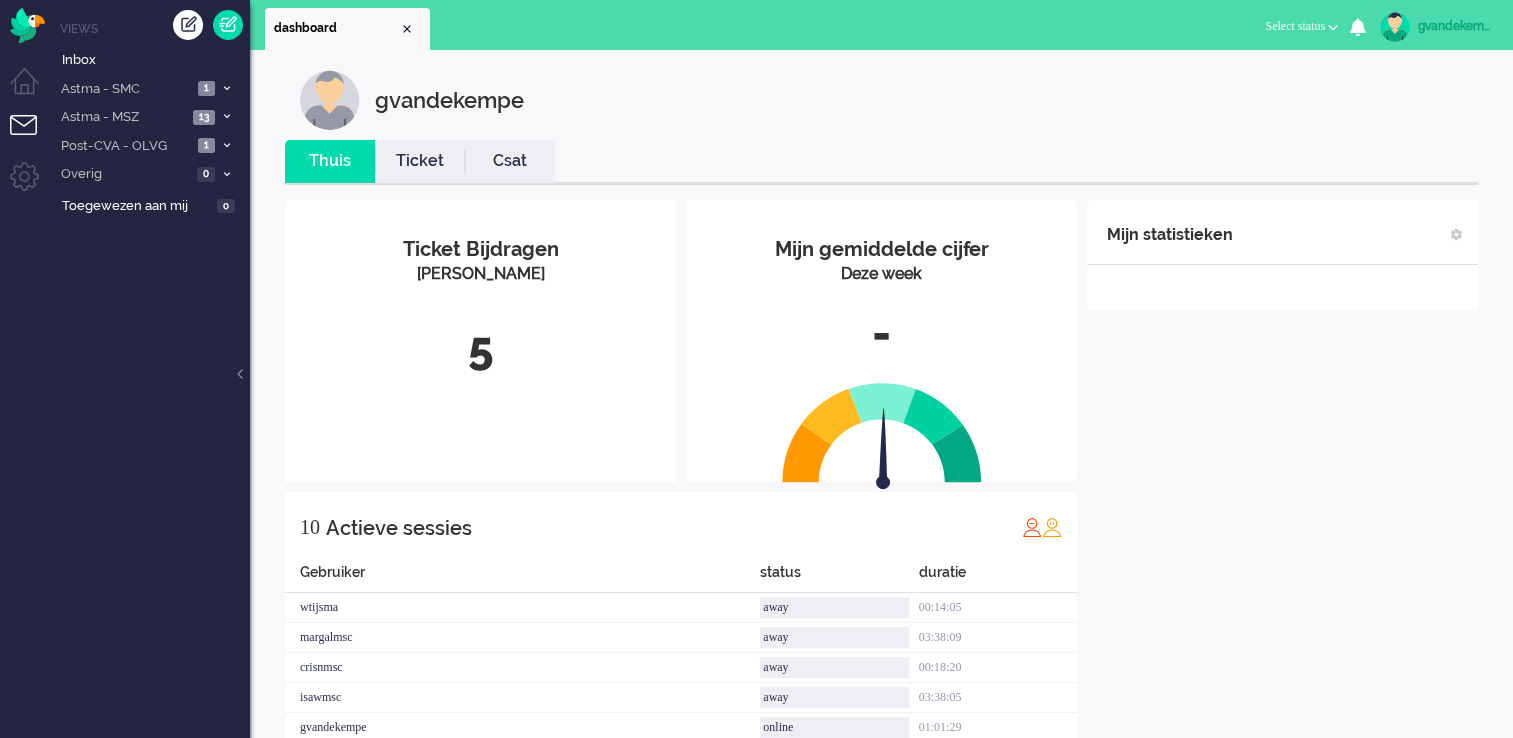 click on "Select status" at bounding box center (1301, 26) 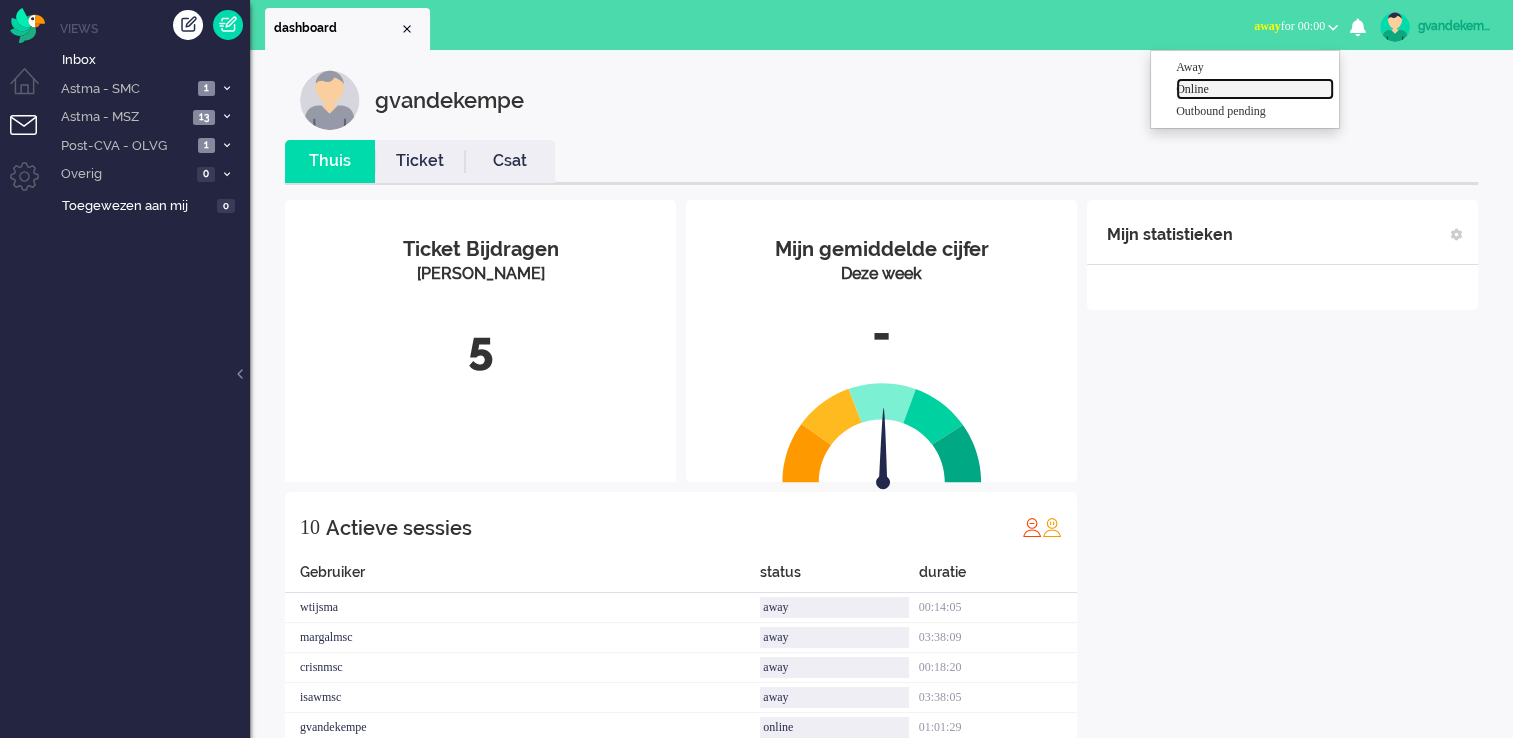click on "Online" at bounding box center [1255, 89] 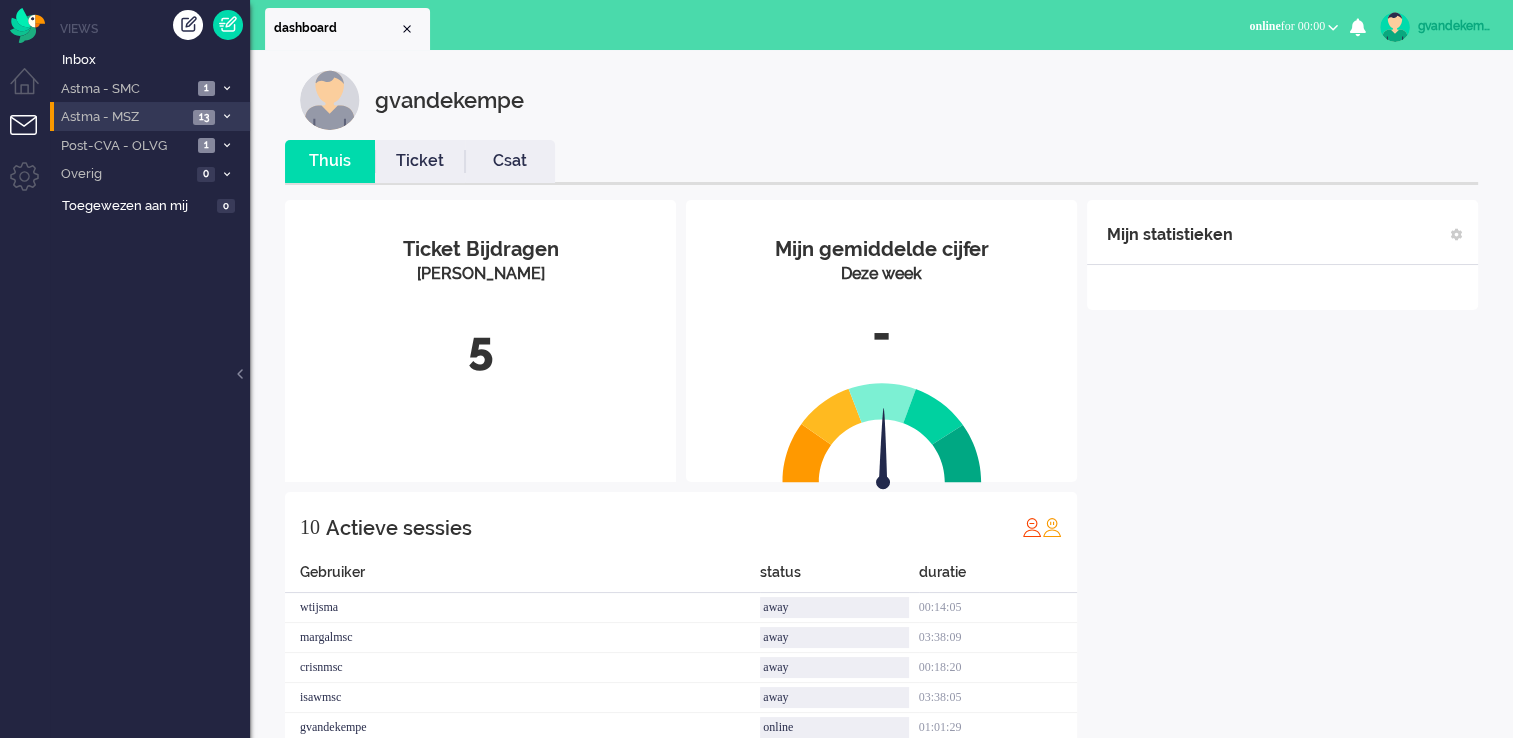 click on "Astma - MSZ" at bounding box center [122, 117] 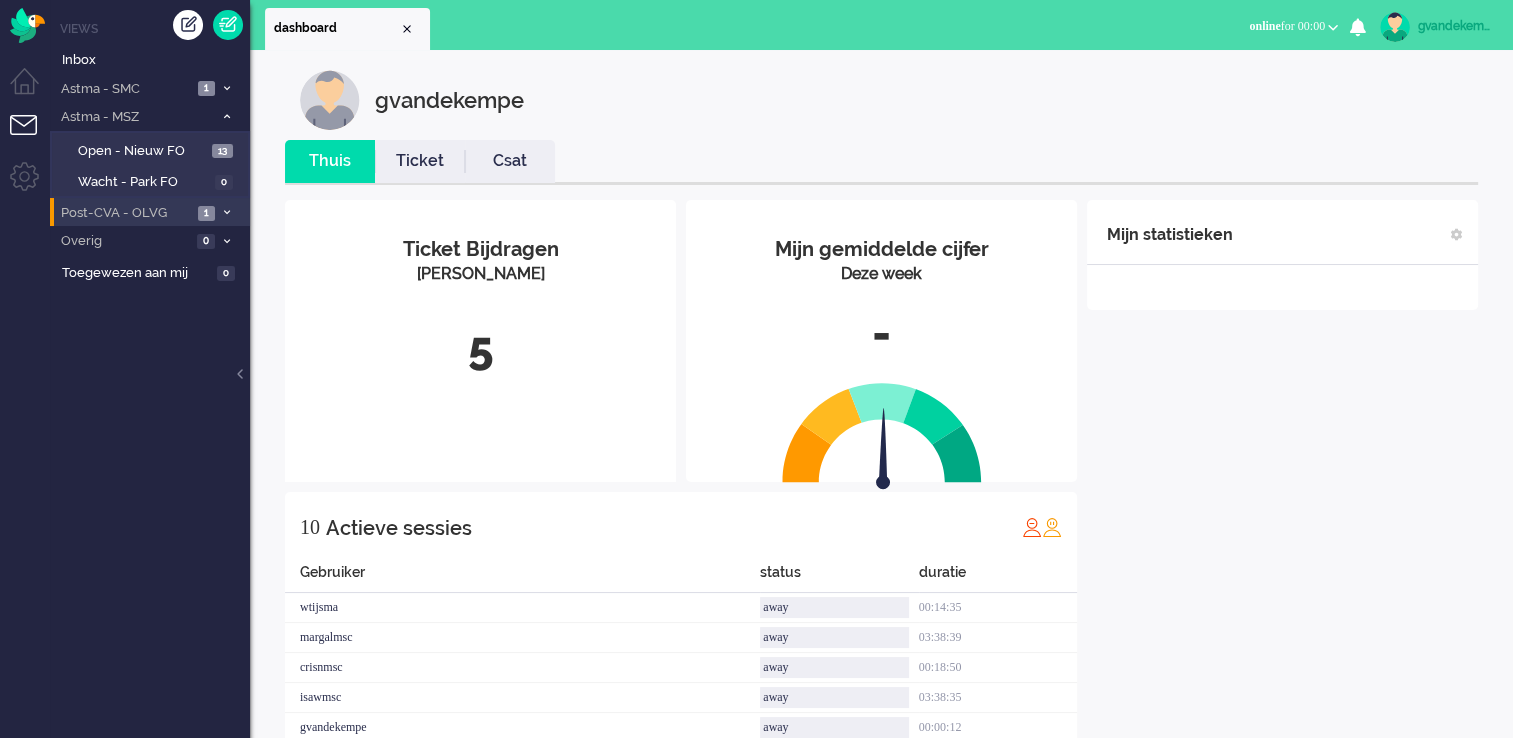 click on "Post-CVA - OLVG" at bounding box center [125, 213] 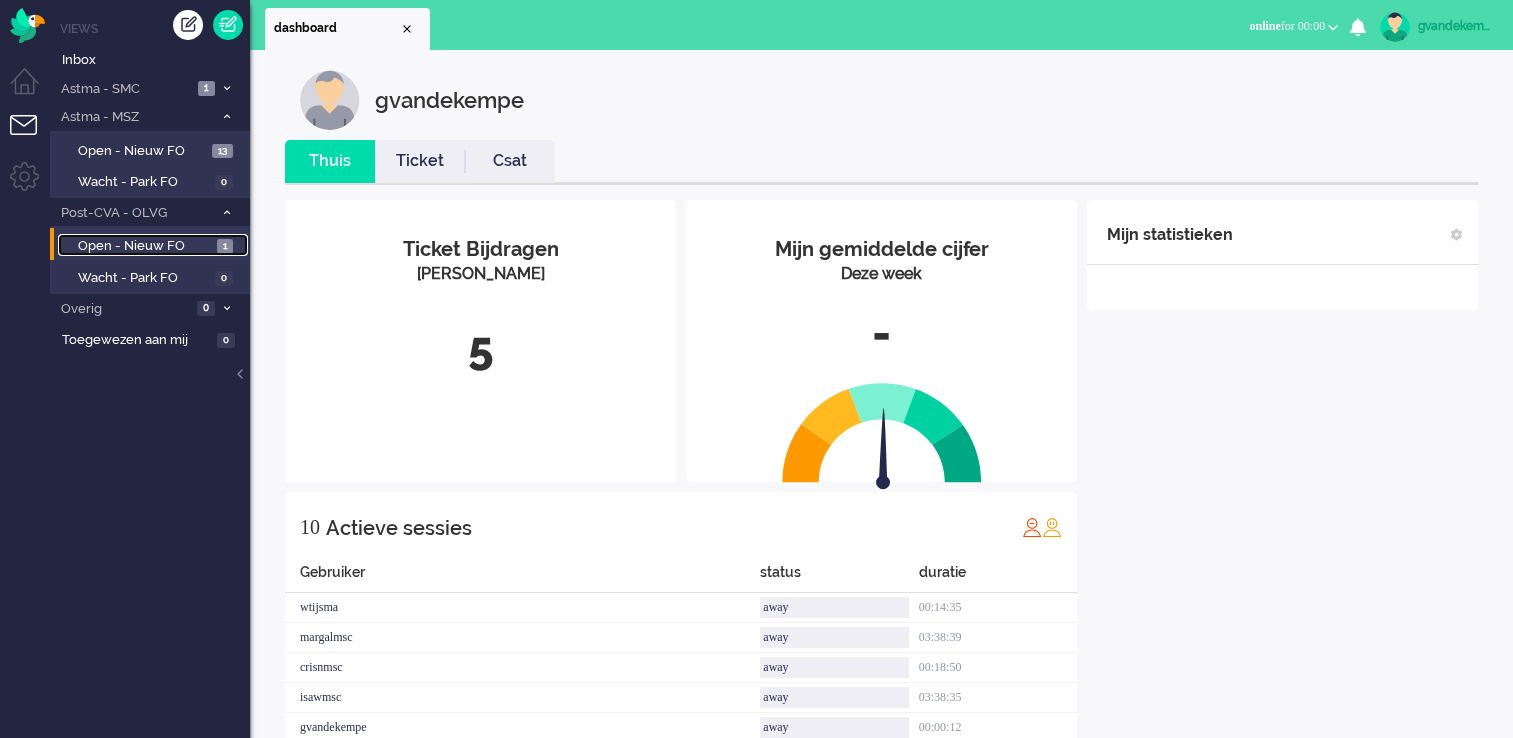 click on "Open - Nieuw FO" at bounding box center [145, 246] 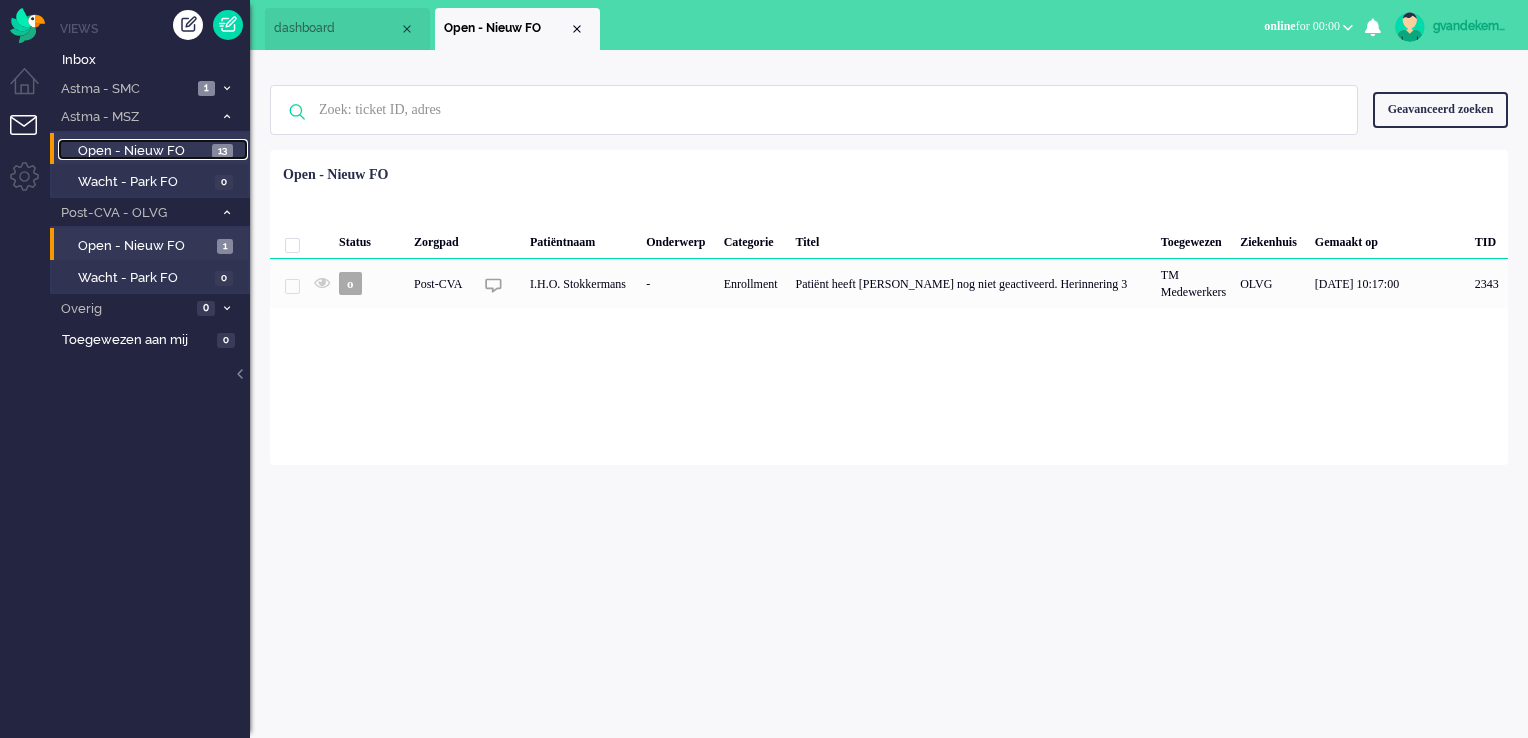 click on "Open - Nieuw FO" at bounding box center (142, 151) 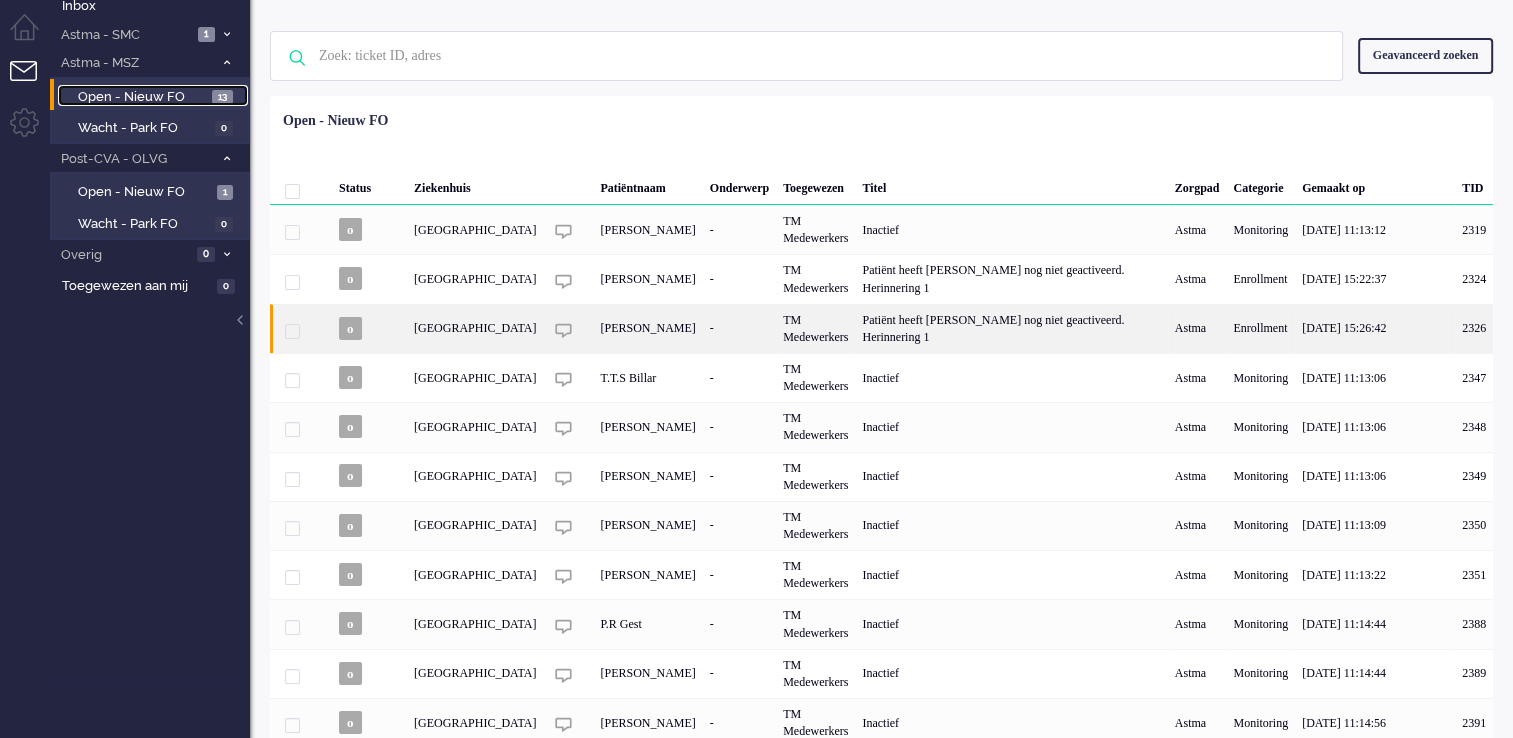 scroll, scrollTop: 0, scrollLeft: 0, axis: both 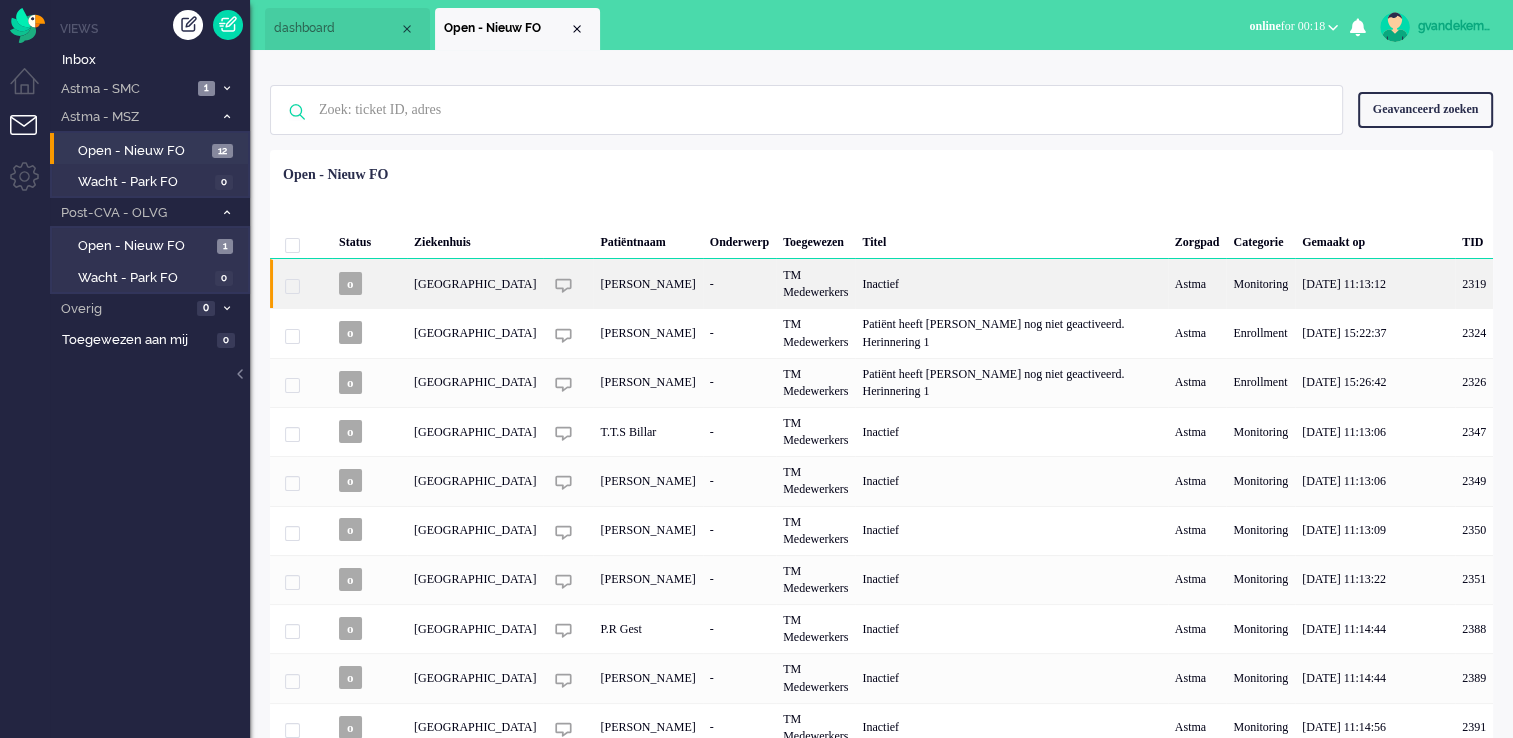 click on "[GEOGRAPHIC_DATA]" 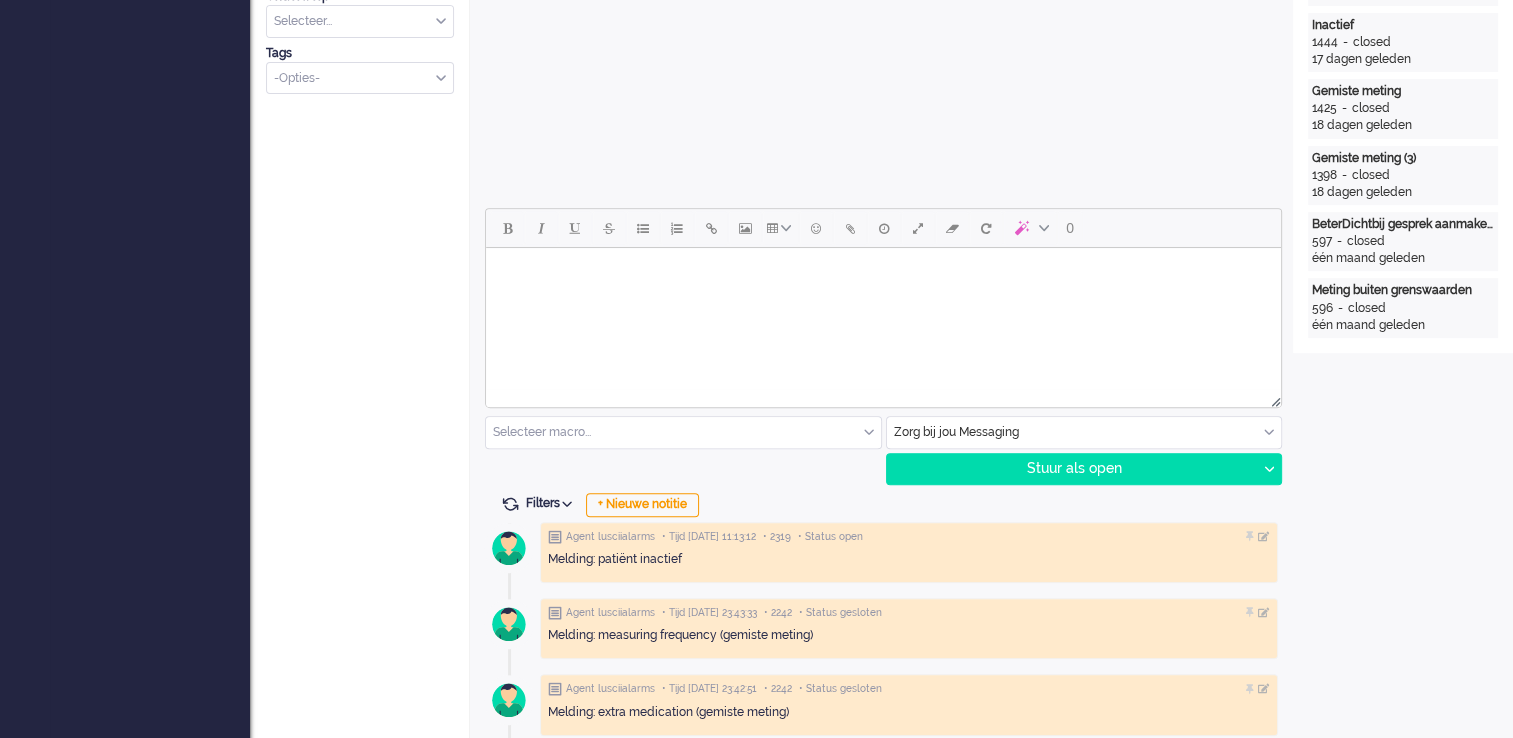 scroll, scrollTop: 700, scrollLeft: 0, axis: vertical 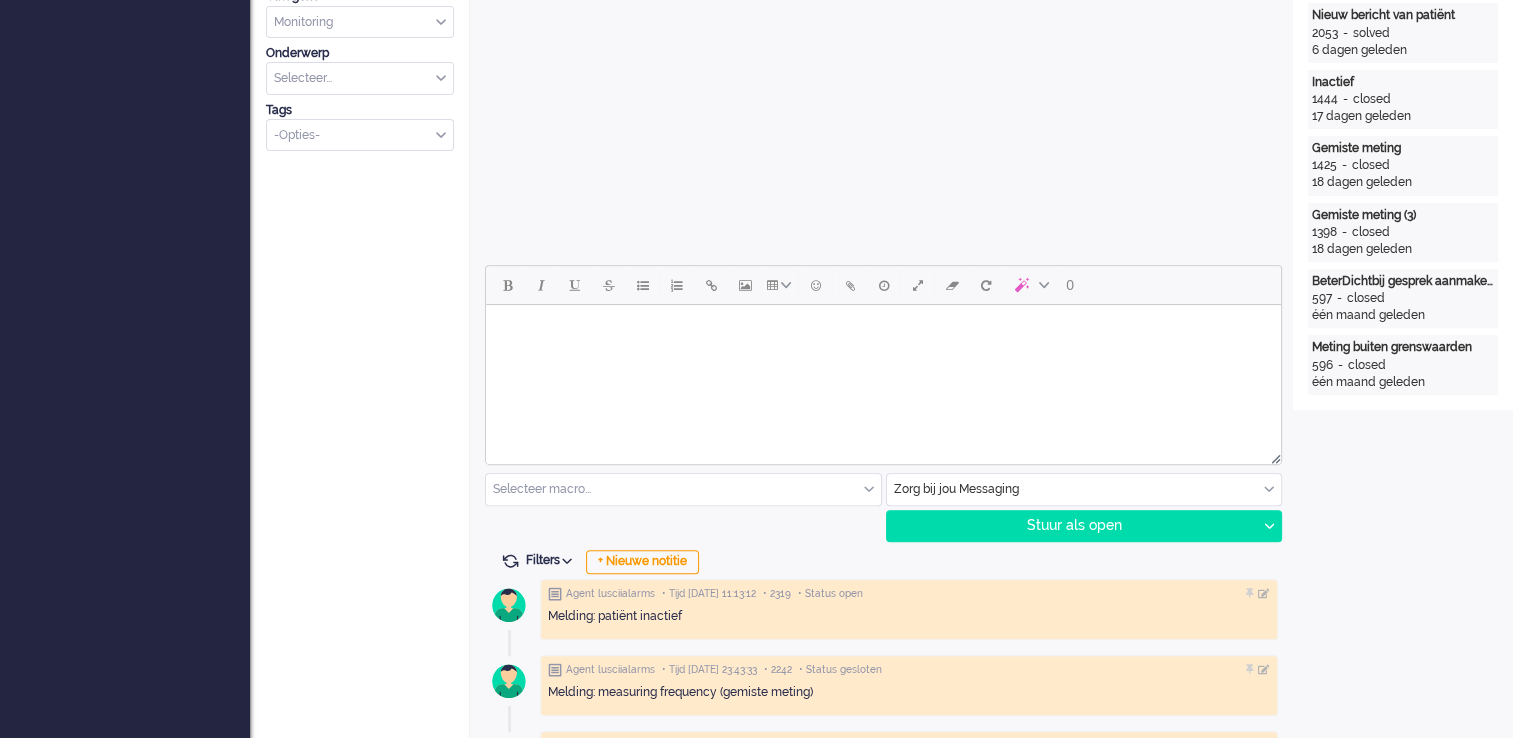 click at bounding box center [883, 330] 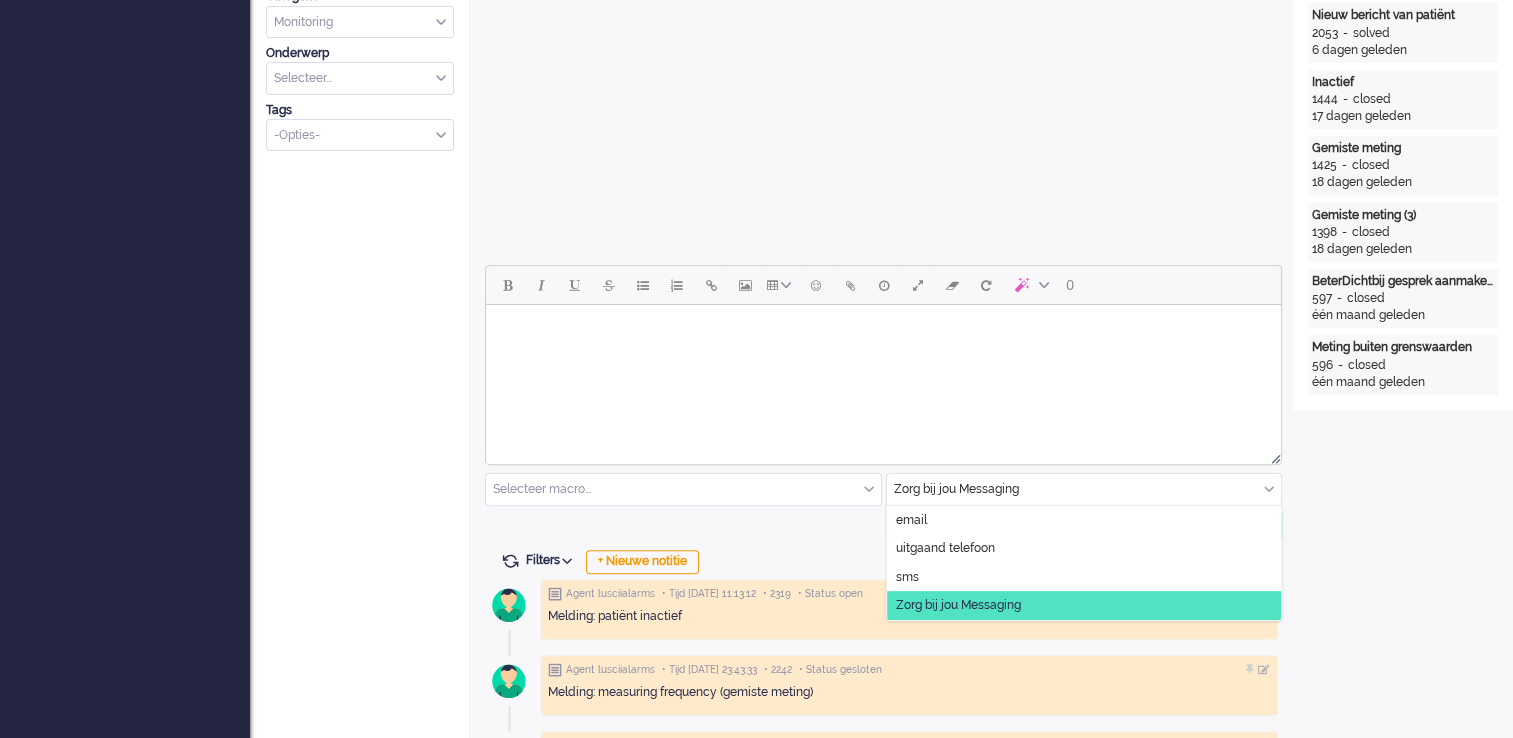 click on "Zorg bij jou Messaging" at bounding box center [1084, 489] 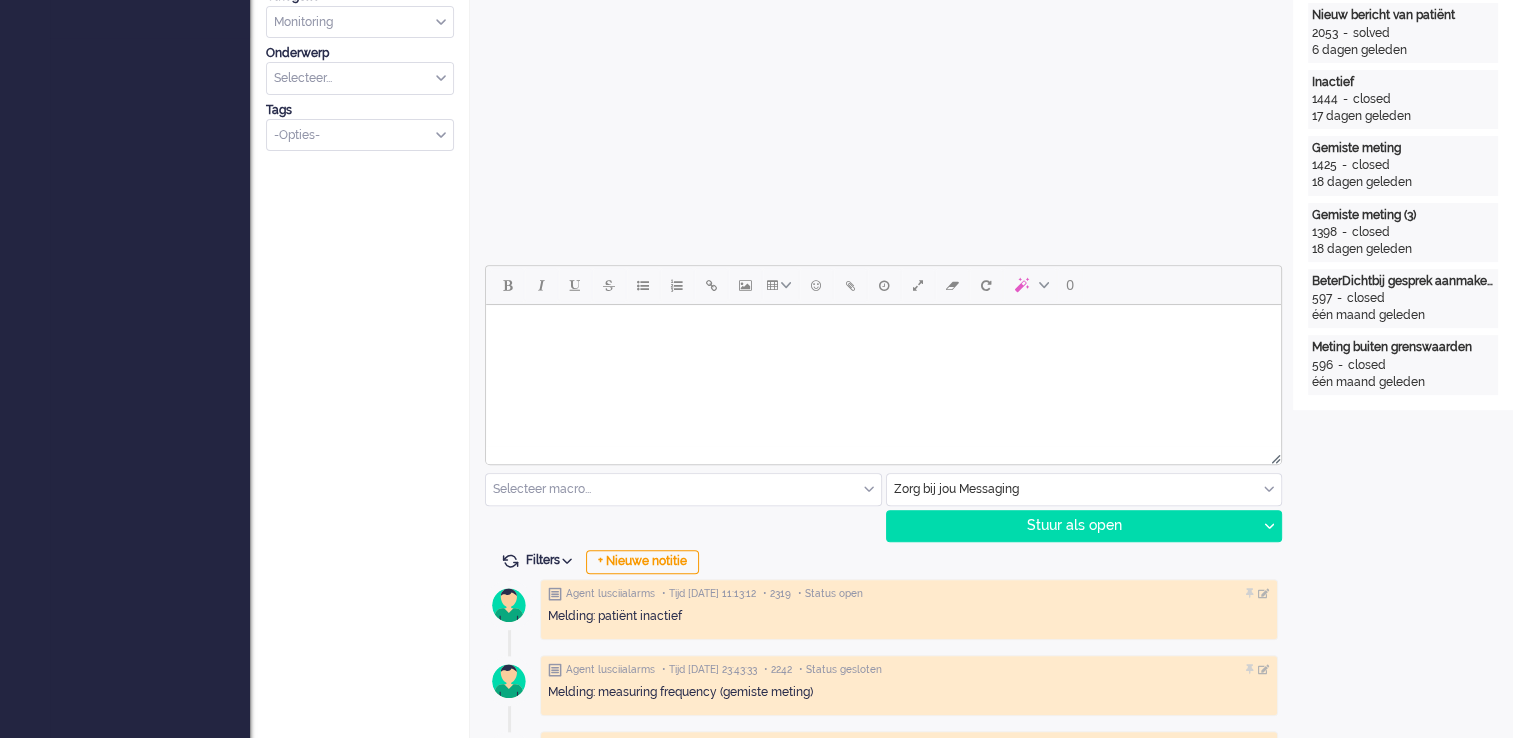 click at bounding box center [883, 330] 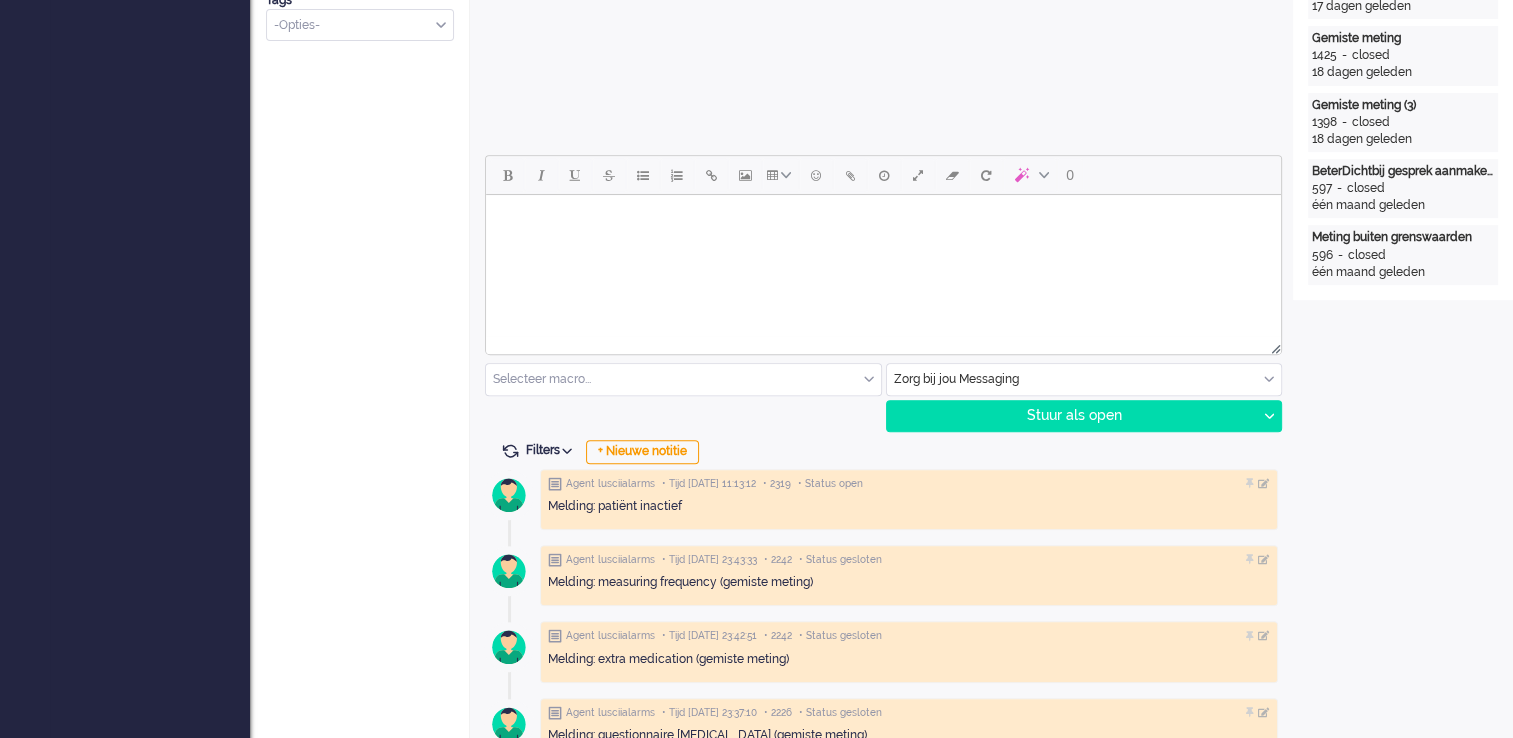 scroll, scrollTop: 800, scrollLeft: 0, axis: vertical 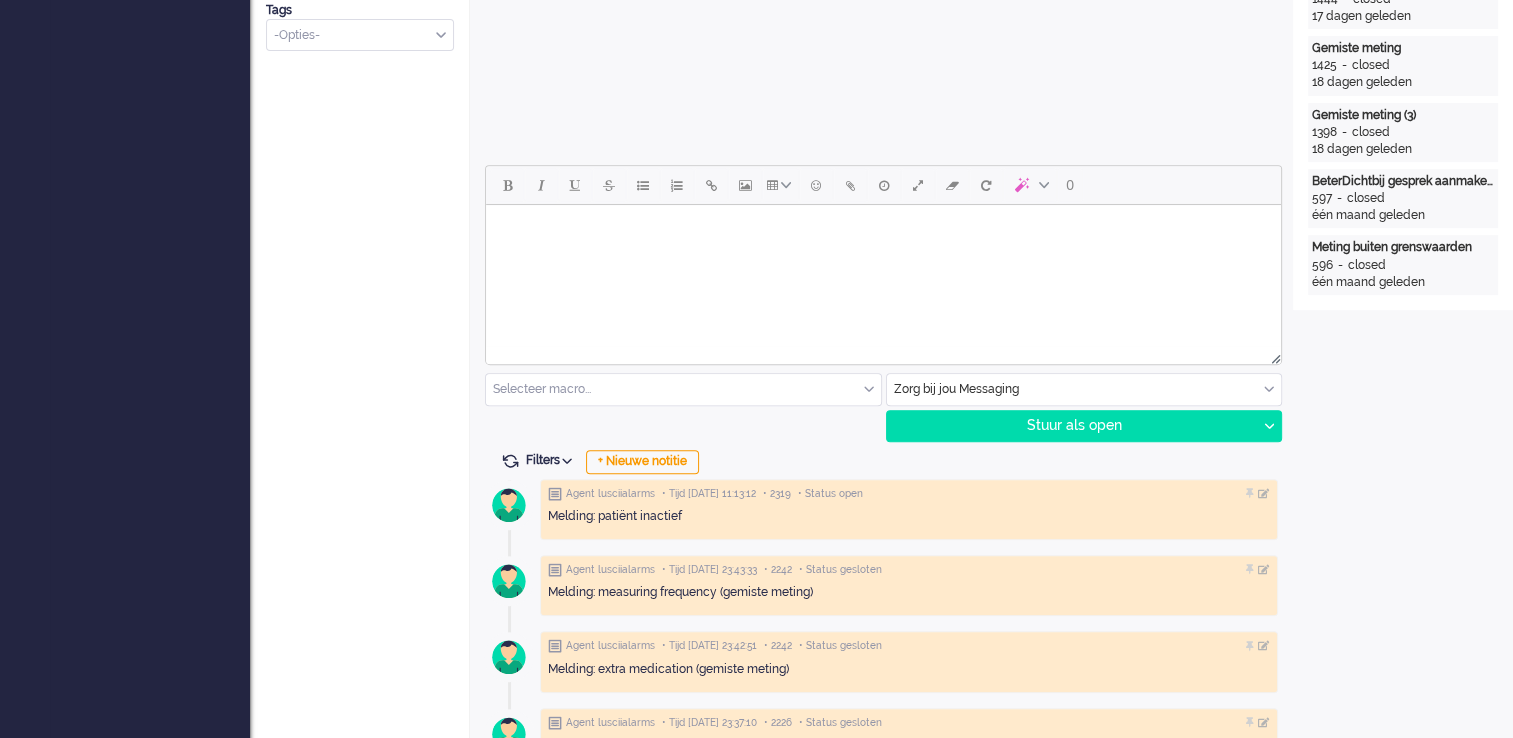click at bounding box center (883, 230) 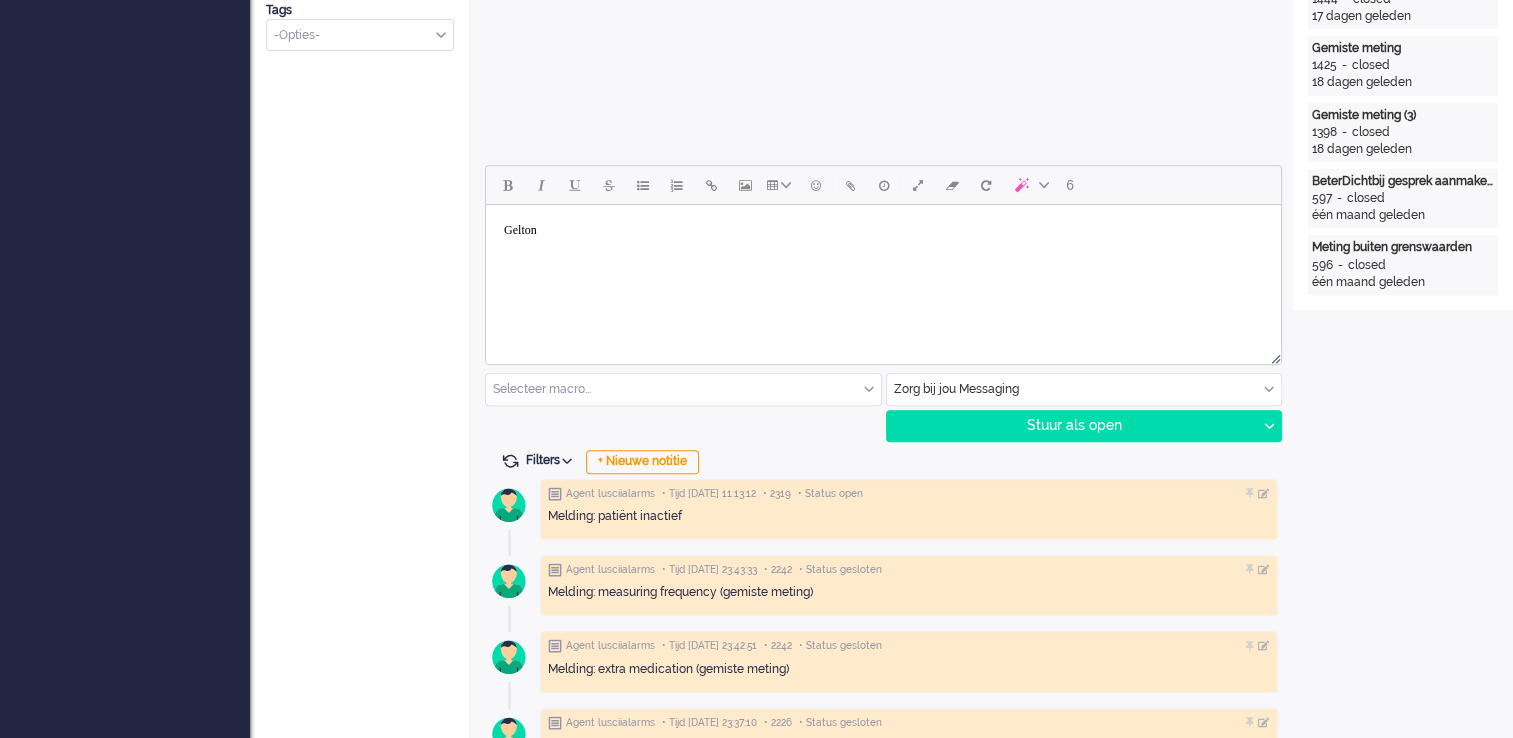 click on "Gelton" at bounding box center (883, 230) 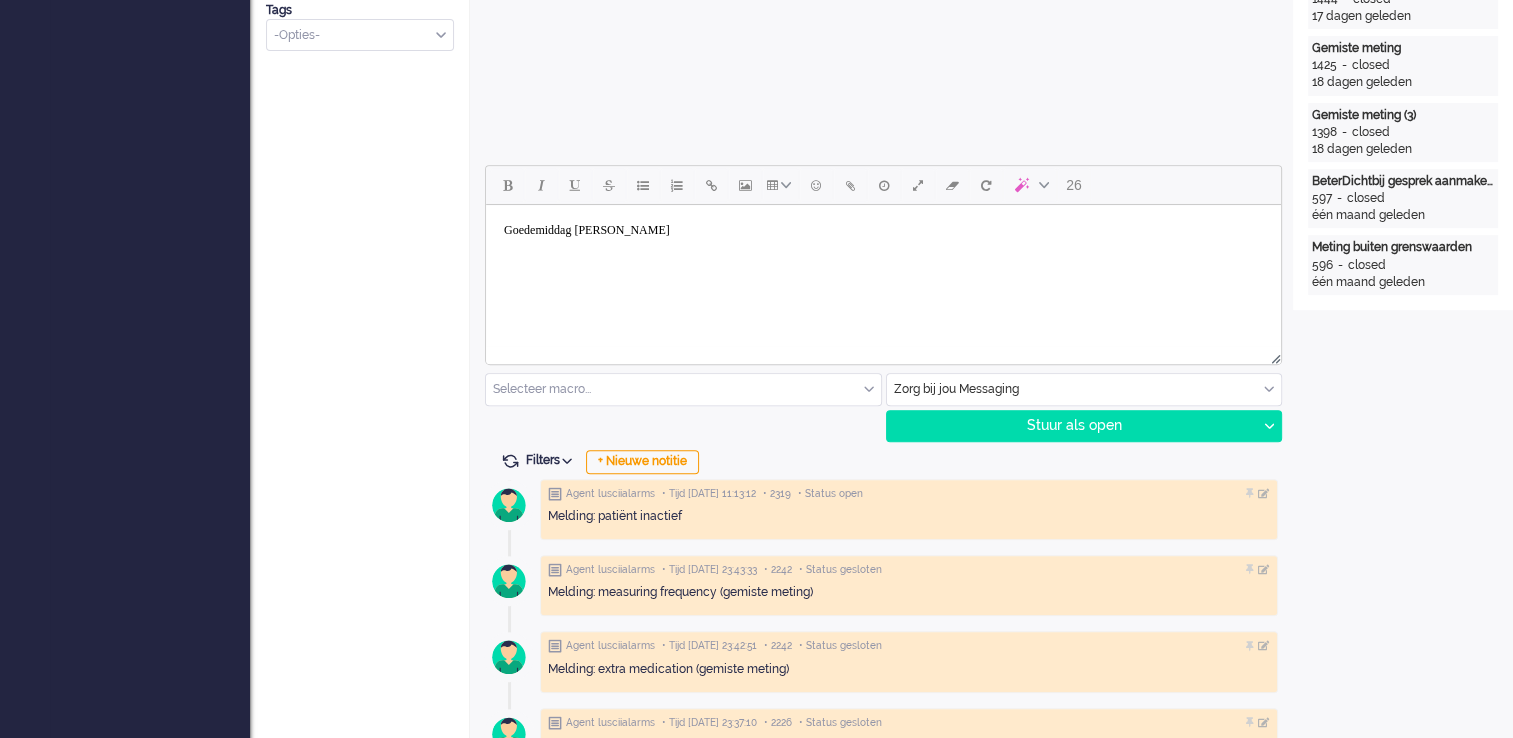 click on "Goedemiddag [PERSON_NAME]" at bounding box center (883, 230) 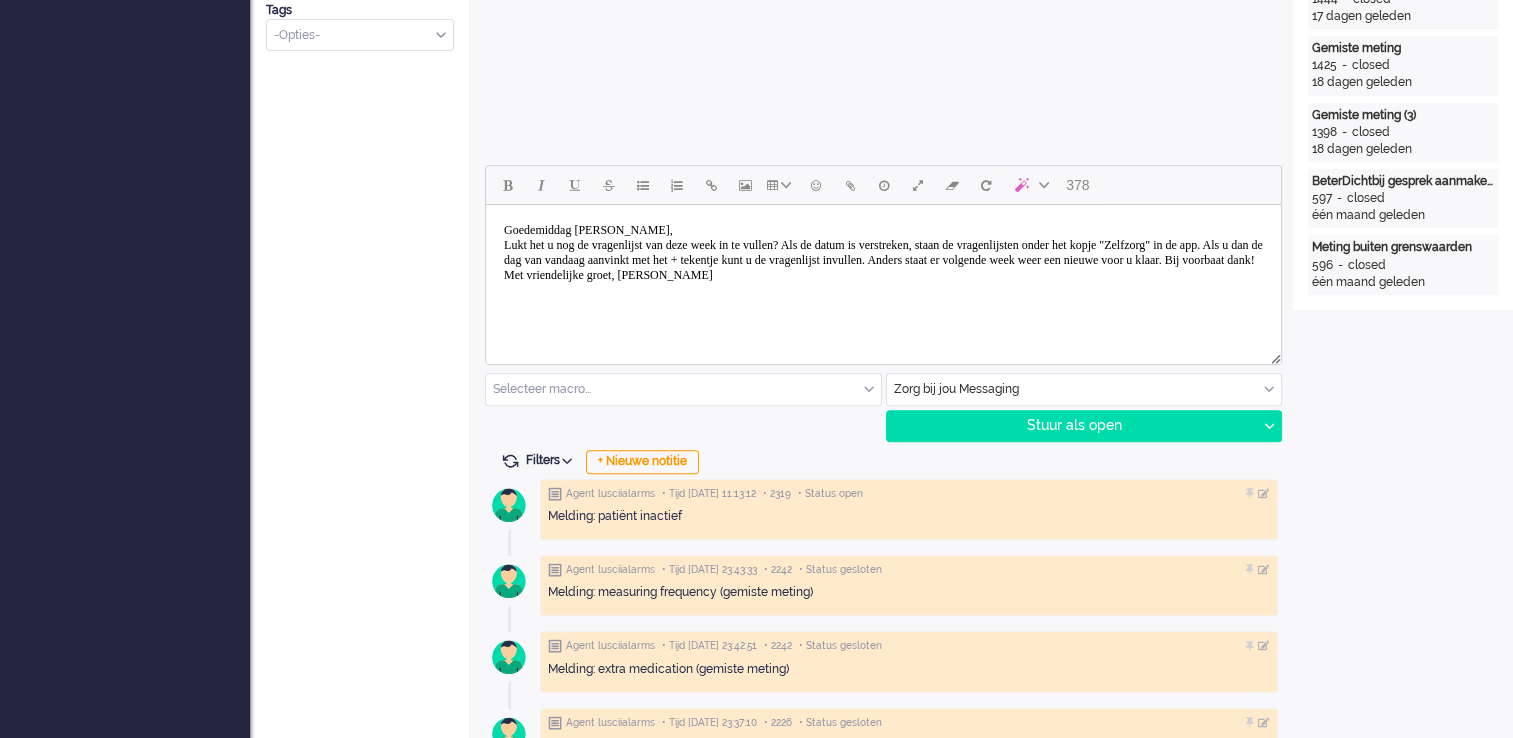 click on "Goedemiddag [PERSON_NAME],  Lukt het u nog de vragenlijst van deze week in te vullen? Als de datum is verstreken, staan de vragenlijsten onder het kopje "Zelfzorg" in de app. Als u dan de dag van vandaag aanvinkt met het + tekentje kunt u de vragenlijst invullen. Anders staat er volgende week weer een nieuwe voor u klaar. Bij voorbaat dank! Met vriendelijke groet, [PERSON_NAME]" at bounding box center [883, 253] 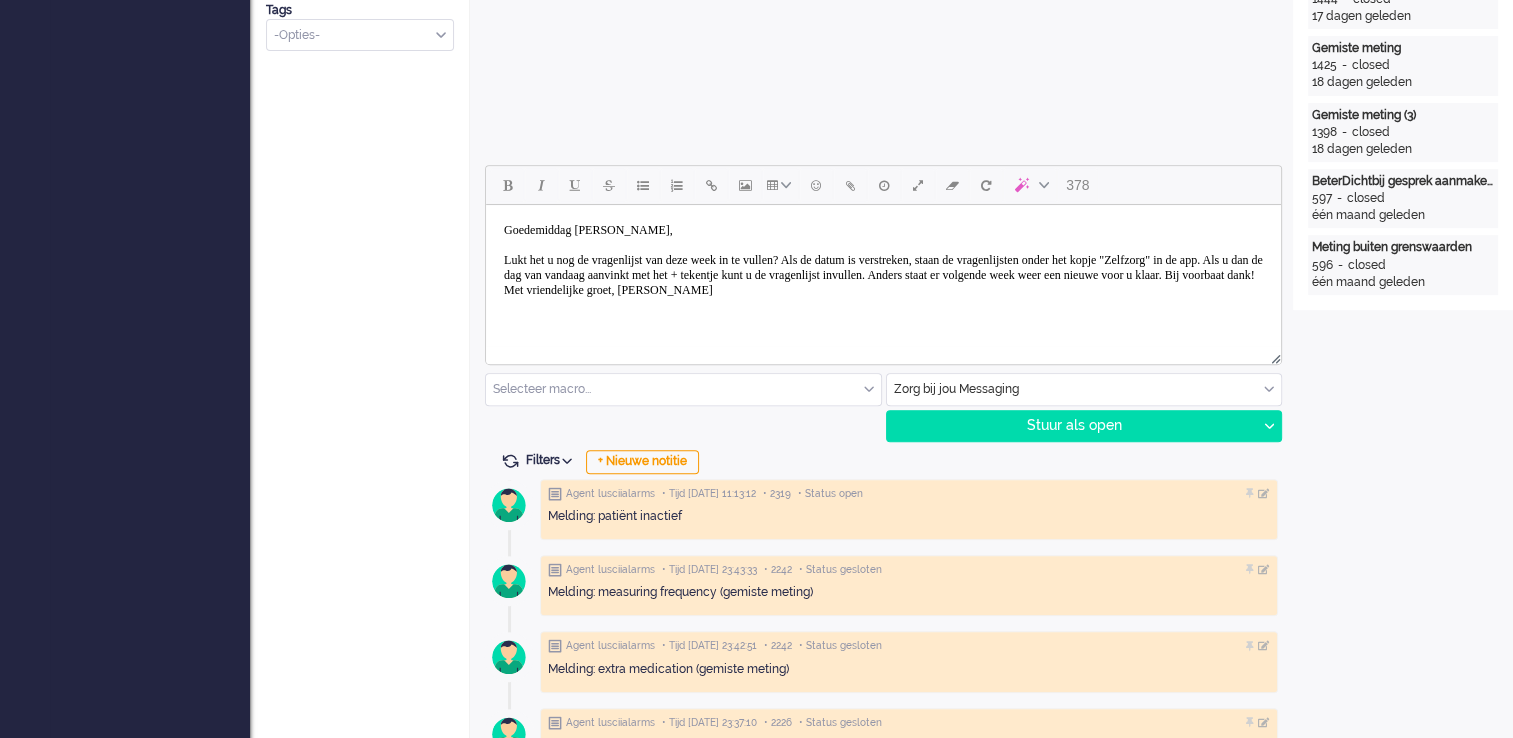 click on "Goedemiddag [PERSON_NAME], Lukt het u nog de vragenlijst van deze week in te vullen? Als de datum is verstreken, staan de vragenlijsten onder het kopje "Zelfzorg" in de app. Als u dan de dag van vandaag aanvinkt met het + tekentje kunt u de vragenlijst invullen. Anders staat er volgende week weer een nieuwe voor u klaar. Bij voorbaat dank! Met vriendelijke groet, [PERSON_NAME]" at bounding box center (883, 260) 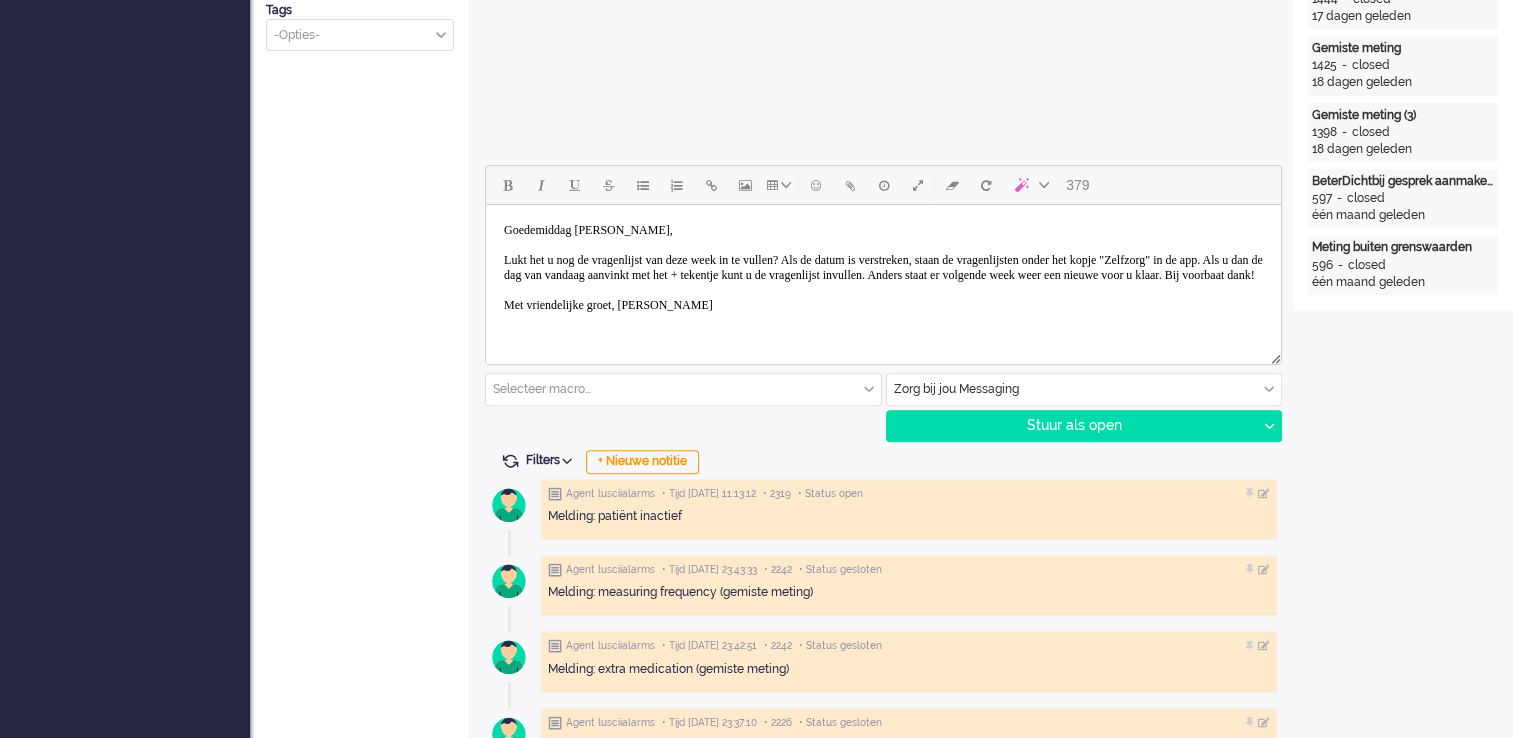 click on "Goedemiddag [PERSON_NAME], Lukt het u nog de vragenlijst van deze week in te vullen? Als de datum is verstreken, staan de vragenlijsten onder het kopje "Zelfzorg" in de app. Als u dan de dag van vandaag aanvinkt met het + tekentje kunt u de vragenlijst invullen. Anders staat er volgende week weer een nieuwe voor u klaar. Bij voorbaat dank!  Met vriendelijke groet, [PERSON_NAME]" at bounding box center (883, 268) 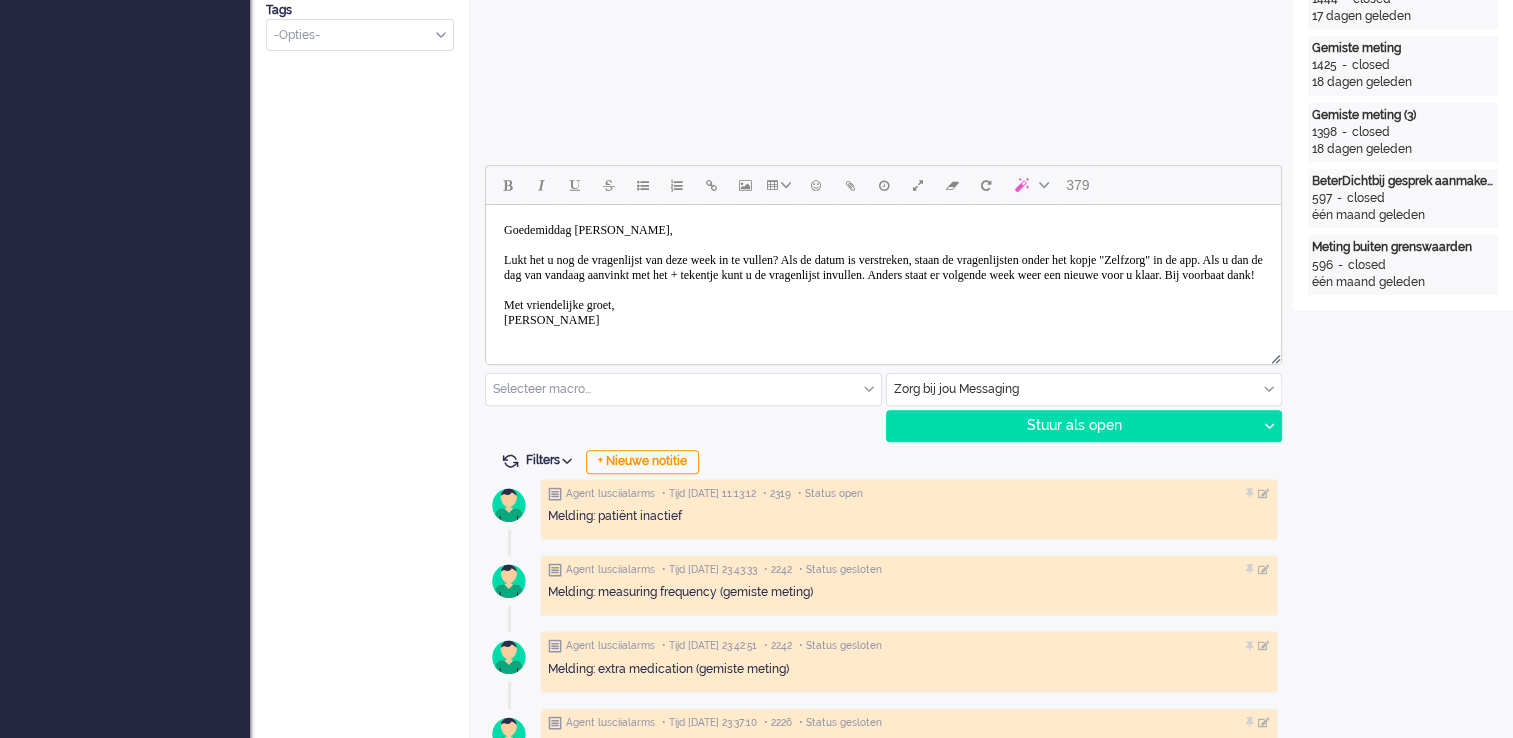 click on "Goedemiddag [PERSON_NAME], Lukt het u nog de vragenlijst van deze week in te vullen? Als de datum is verstreken, staan de vragenlijsten onder het kopje "Zelfzorg" in de app. Als u dan de dag van vandaag aanvinkt met het + tekentje kunt u de vragenlijst invullen. Anders staat er volgende week weer een nieuwe voor u klaar. Bij voorbaat dank!  Met vriendelijke groet,  [PERSON_NAME]" at bounding box center (883, 275) 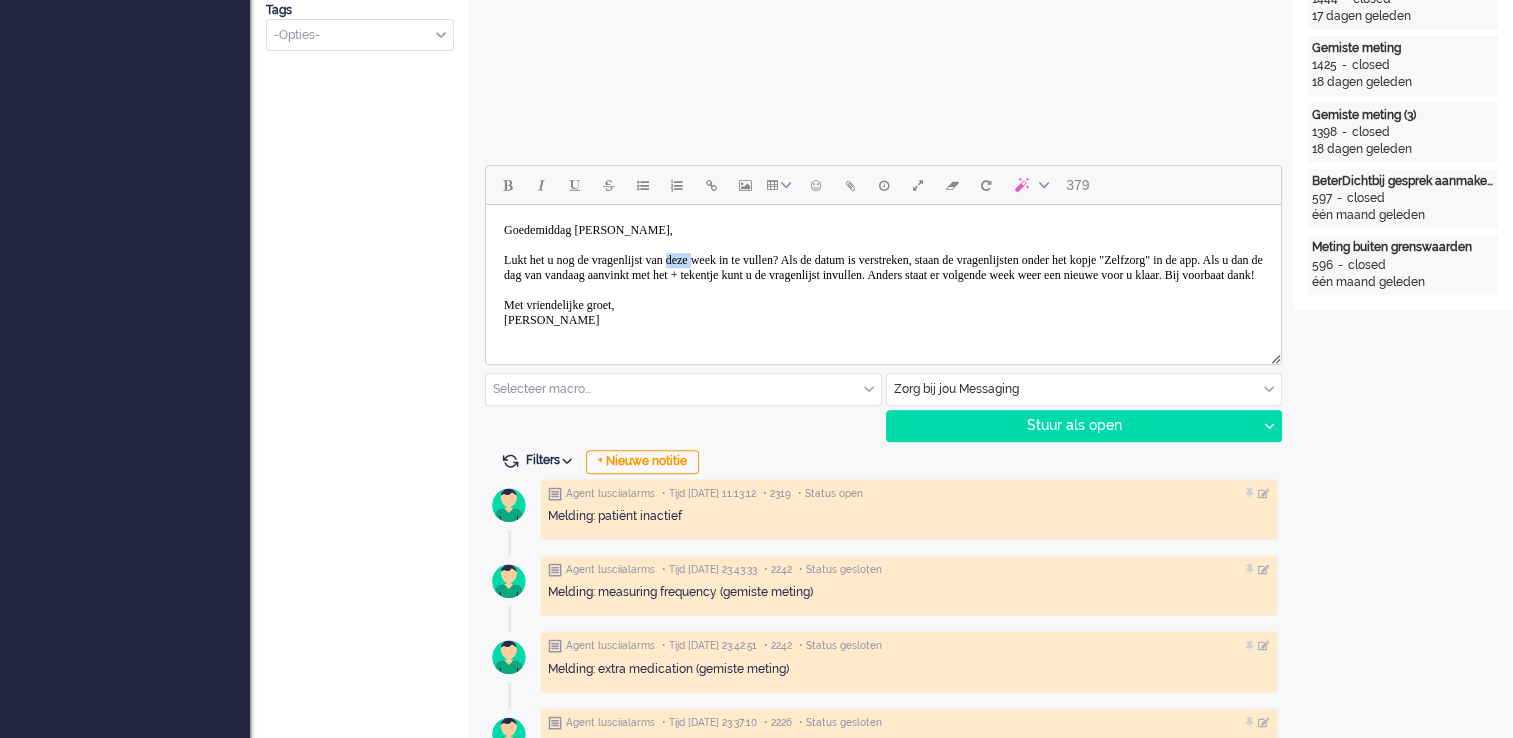 click on "Goedemiddag [PERSON_NAME], Lukt het u nog de vragenlijst van deze week in te vullen? Als de datum is verstreken, staan de vragenlijsten onder het kopje "Zelfzorg" in de app. Als u dan de dag van vandaag aanvinkt met het + tekentje kunt u de vragenlijst invullen. Anders staat er volgende week weer een nieuwe voor u klaar. Bij voorbaat dank!  Met vriendelijke groet,  [PERSON_NAME]" at bounding box center [883, 275] 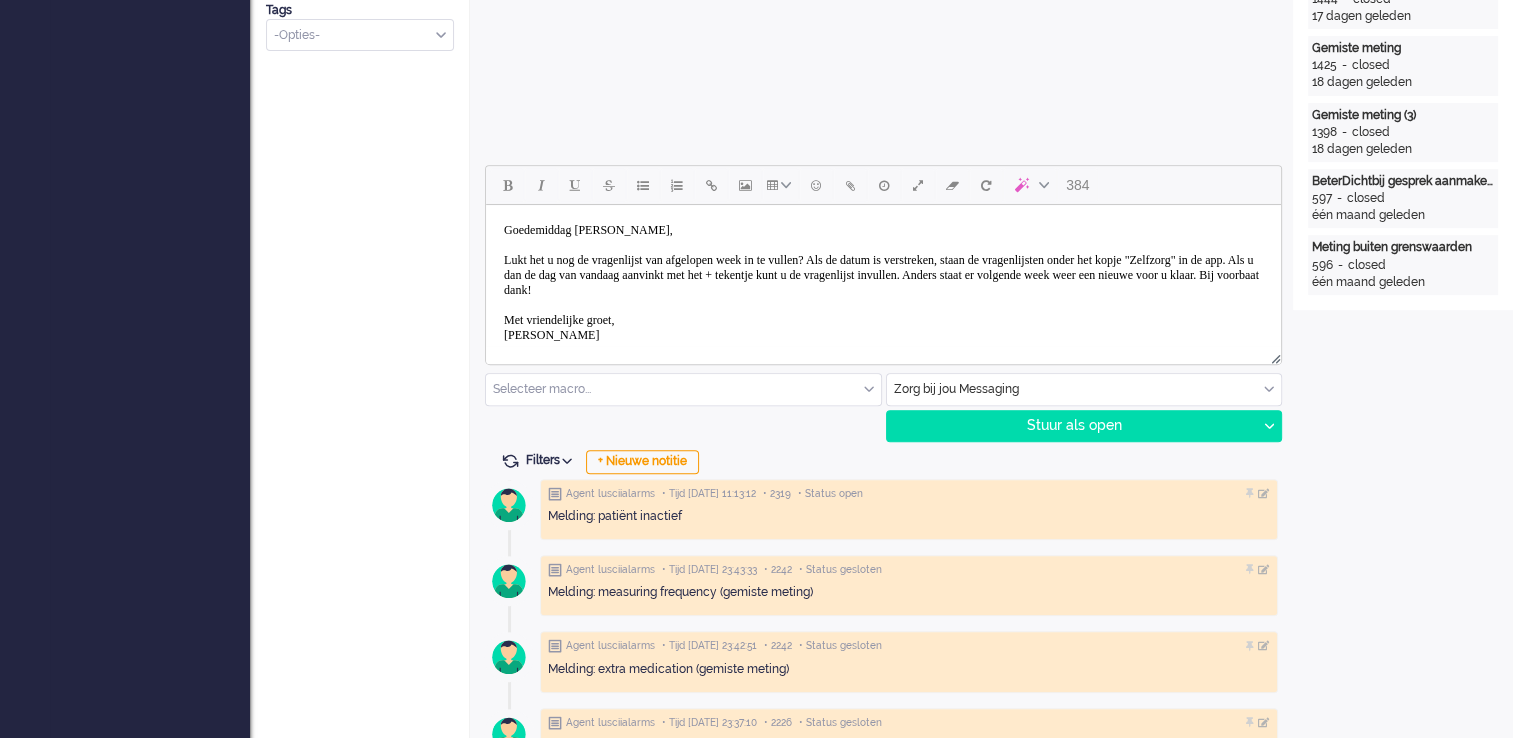 click on "Goedemiddag [PERSON_NAME], Lukt het u nog de vragenlijst van afgelopen week in te vullen? Als de datum is verstreken, staan de vragenlijsten onder het kopje "Zelfzorg" in de app. Als u dan de dag van vandaag aanvinkt met het + tekentje kunt u de vragenlijst invullen. Anders staat er volgende week weer een nieuwe voor u klaar. Bij voorbaat dank!  Met vriendelijke groet,  [PERSON_NAME]" at bounding box center (883, 283) 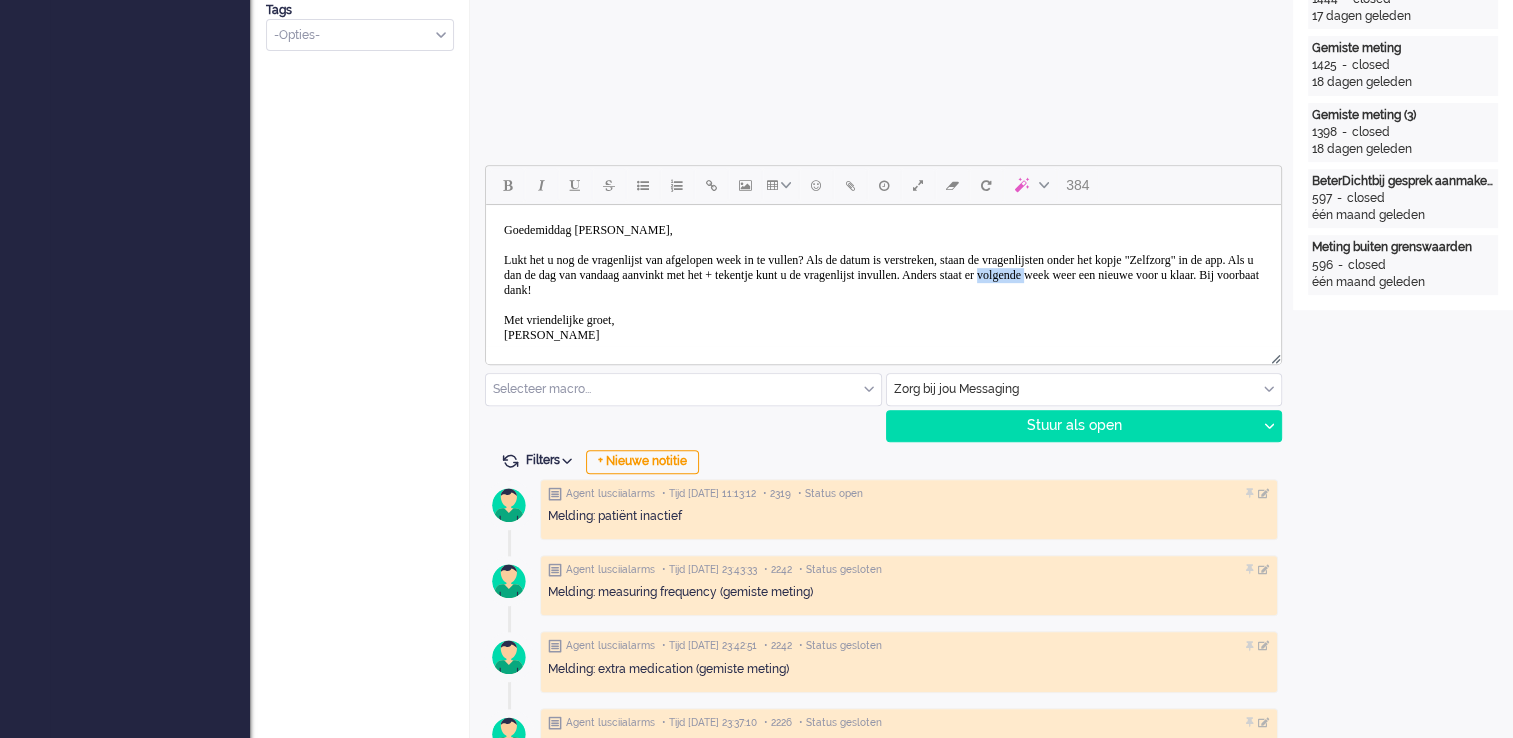 click on "Goedemiddag [PERSON_NAME], Lukt het u nog de vragenlijst van afgelopen week in te vullen? Als de datum is verstreken, staan de vragenlijsten onder het kopje "Zelfzorg" in de app. Als u dan de dag van vandaag aanvinkt met het + tekentje kunt u de vragenlijst invullen. Anders staat er volgende week weer een nieuwe voor u klaar. Bij voorbaat dank!  Met vriendelijke groet,  [PERSON_NAME]" at bounding box center [883, 283] 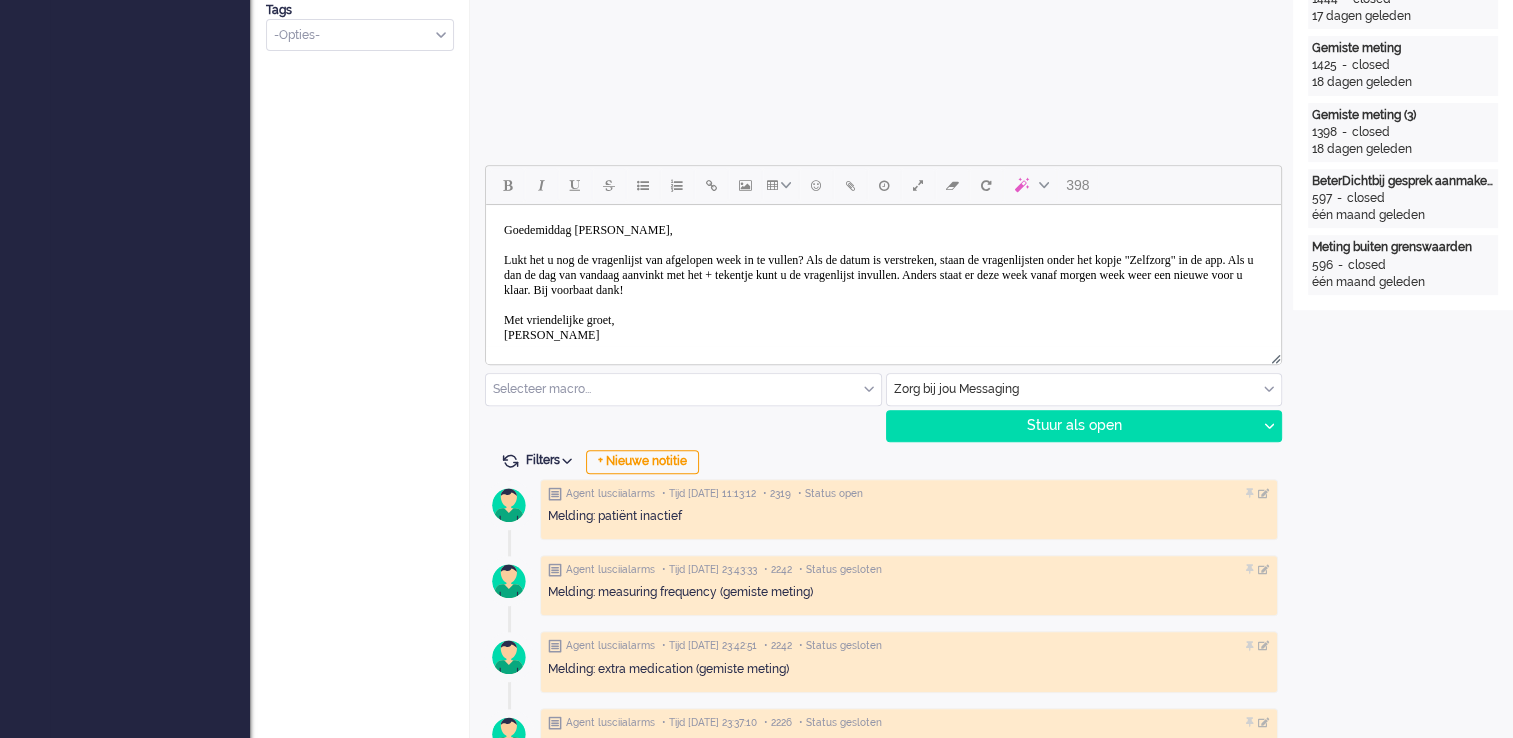 click on "Goedemiddag [PERSON_NAME], Lukt het u nog de vragenlijst van afgelopen week in te vullen? Als de datum is verstreken, staan de vragenlijsten onder het kopje "Zelfzorg" in de app. Als u dan de dag van vandaag aanvinkt met het + tekentje kunt u de vragenlijst invullen. Anders staat er deze week vanaf morgen week weer een nieuwe voor u klaar. Bij voorbaat dank!  Met vriendelijke groet,  [PERSON_NAME]" at bounding box center (883, 283) 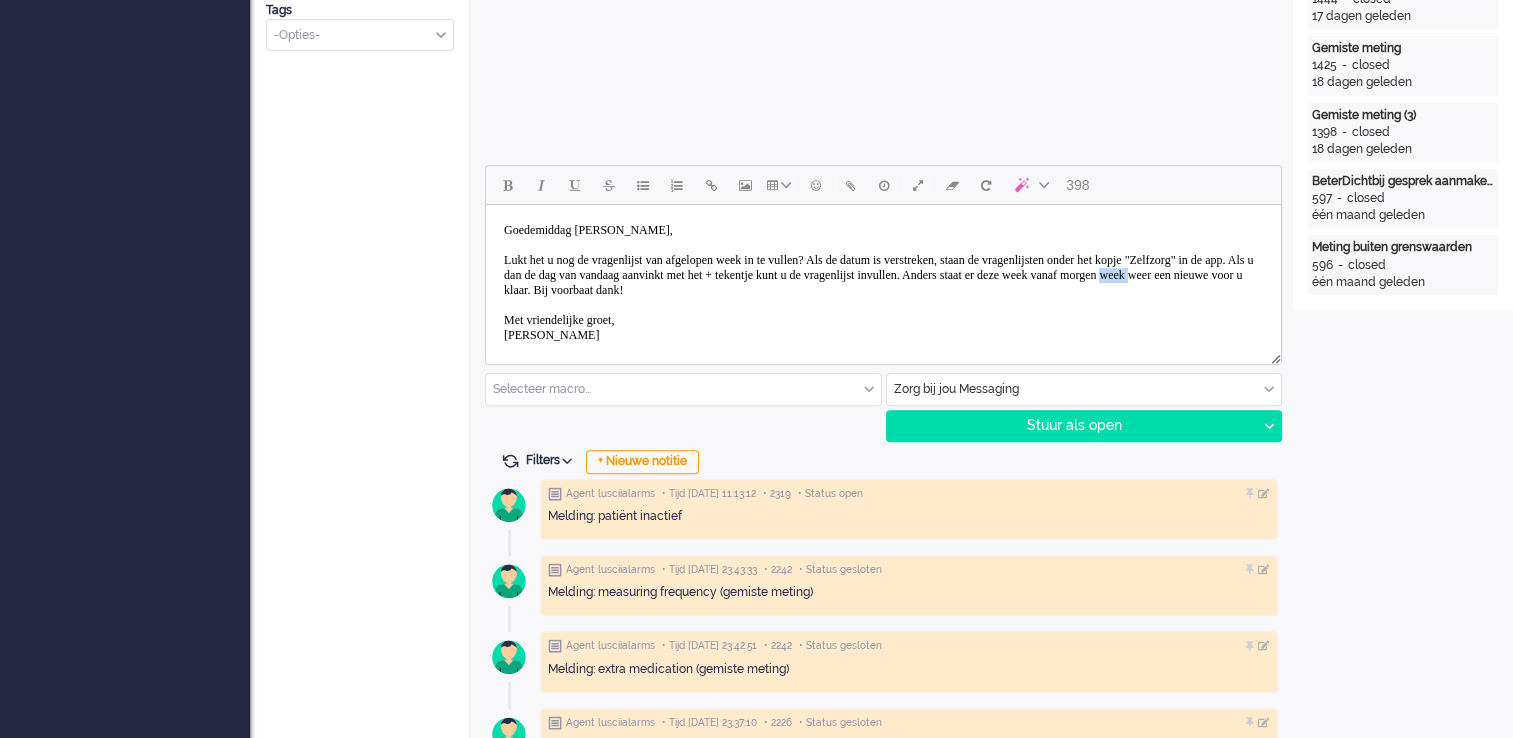 click on "Goedemiddag [PERSON_NAME], Lukt het u nog de vragenlijst van afgelopen week in te vullen? Als de datum is verstreken, staan de vragenlijsten onder het kopje "Zelfzorg" in de app. Als u dan de dag van vandaag aanvinkt met het + tekentje kunt u de vragenlijst invullen. Anders staat er deze week vanaf morgen week weer een nieuwe voor u klaar. Bij voorbaat dank!  Met vriendelijke groet,  [PERSON_NAME]" at bounding box center [883, 283] 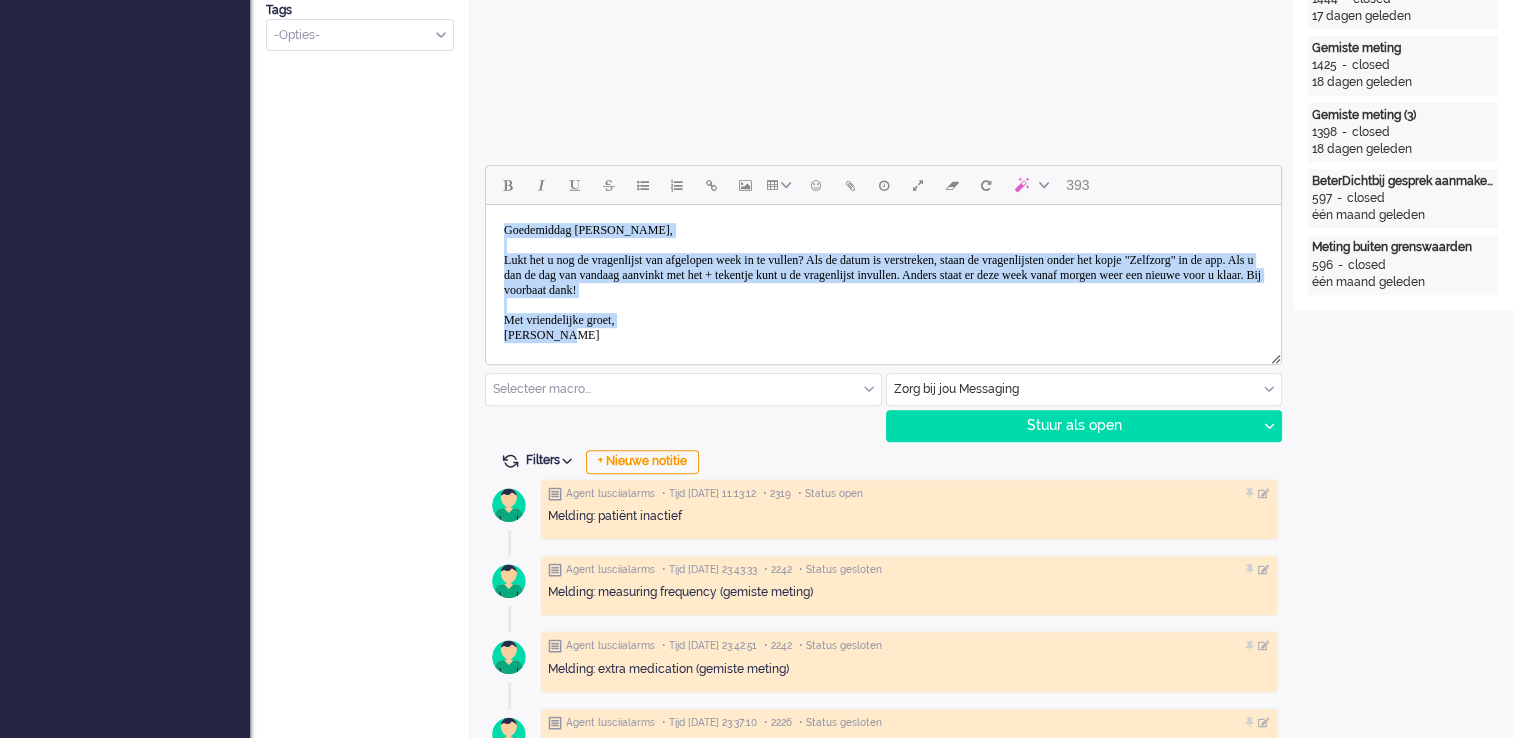 drag, startPoint x: 565, startPoint y: 329, endPoint x: 963, endPoint y: 434, distance: 411.61755 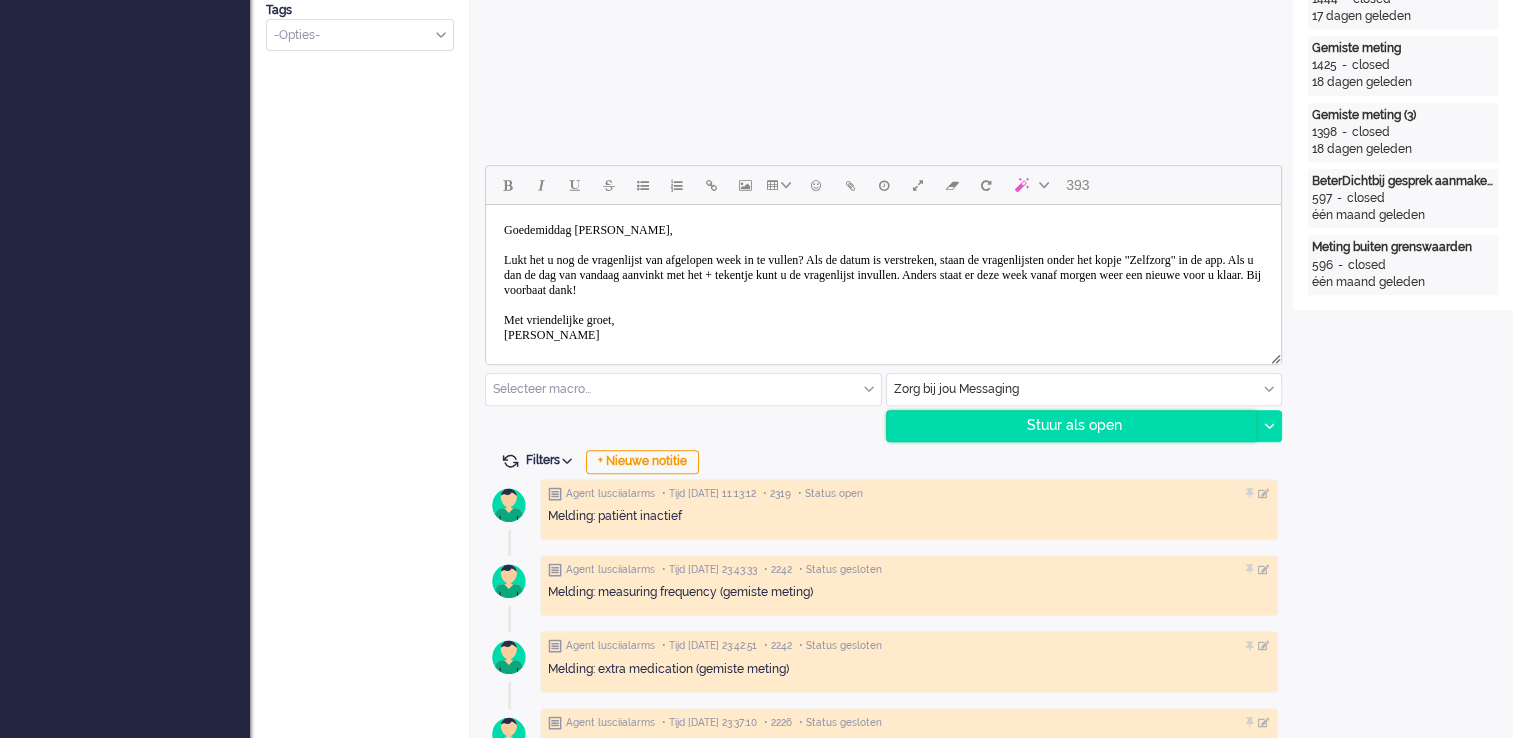click on "Stuur als open" at bounding box center [1072, 426] 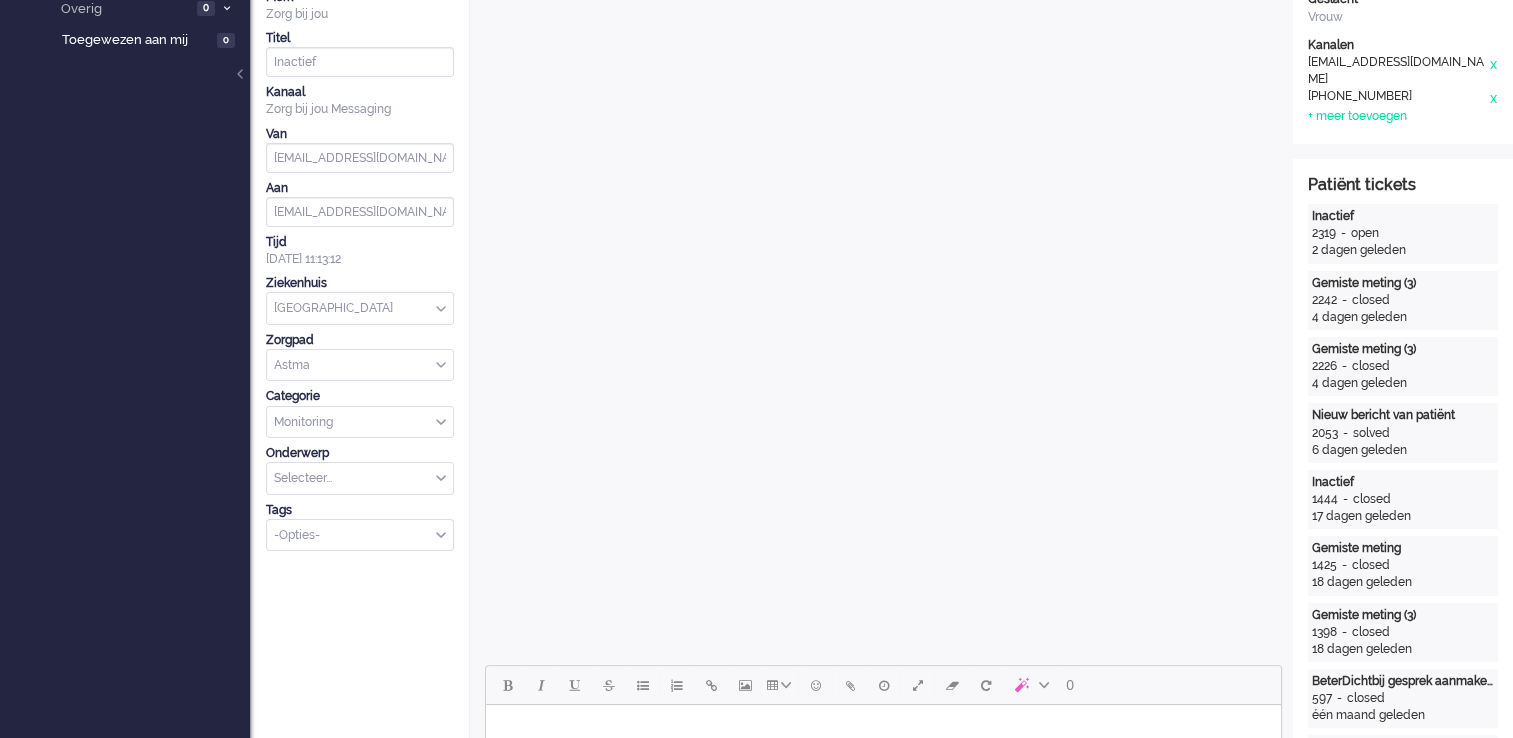 scroll, scrollTop: 0, scrollLeft: 0, axis: both 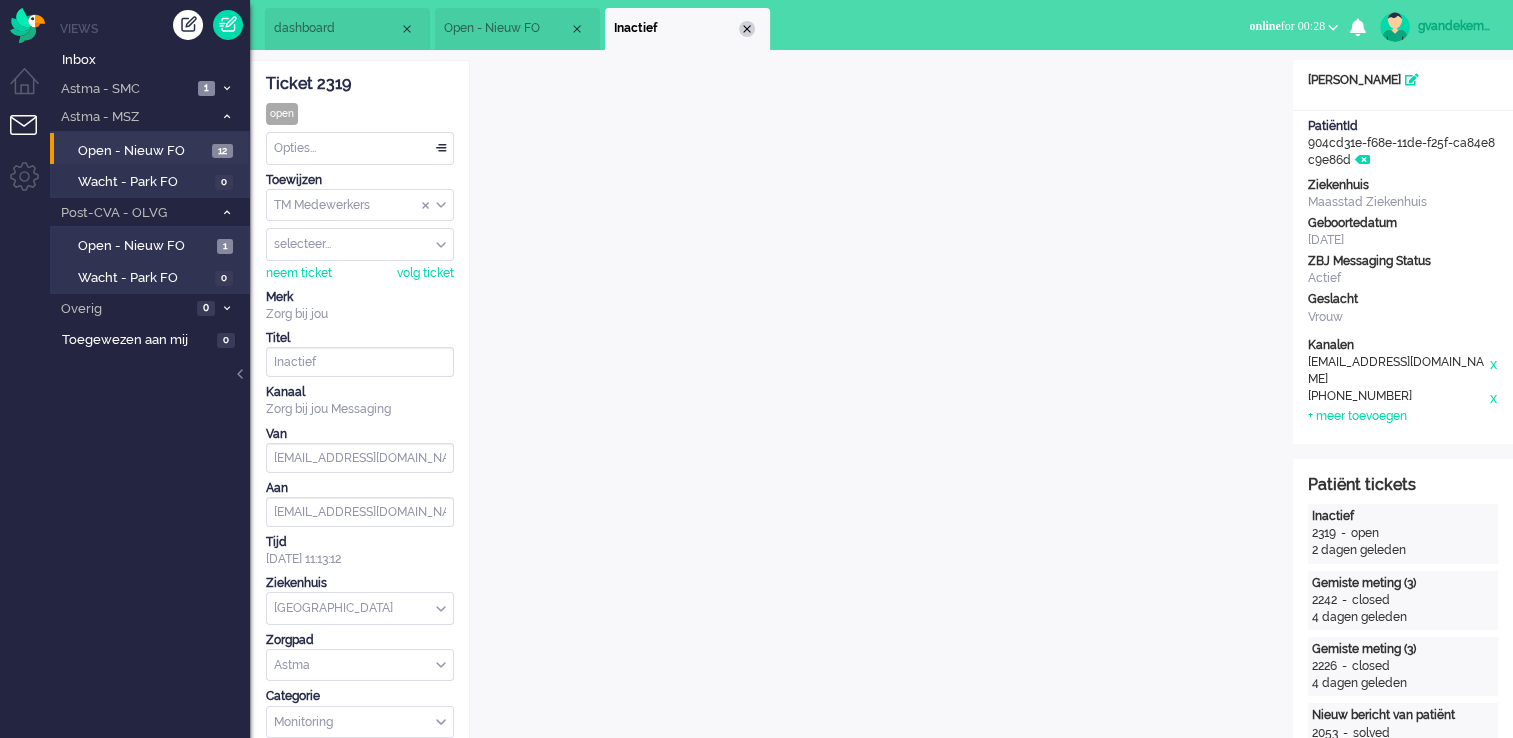 click at bounding box center [747, 29] 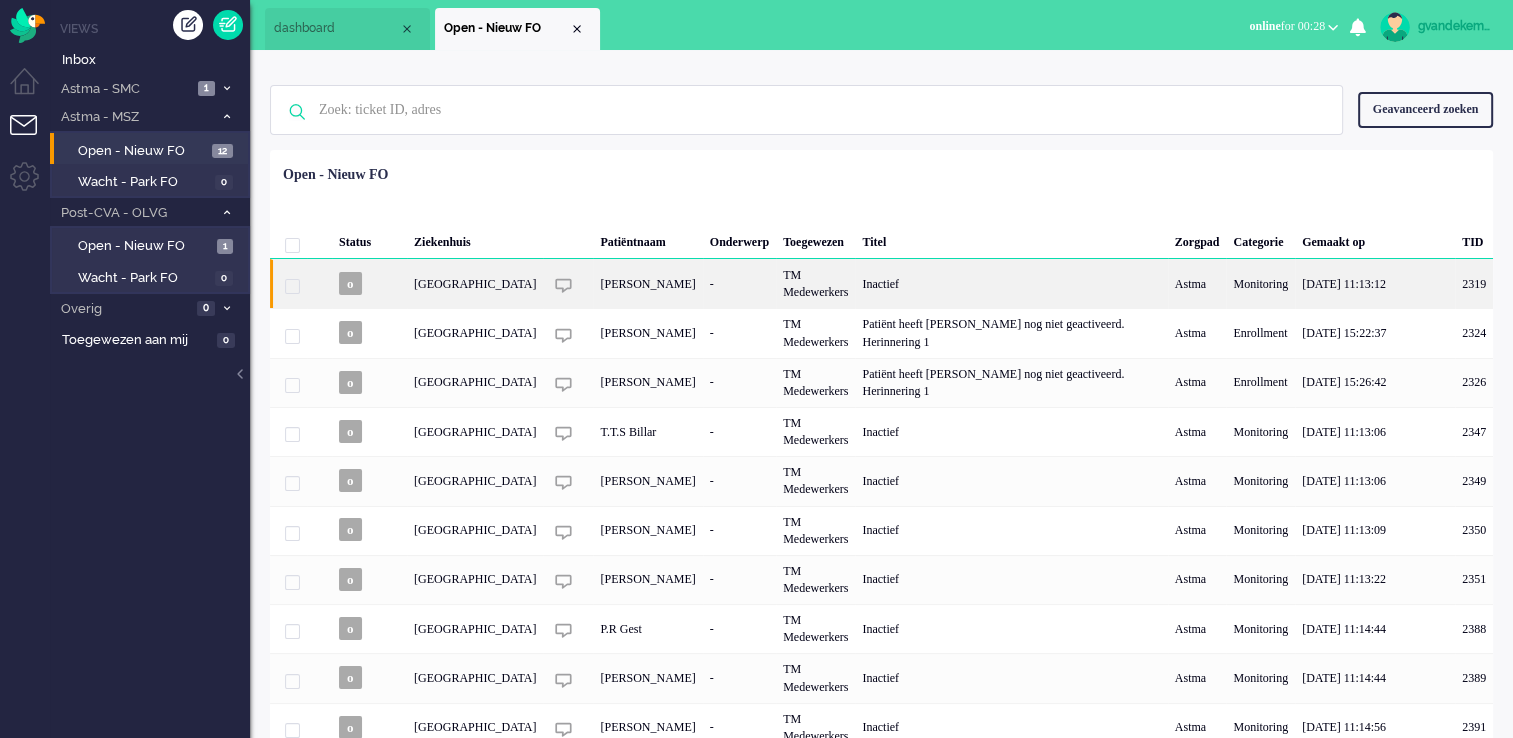 click at bounding box center [292, 286] 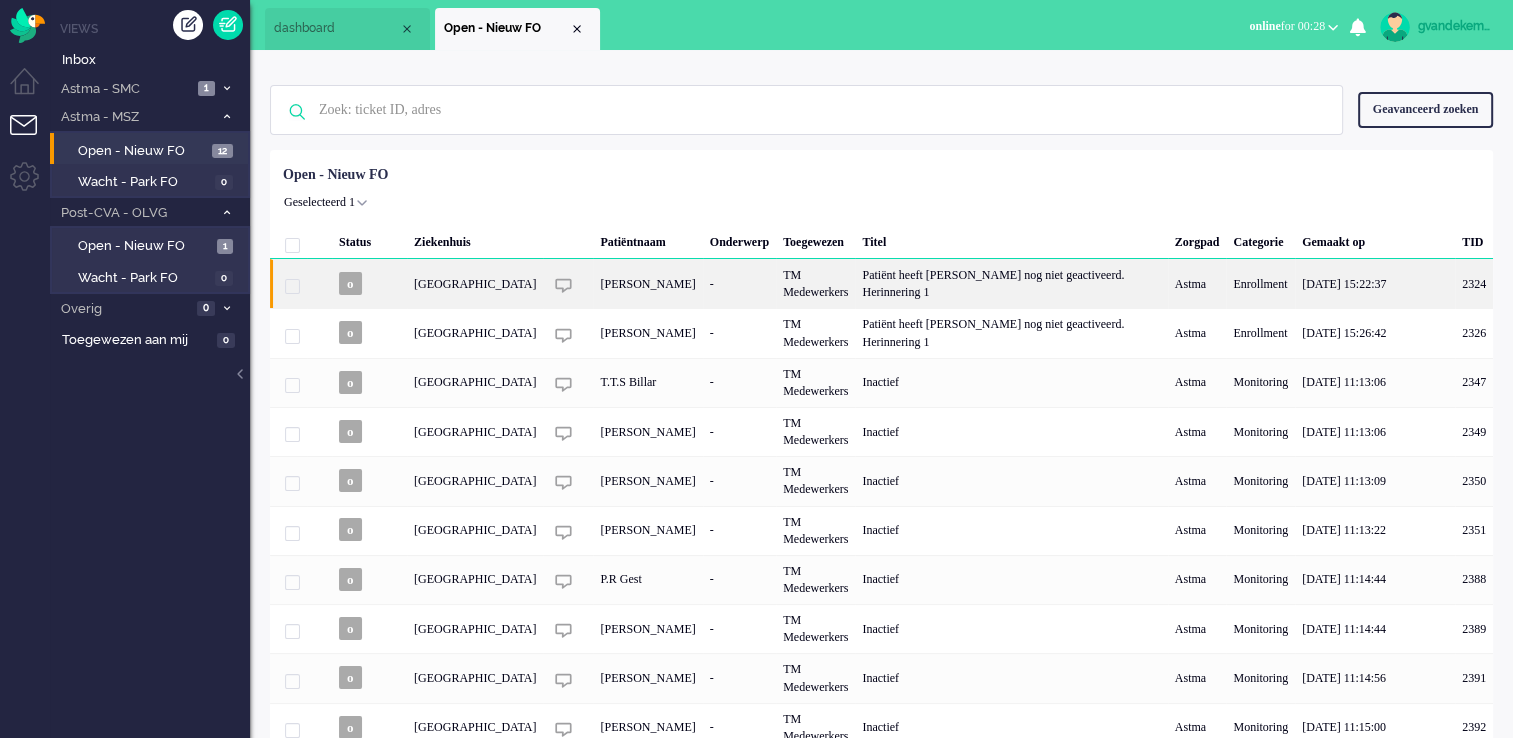 click at bounding box center (292, 286) 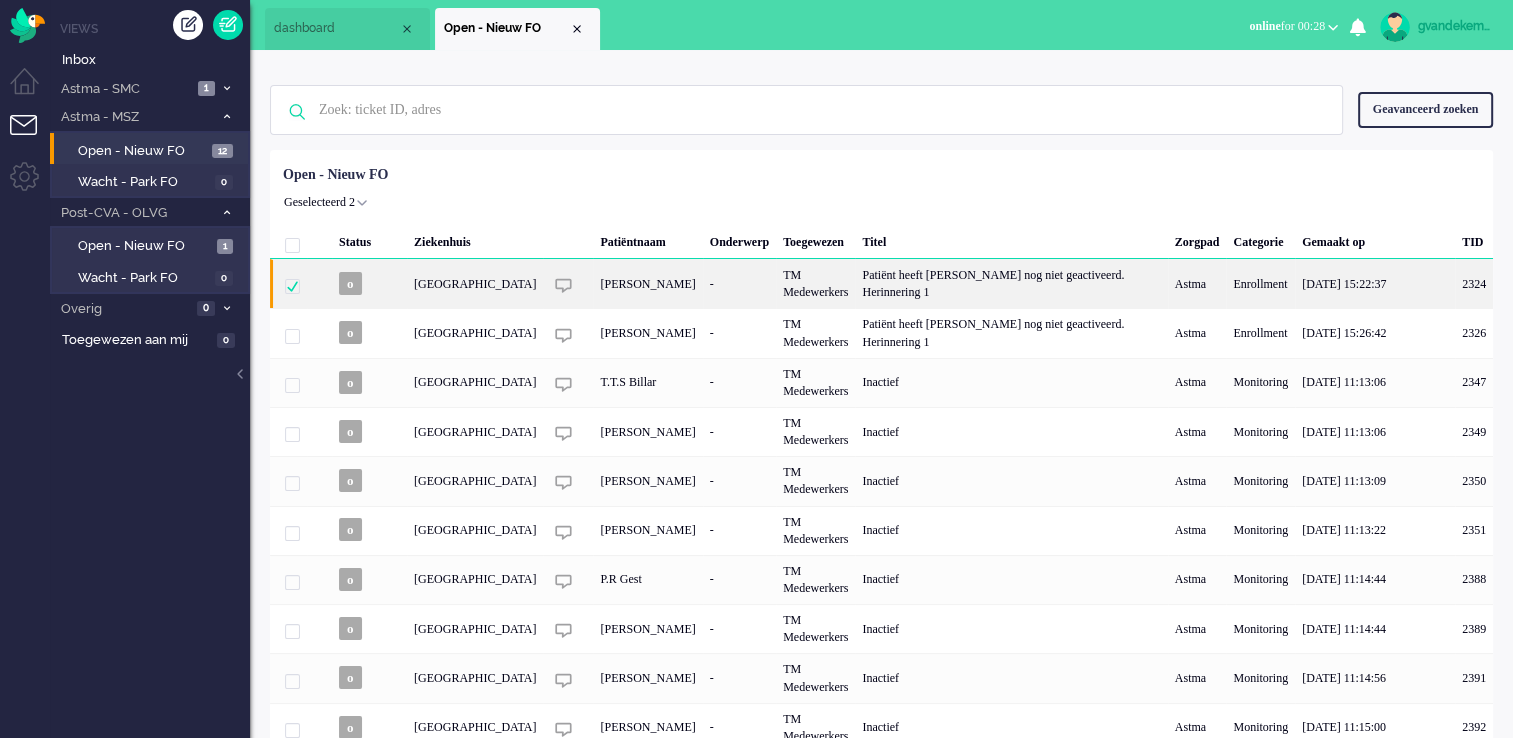 click at bounding box center [292, 286] 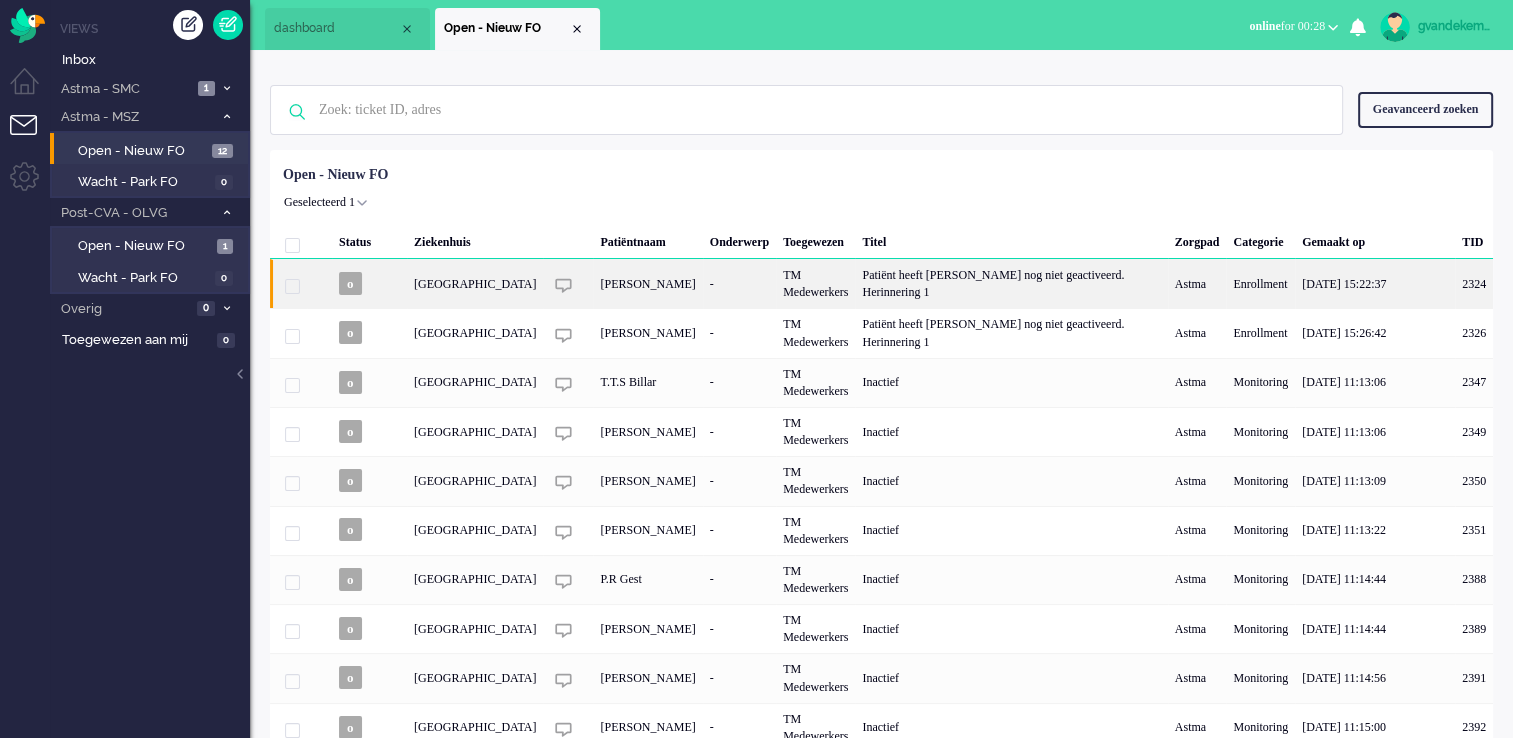 click on "o" at bounding box center [350, 283] 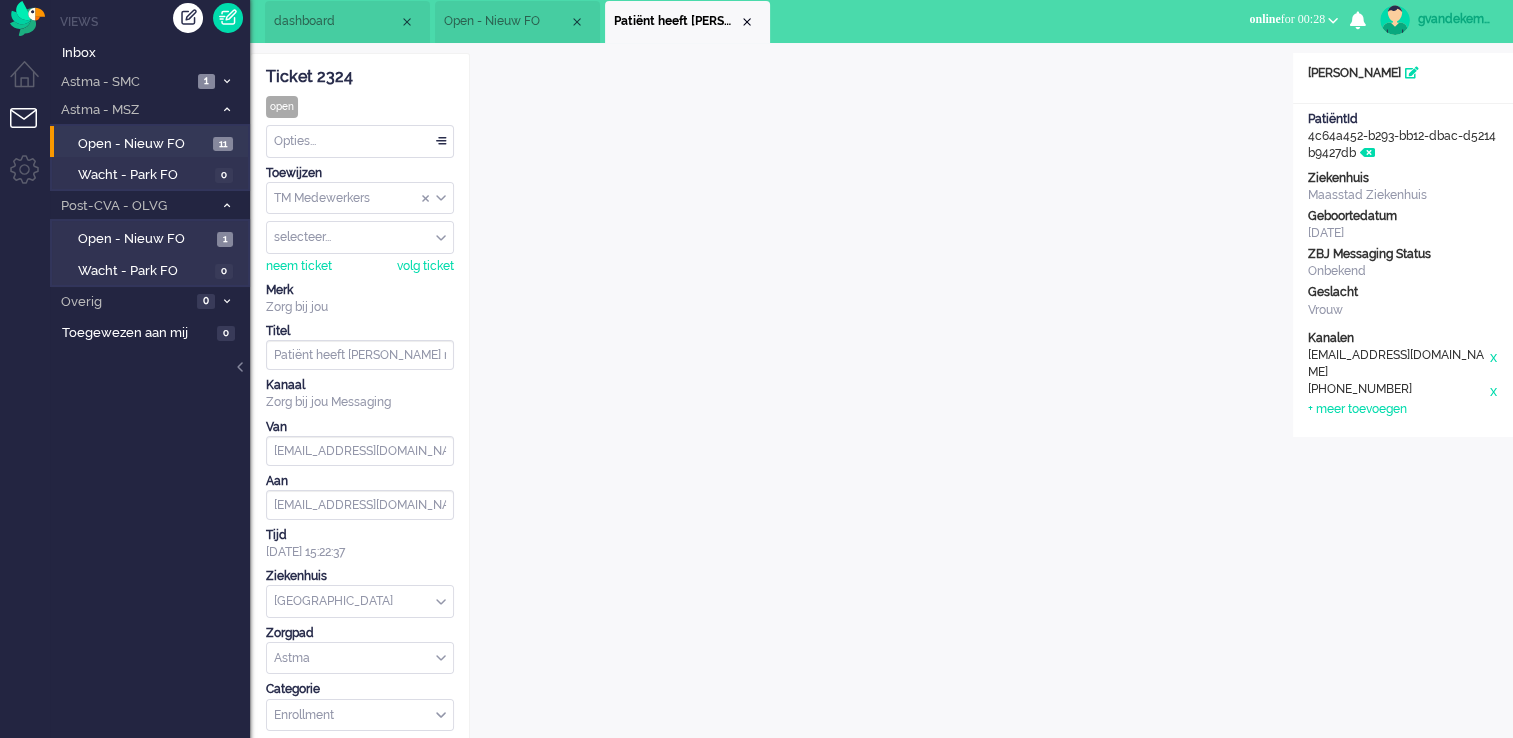 scroll, scrollTop: 0, scrollLeft: 0, axis: both 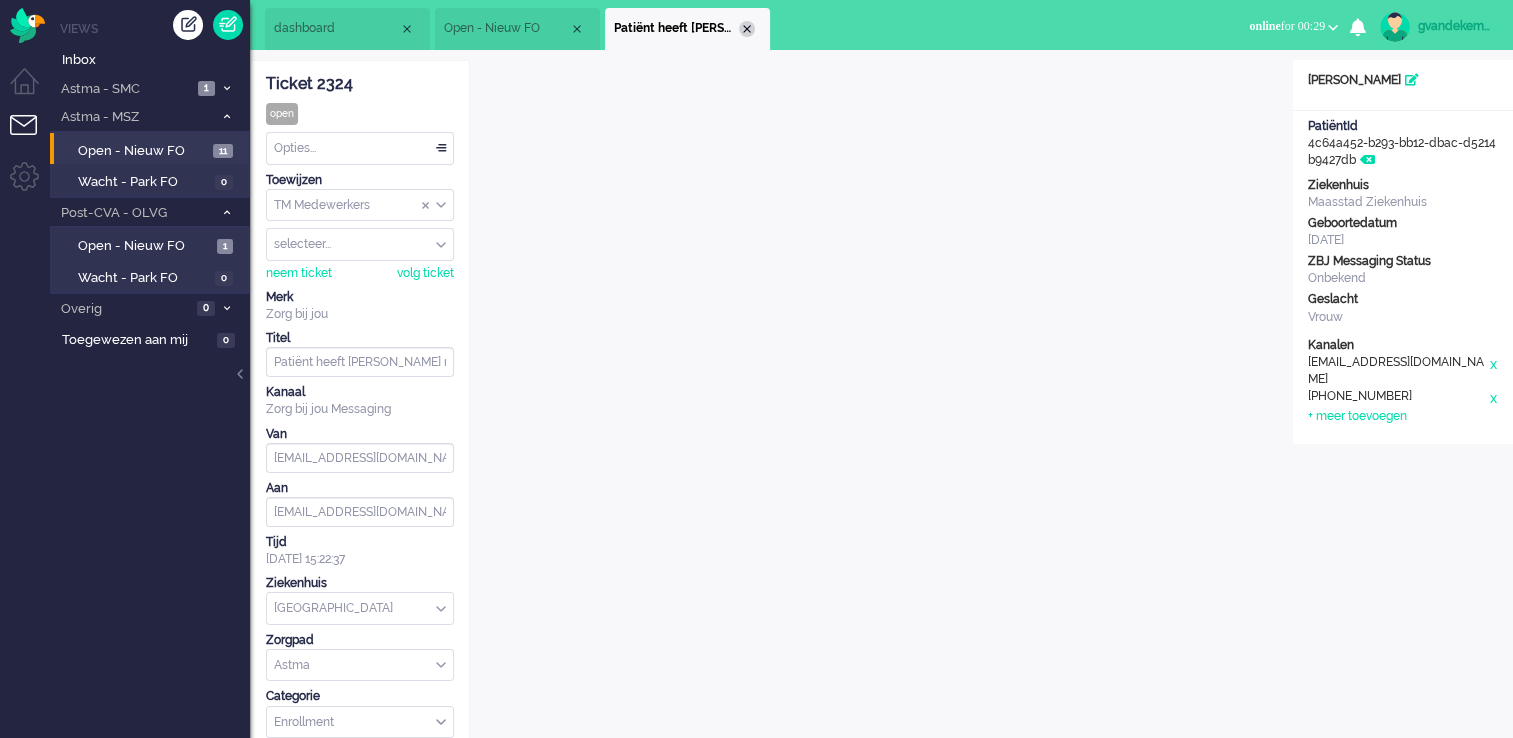 click at bounding box center (747, 29) 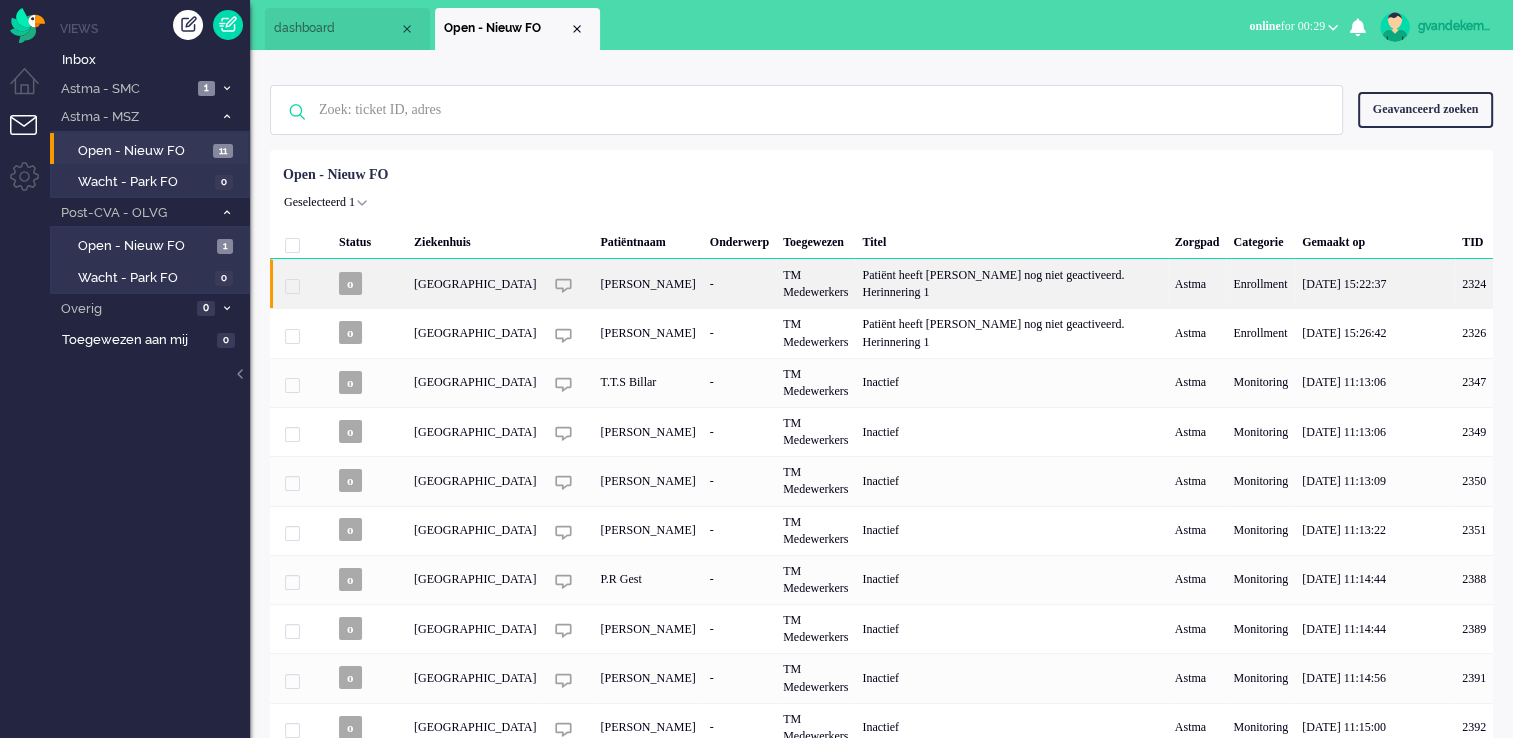 scroll, scrollTop: 100, scrollLeft: 0, axis: vertical 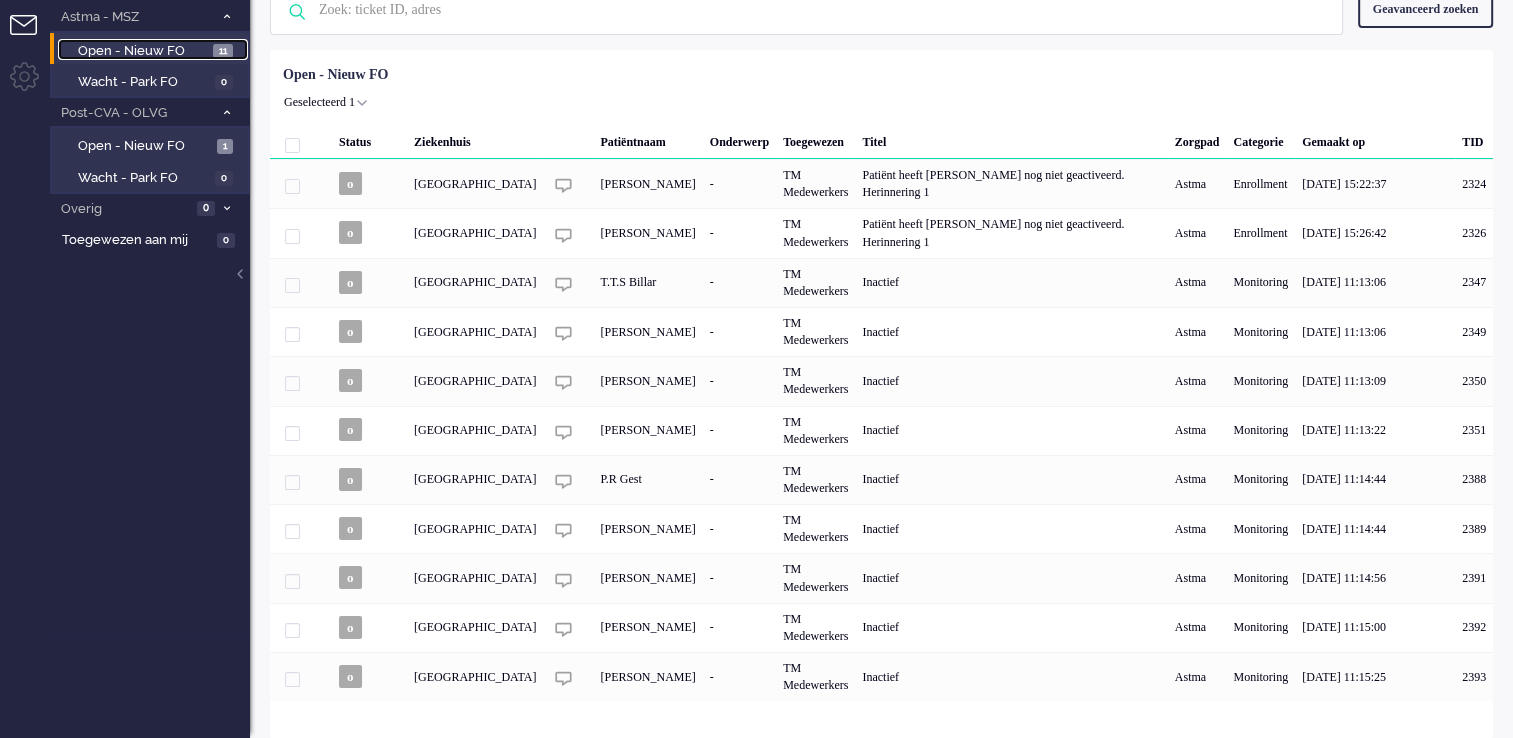 click on "Open - Nieuw FO" at bounding box center (143, 51) 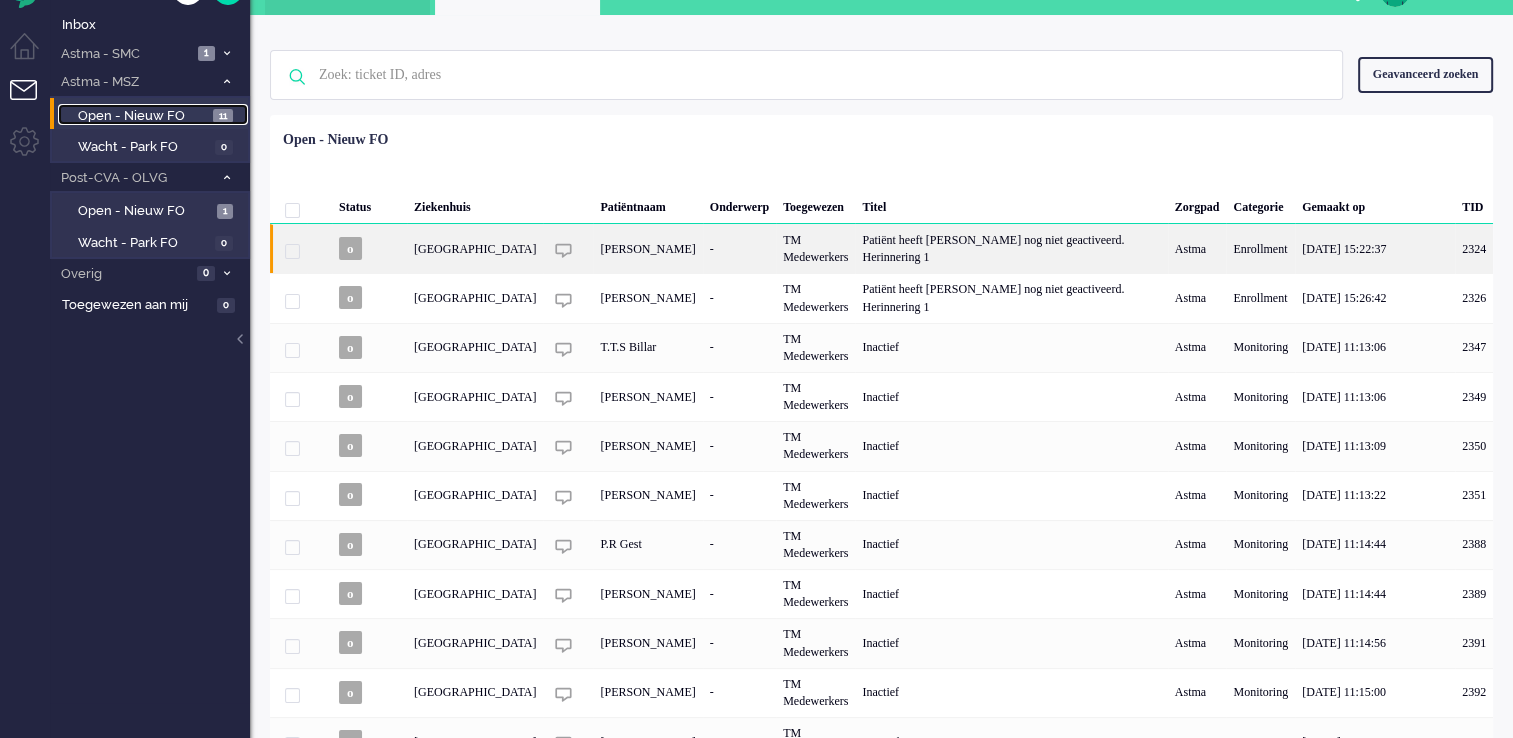 scroll, scrollTop: 0, scrollLeft: 0, axis: both 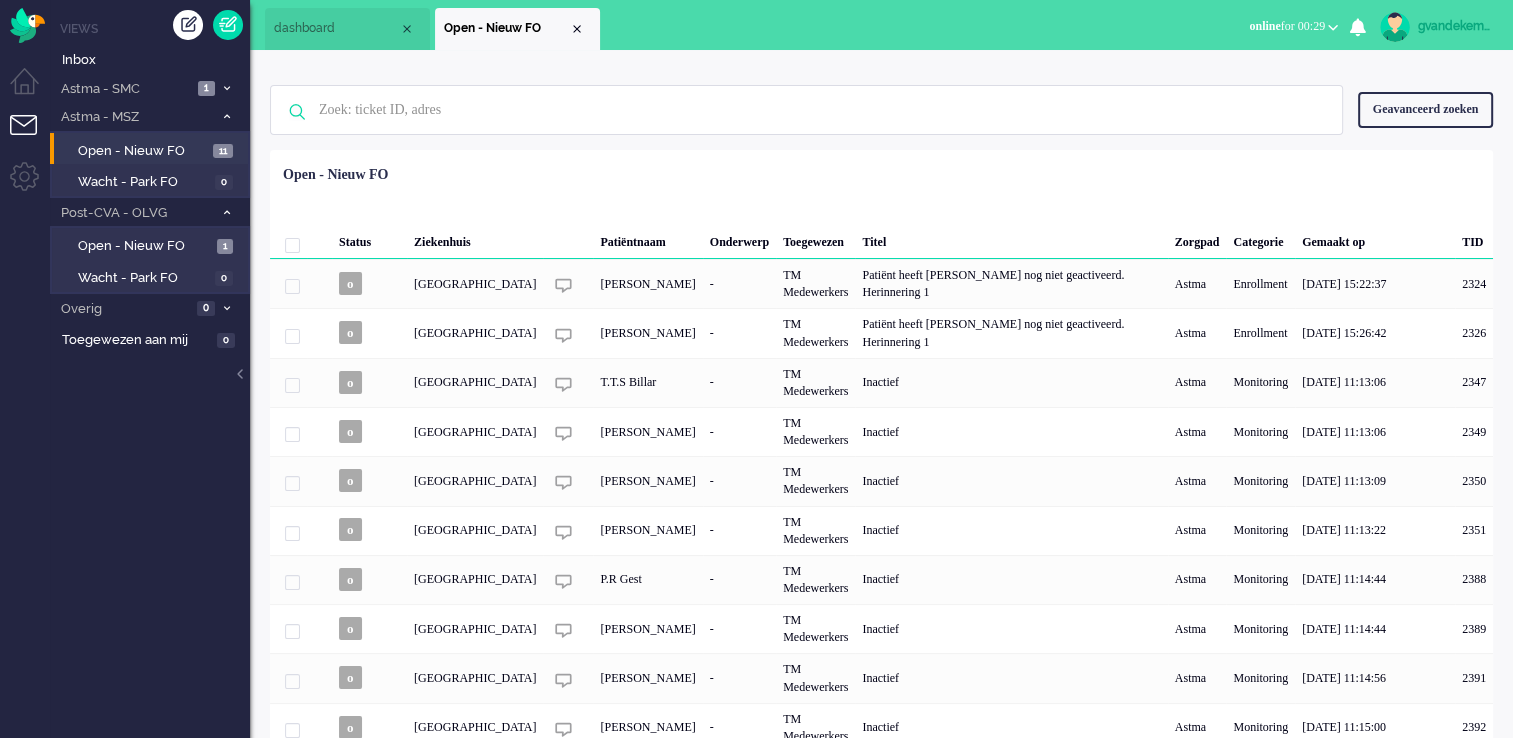 click on "gvandekempe" at bounding box center (1455, 26) 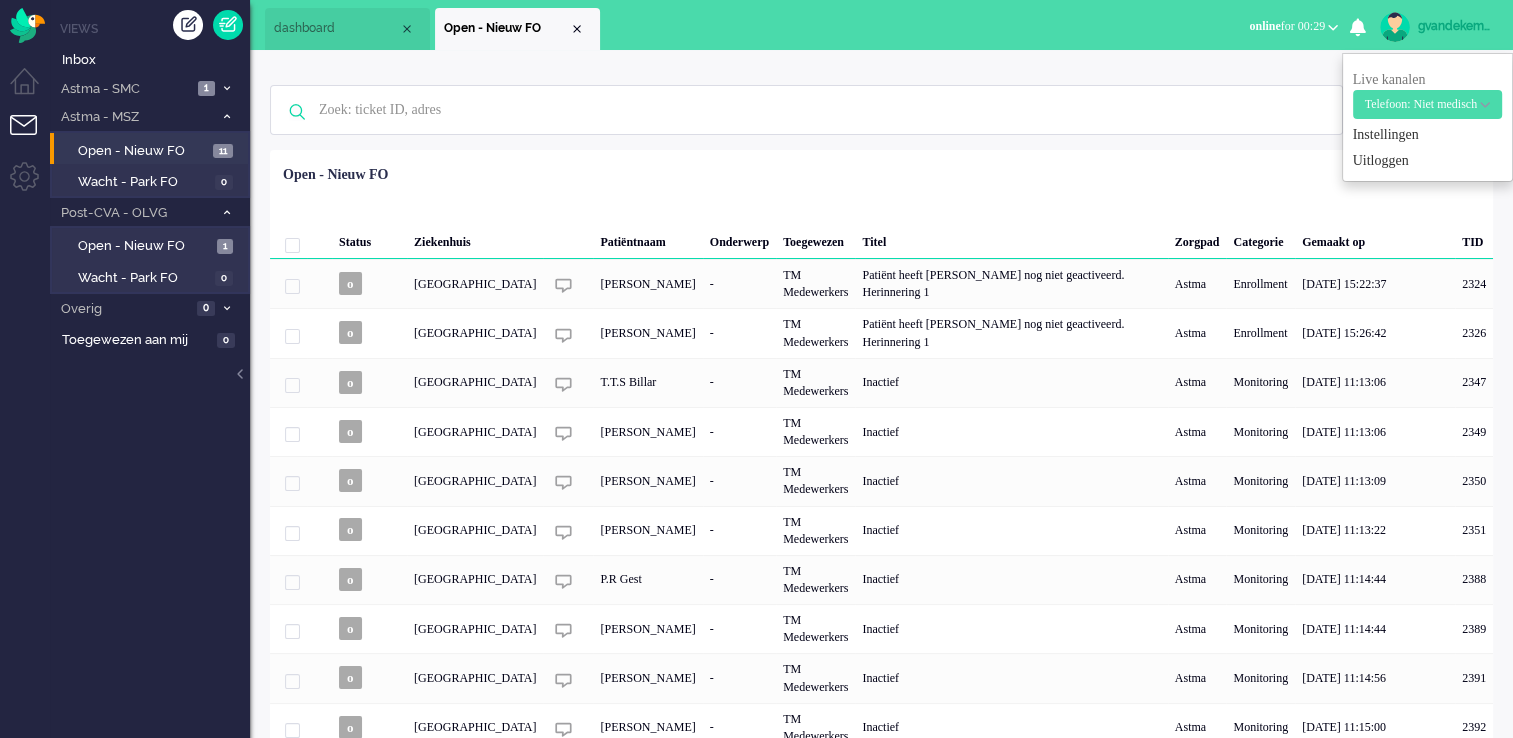 click on "gvandekempe" at bounding box center [1455, 26] 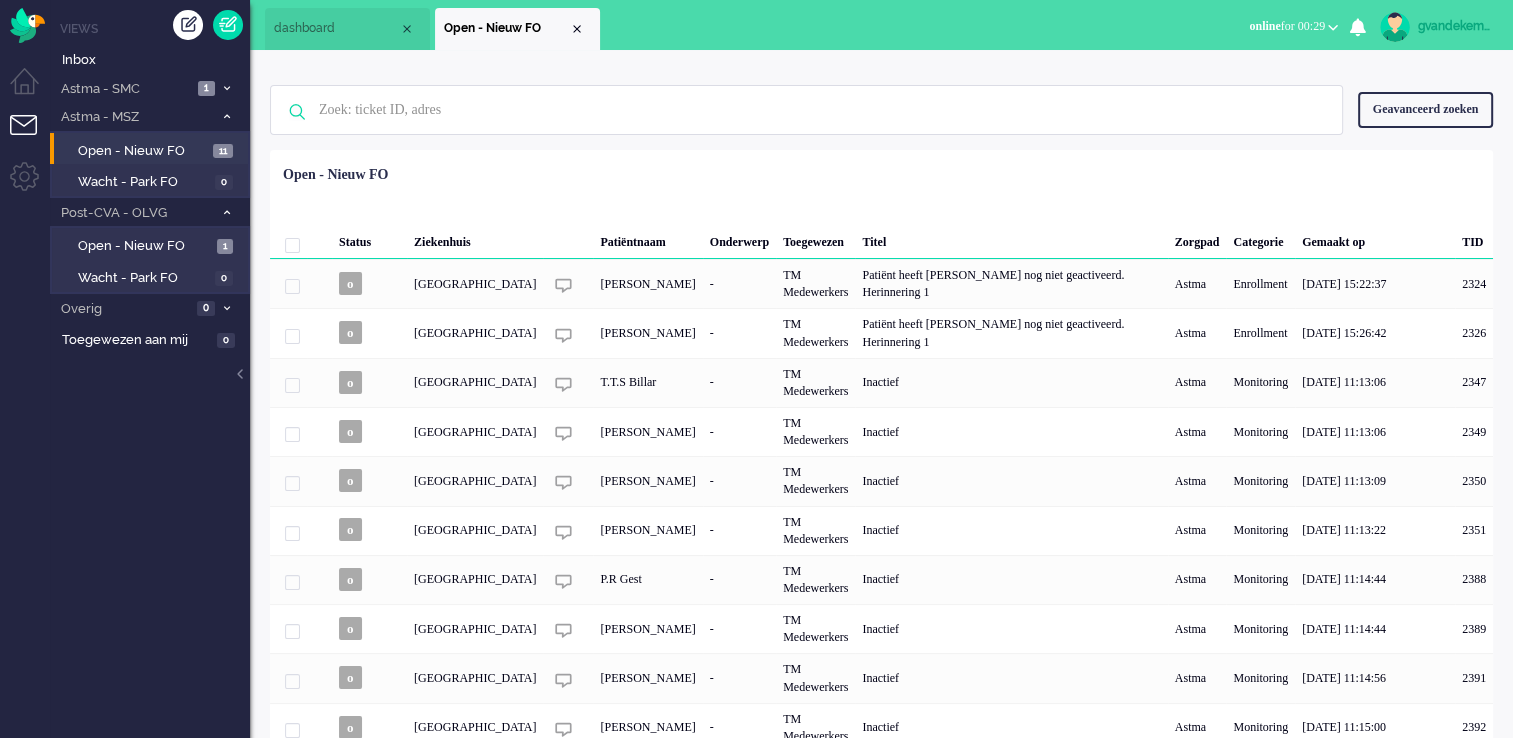 click at bounding box center (1395, 27) 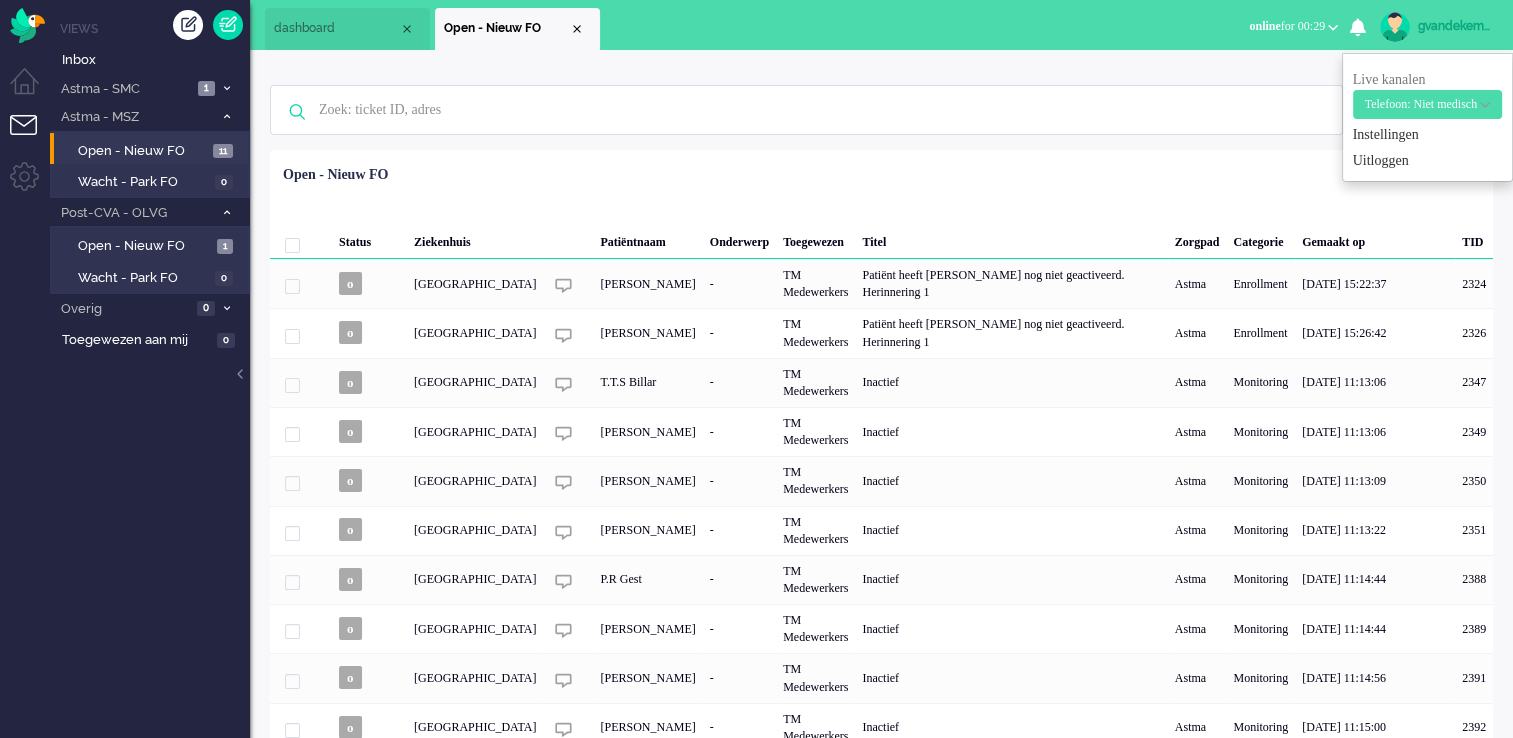 click at bounding box center (1395, 27) 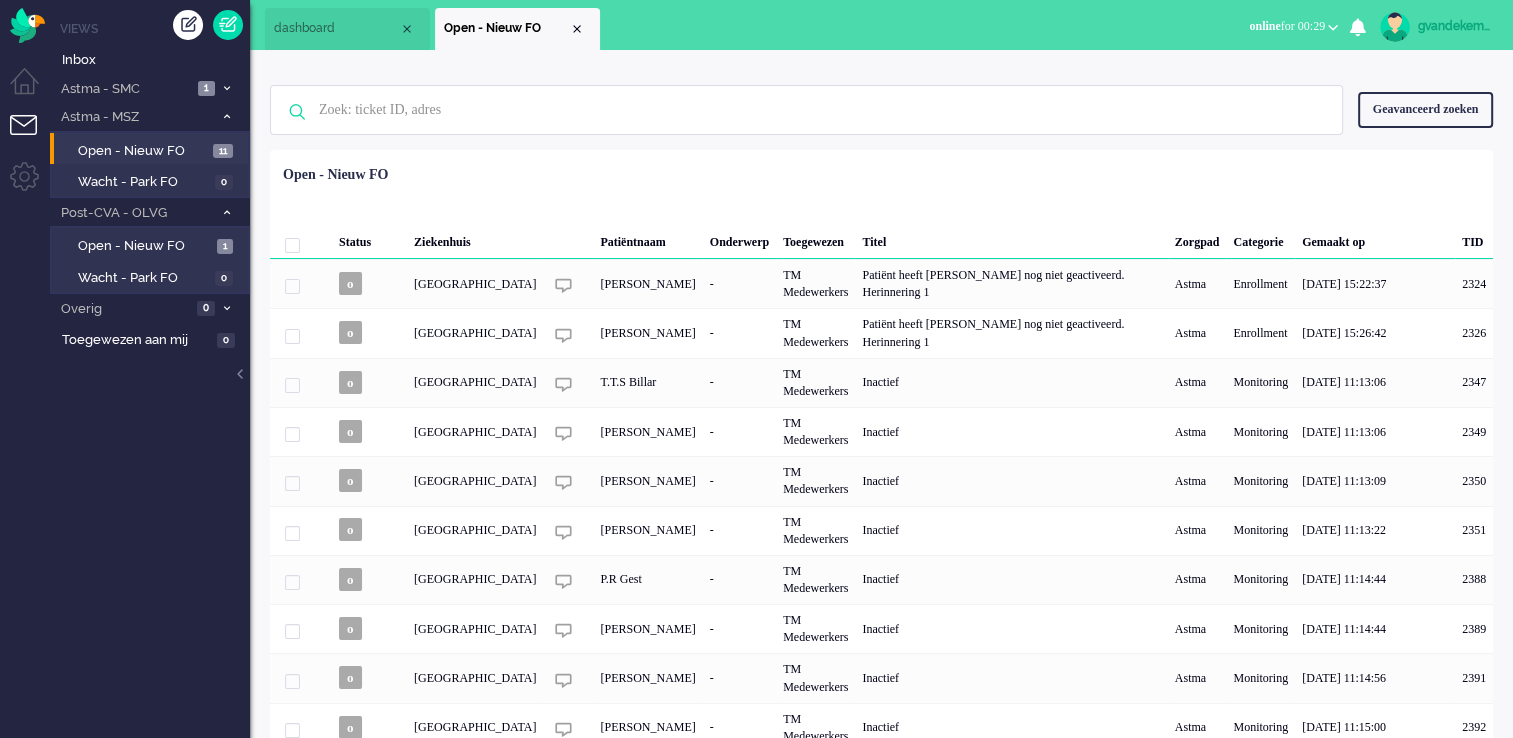 click at bounding box center (1395, 27) 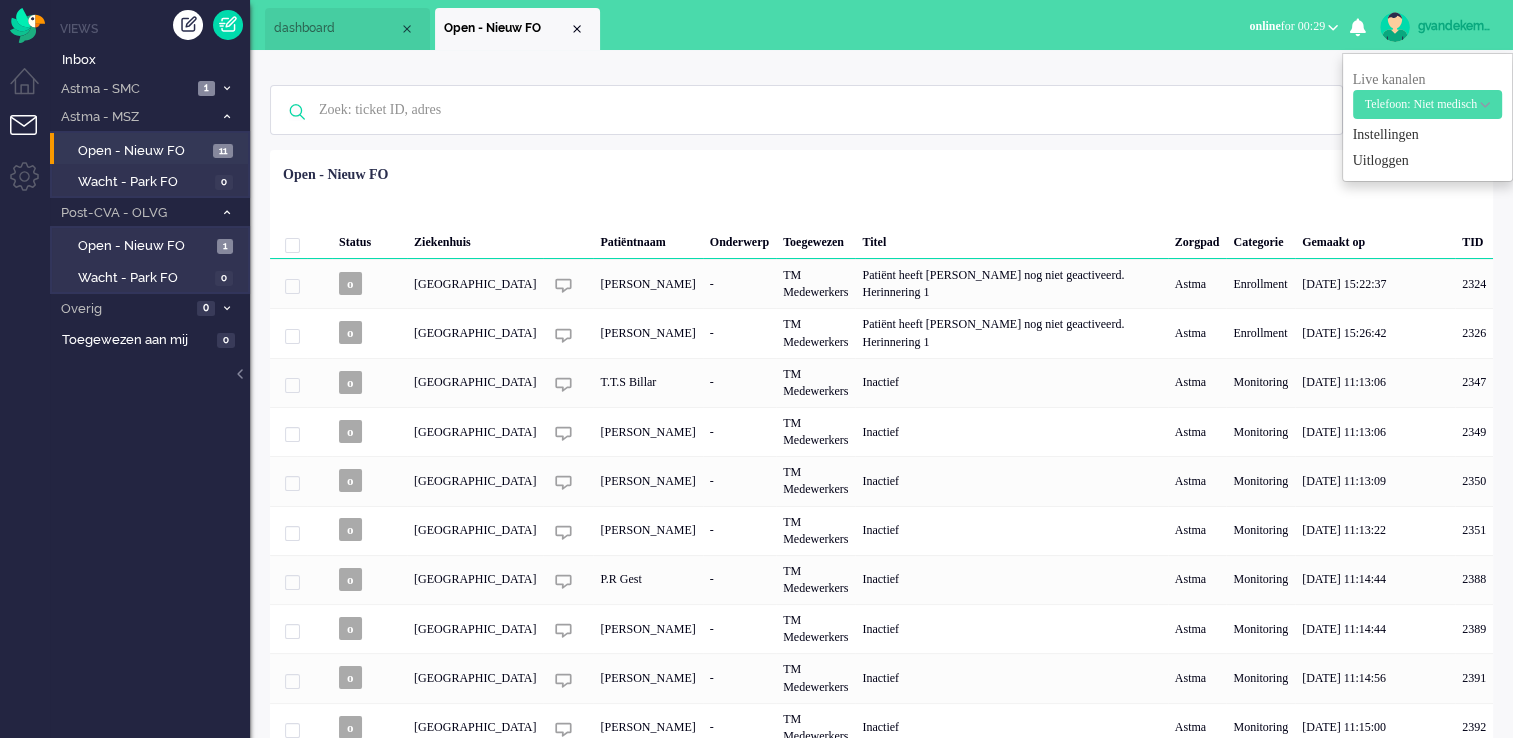 click on "gvandekempe" at bounding box center (1455, 26) 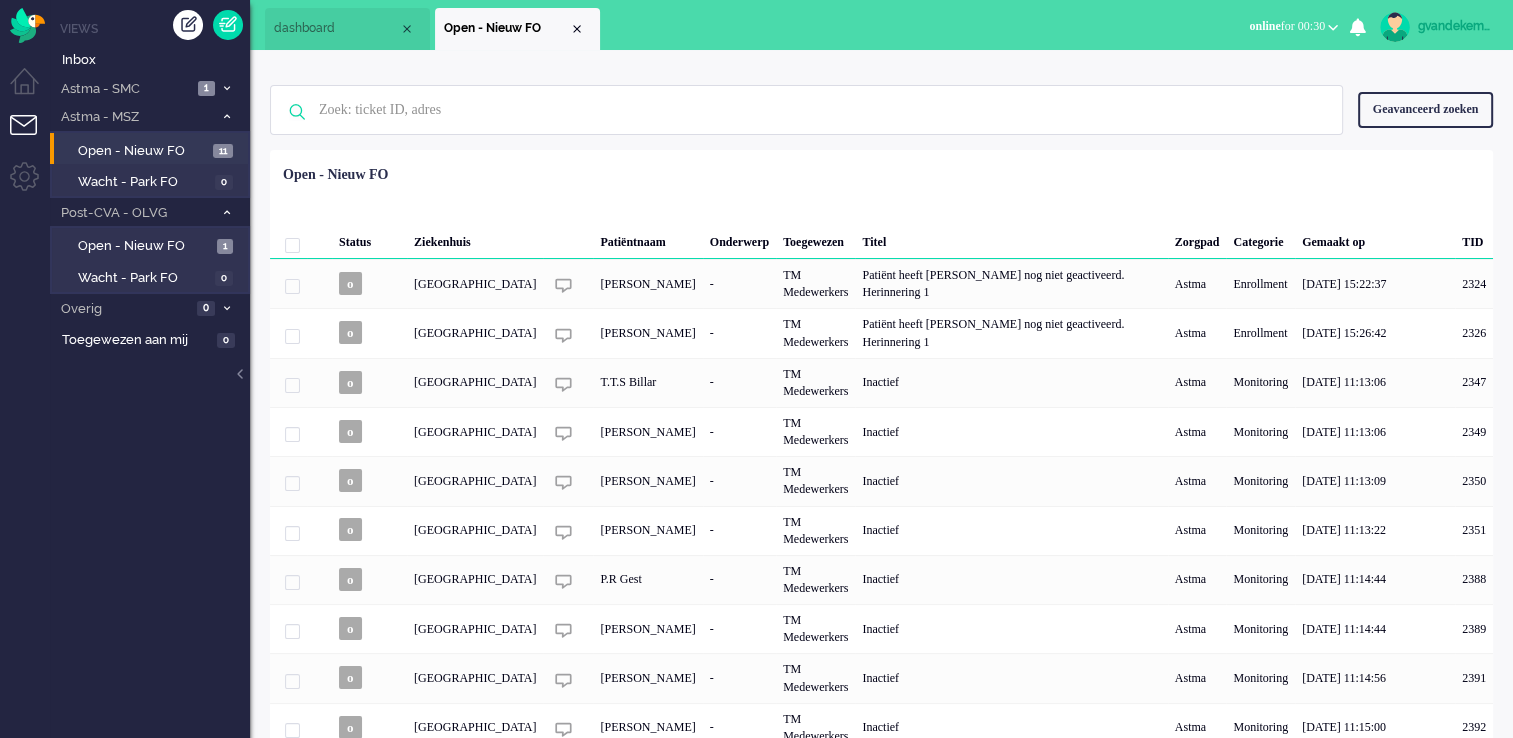 click on "Status Ziekenhuis Patiëntnaam Onderwerp Toegewezen Titel Zorgpad Categorie Gemaakt op TID o Maasstad ziekenhuis [PERSON_NAME] - TM Medewerkers Patiënt heeft [PERSON_NAME] nog niet geactiveerd. Herinnering 1 Astma Enrollment [DATE] 15:22:37 2324 o Maasstad ziekenhuis [PERSON_NAME] - TM Medewerkers Patiënt heeft [PERSON_NAME] nog niet geactiveerd. Herinnering 1 Astma Enrollment [DATE] 15:26:42 2326 o [GEOGRAPHIC_DATA] T.T.S Billar - TM Medewerkers Inactief Astma Monitoring [DATE] 11:13:06 2347 o [GEOGRAPHIC_DATA] [PERSON_NAME] - TM Medewerkers Inactief Astma Monitoring [DATE] 11:13:06 2349 o [GEOGRAPHIC_DATA] [PERSON_NAME] - TM Medewerkers Inactief Astma Monitoring [DATE] 11:13:09 2350 o Maasstad ziekenhuis Freddie Ton - TM Medewerkers Inactief Astma Monitoring [DATE] 11:13:22 2351 o [GEOGRAPHIC_DATA] P.R Gest - TM Medewerkers Inactief Astma Monitoring [DATE] 11:14:44 2388 o [GEOGRAPHIC_DATA] [PERSON_NAME] - TM Medewerkers Inactief Astma Monitoring [DATE] 11:14:44 o" at bounding box center (881, 479) 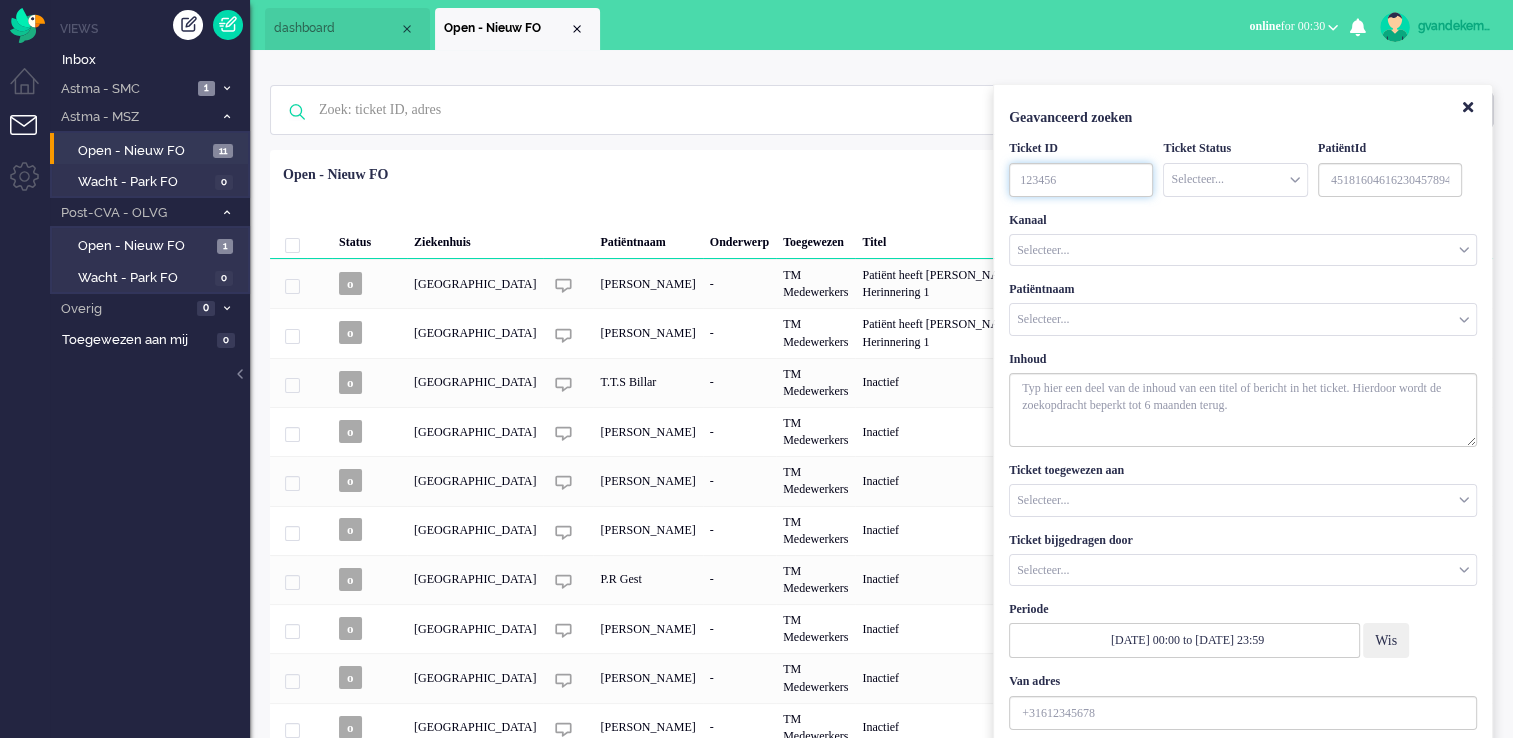 click at bounding box center (1081, 180) 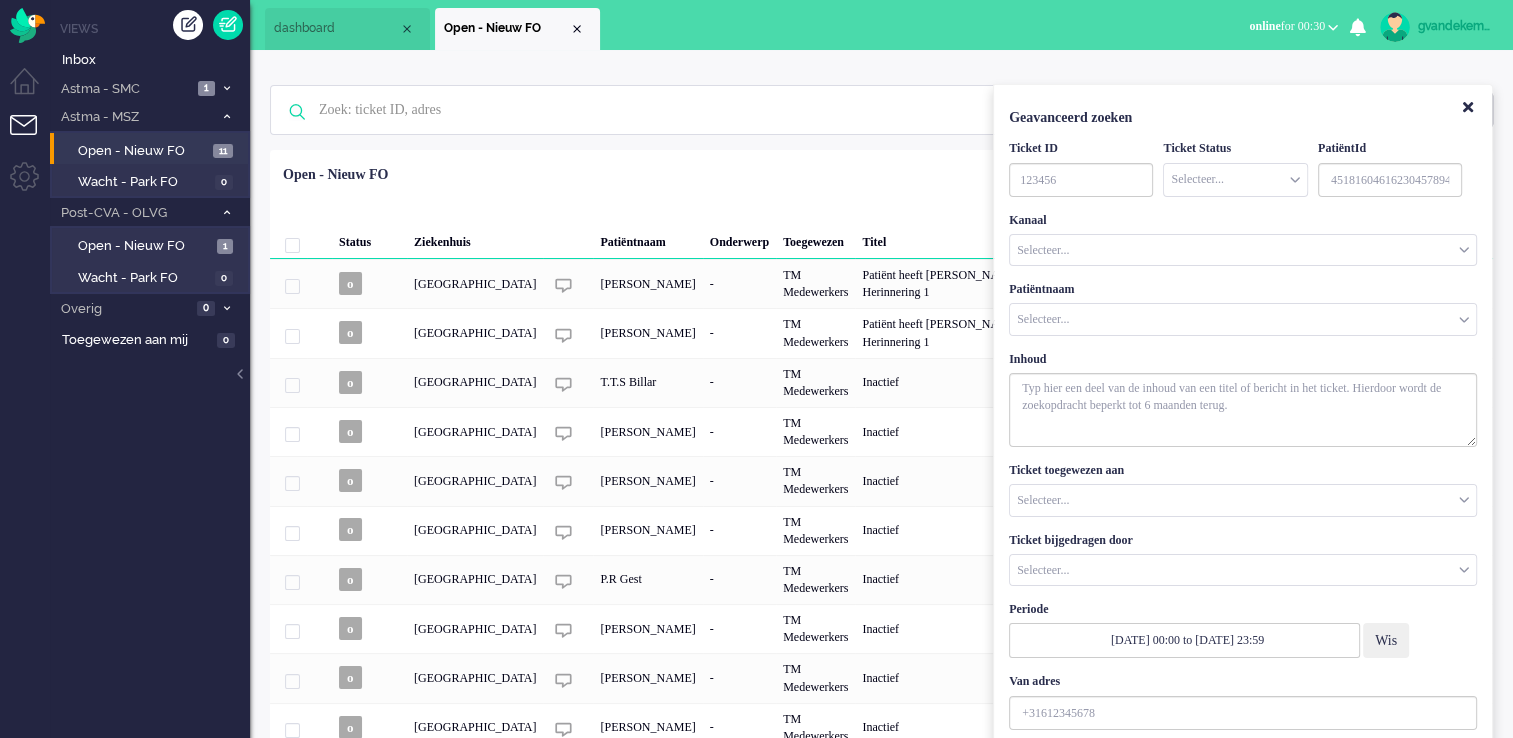 click at bounding box center (1243, 319) 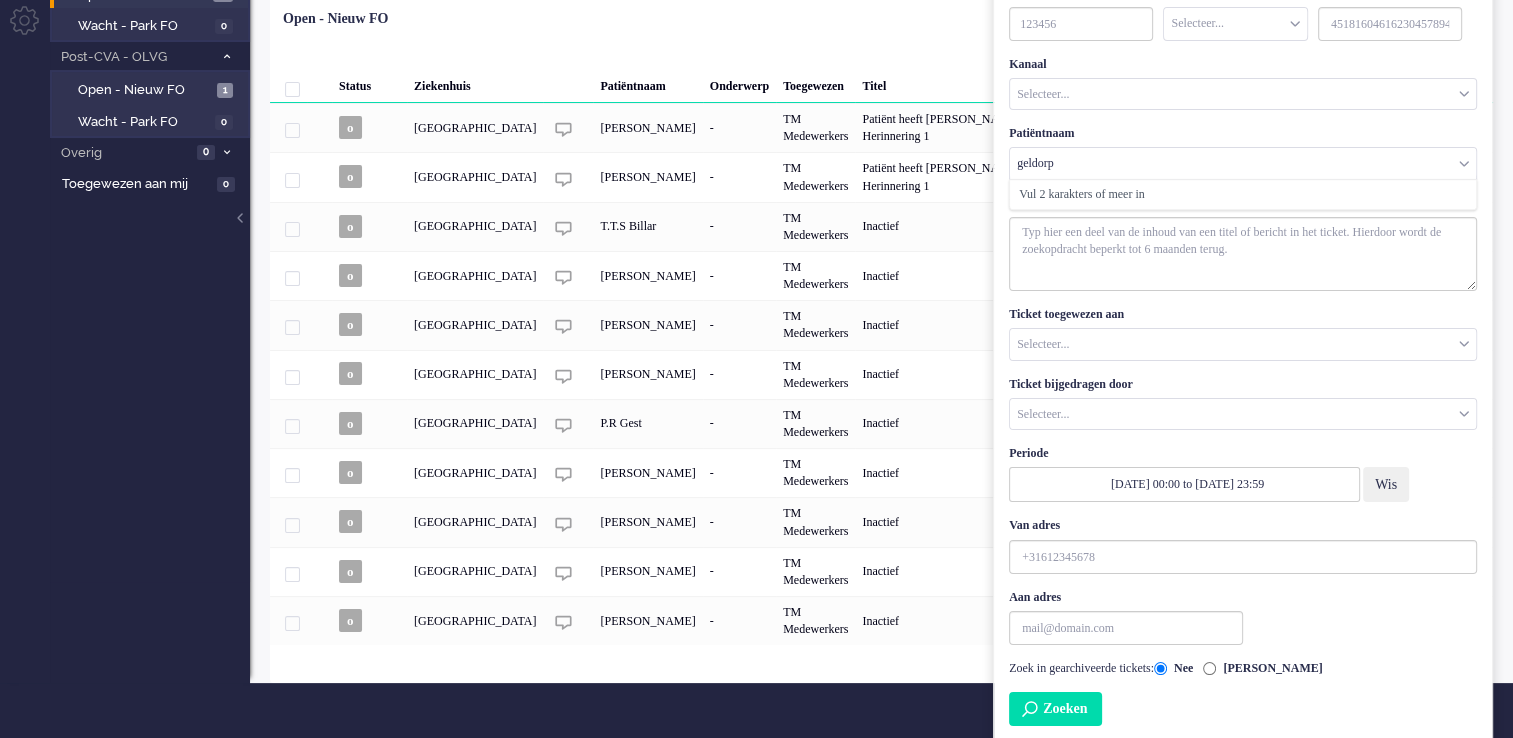 scroll, scrollTop: 157, scrollLeft: 0, axis: vertical 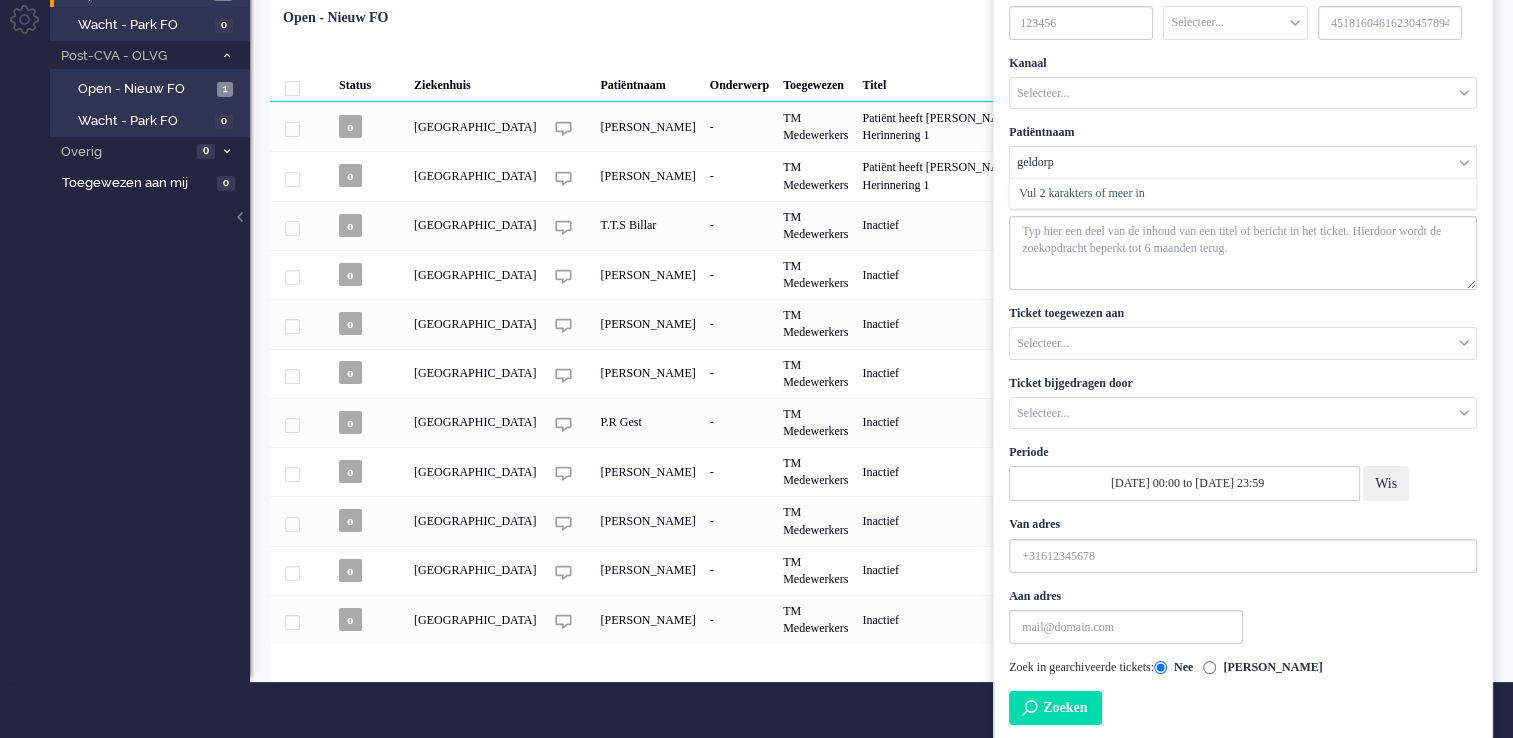 type on "geldorp" 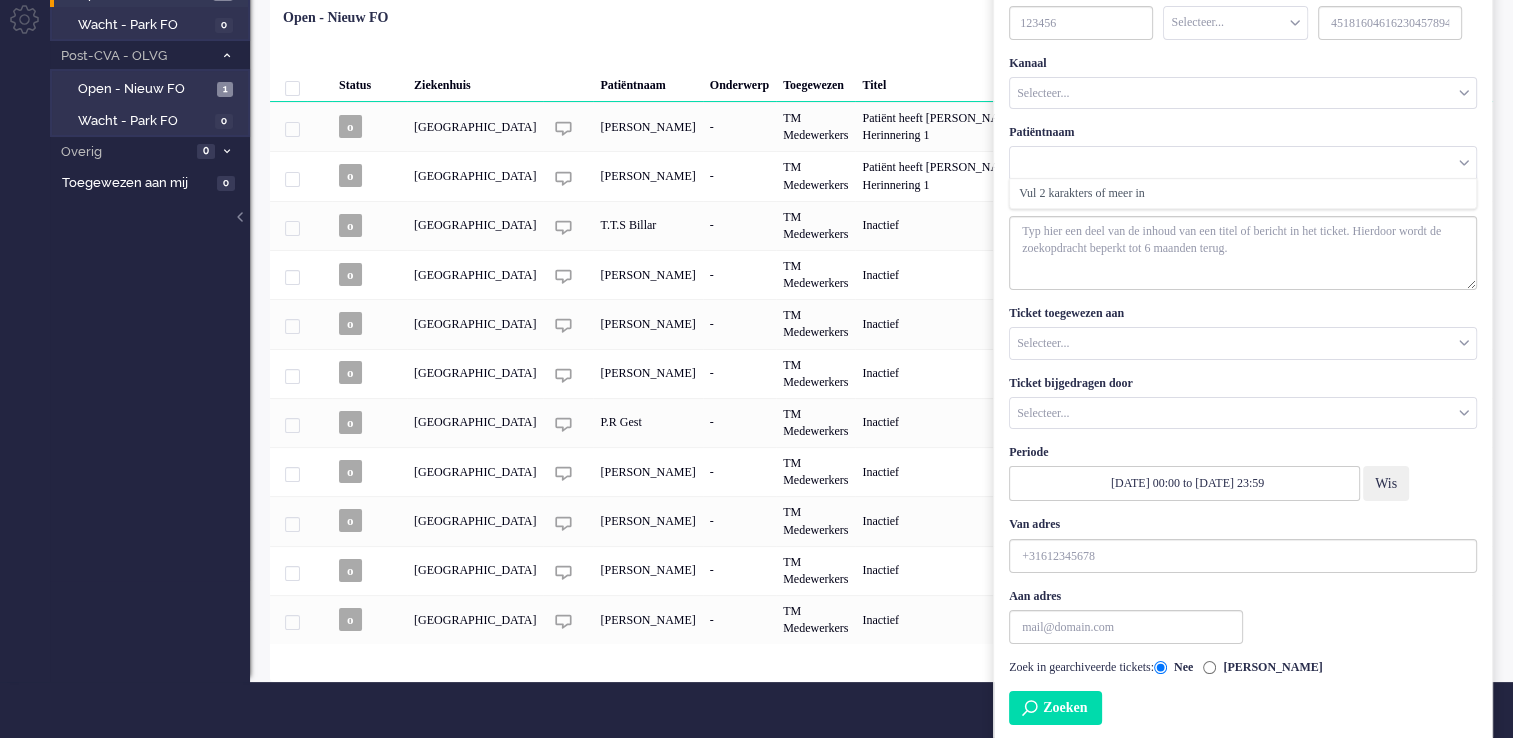 click on "Zoeken" at bounding box center [1055, 708] 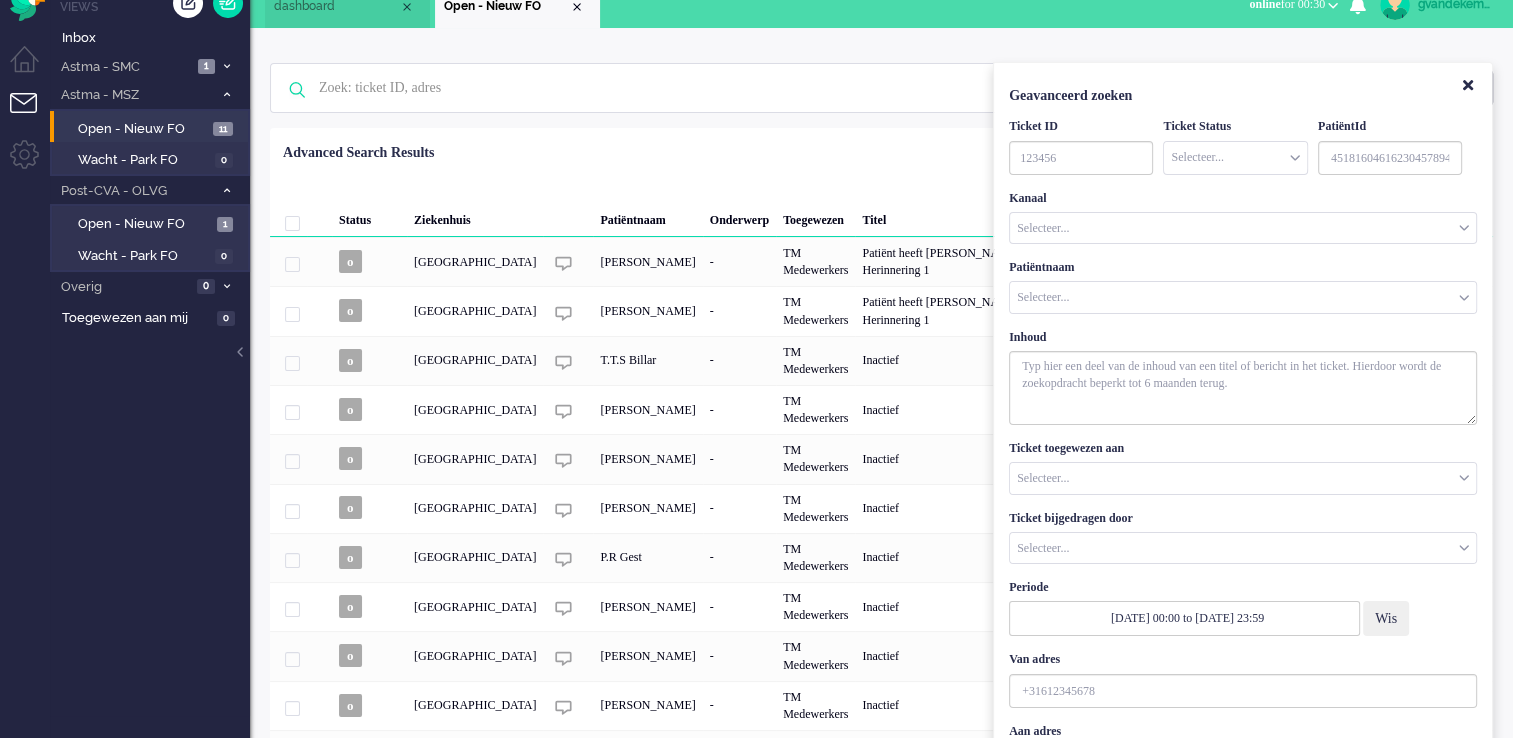scroll, scrollTop: 0, scrollLeft: 0, axis: both 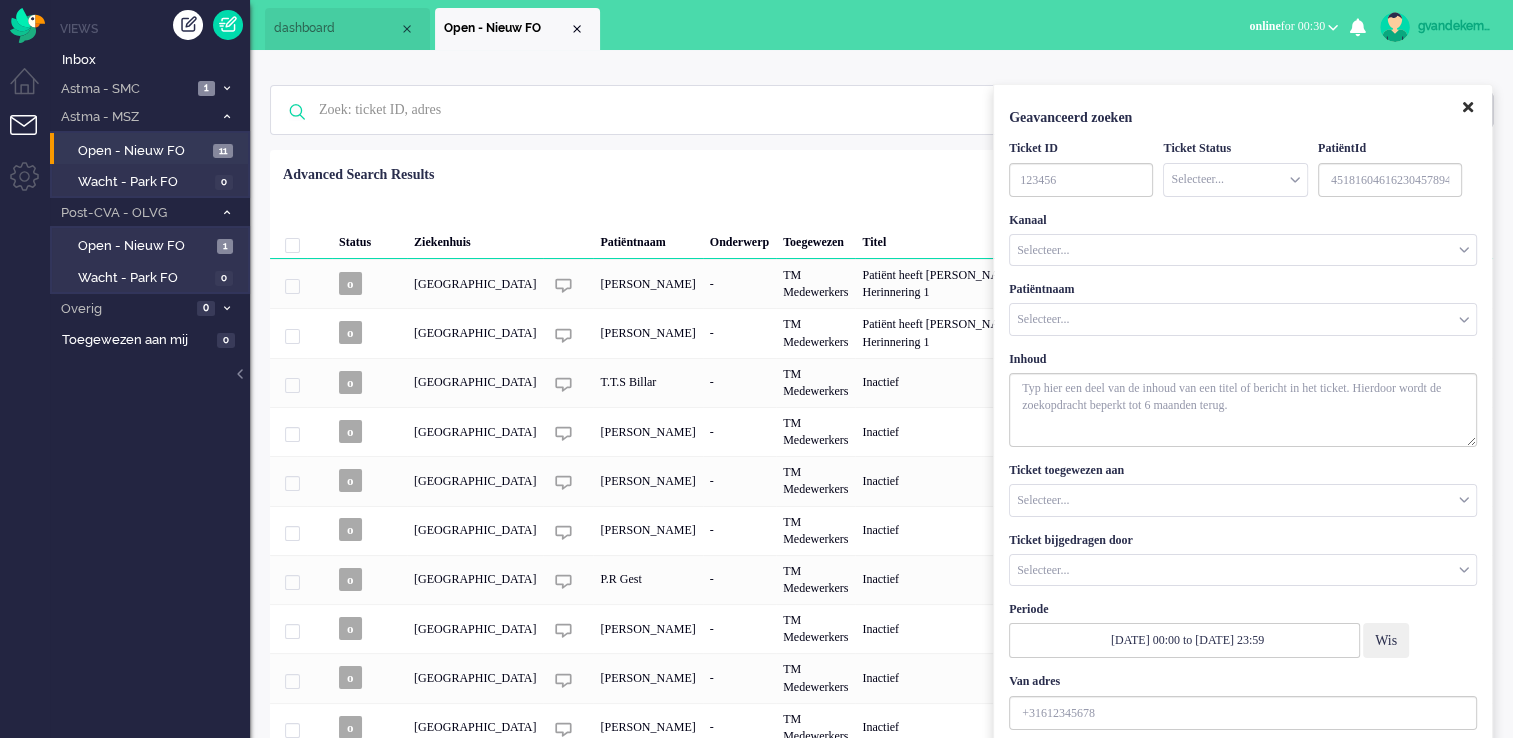 click at bounding box center [1468, 107] 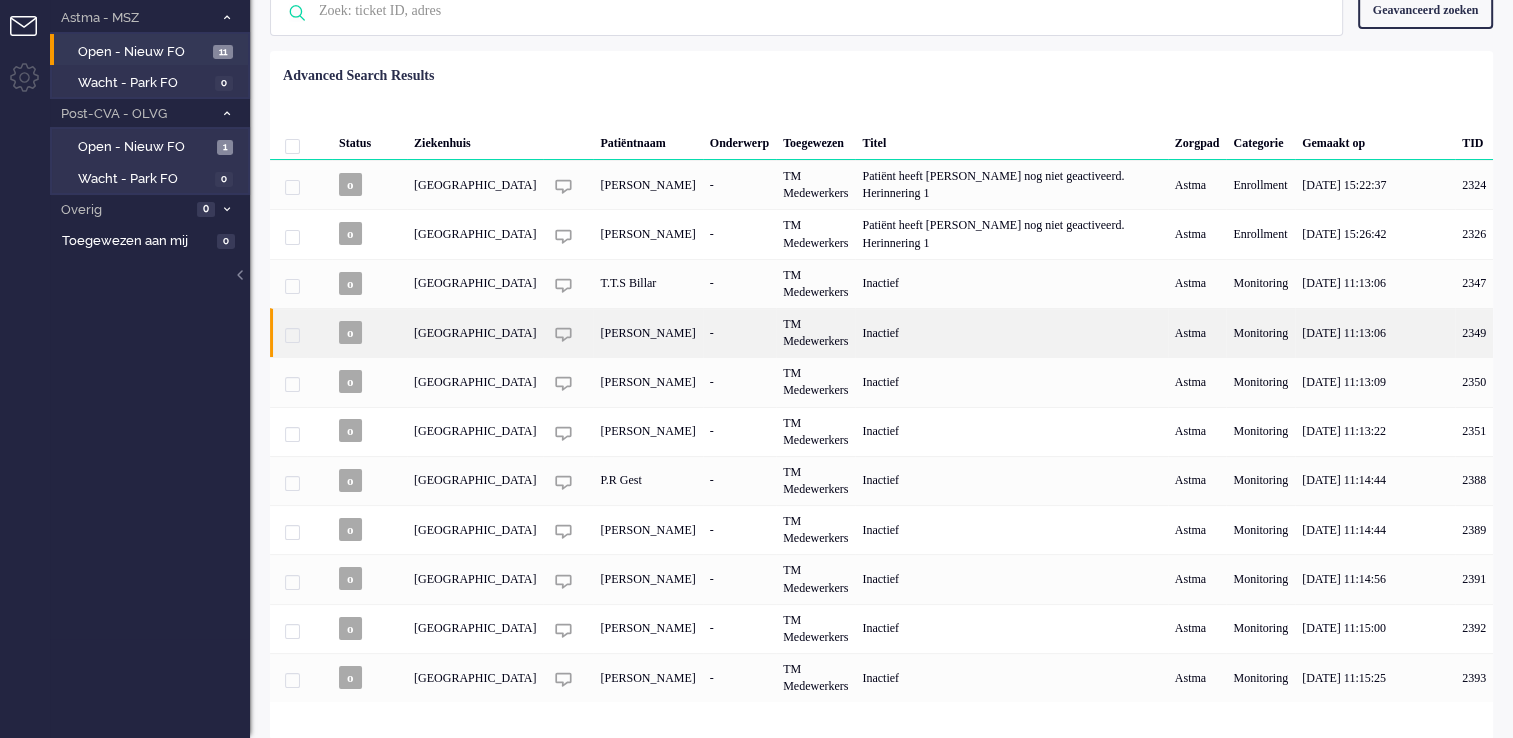 scroll, scrollTop: 100, scrollLeft: 0, axis: vertical 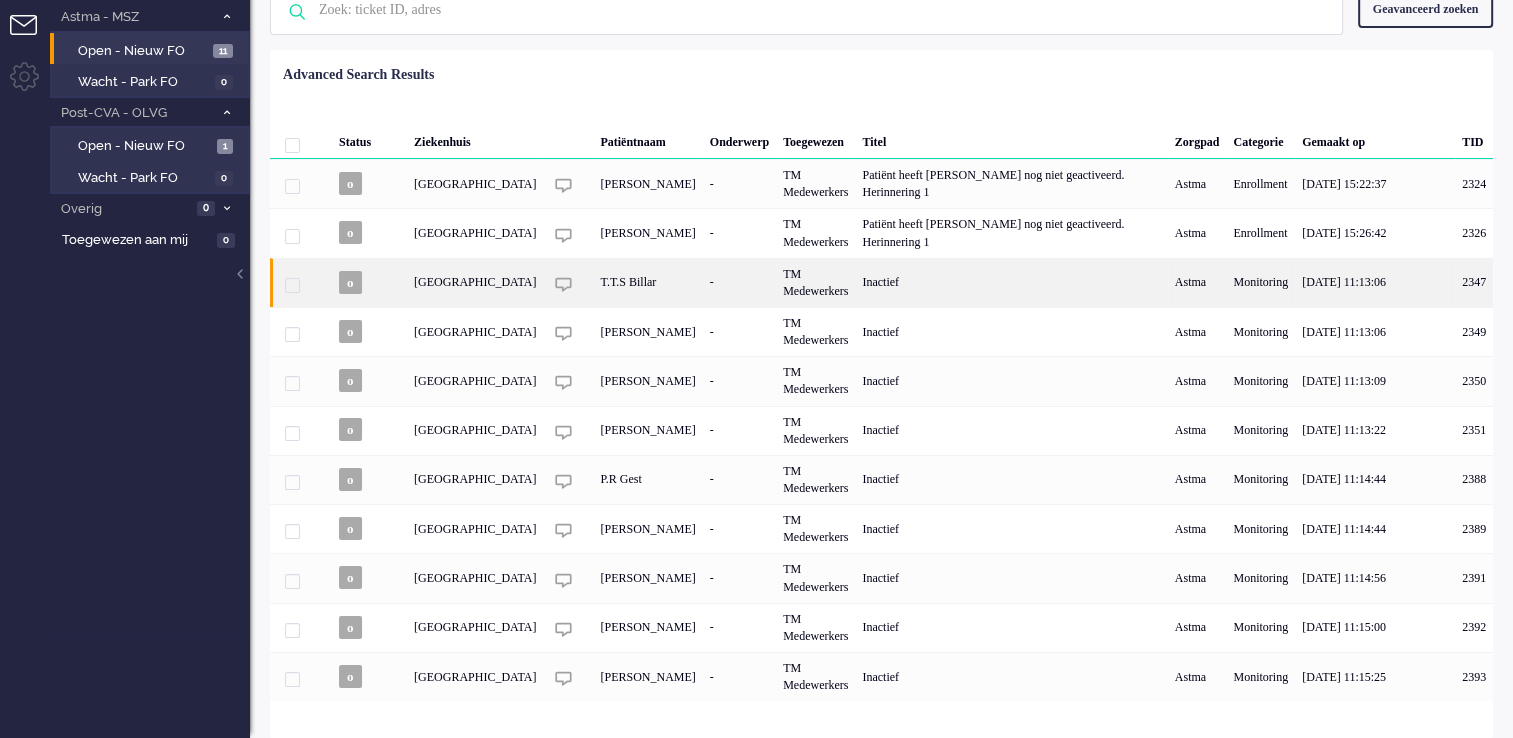click on "T.T.S Billar" 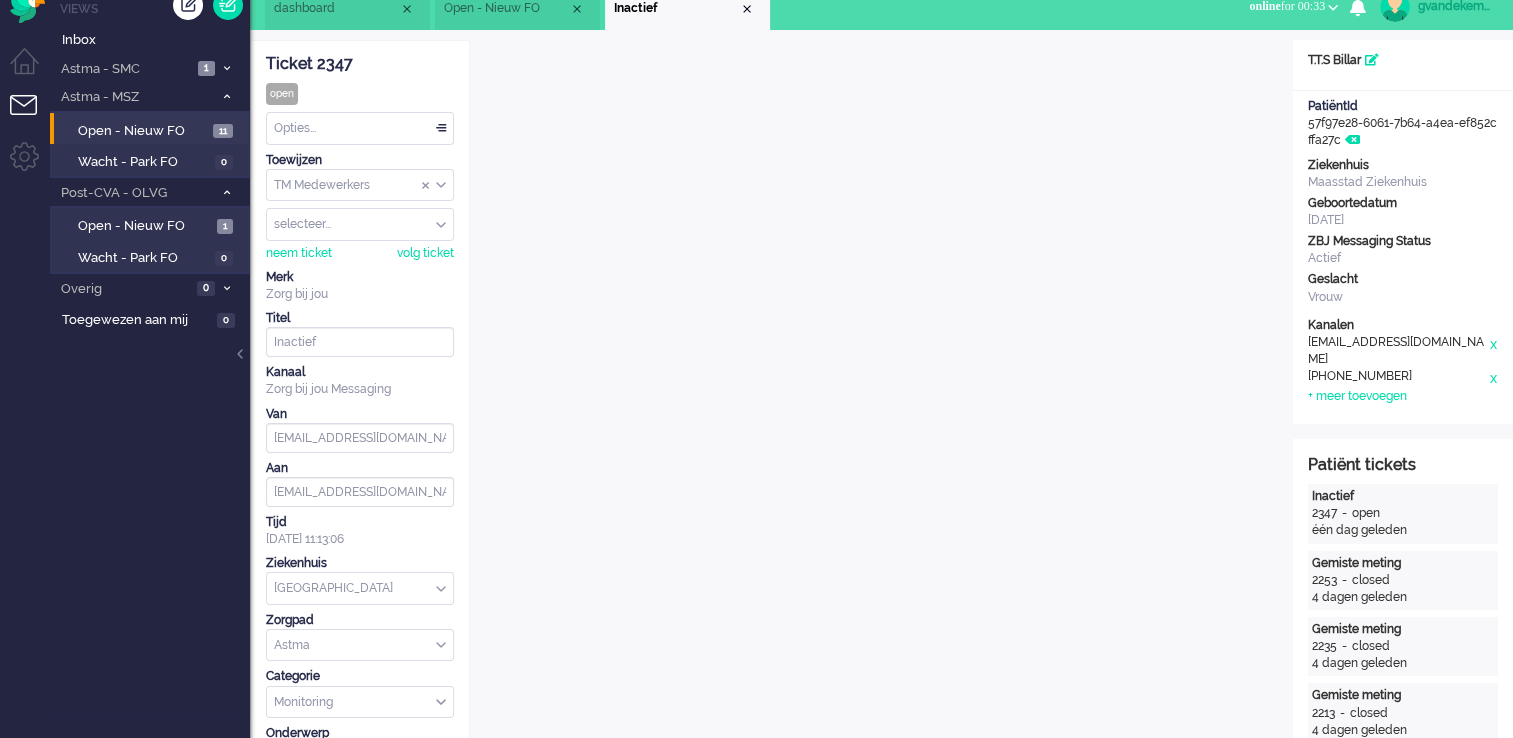 scroll, scrollTop: 0, scrollLeft: 0, axis: both 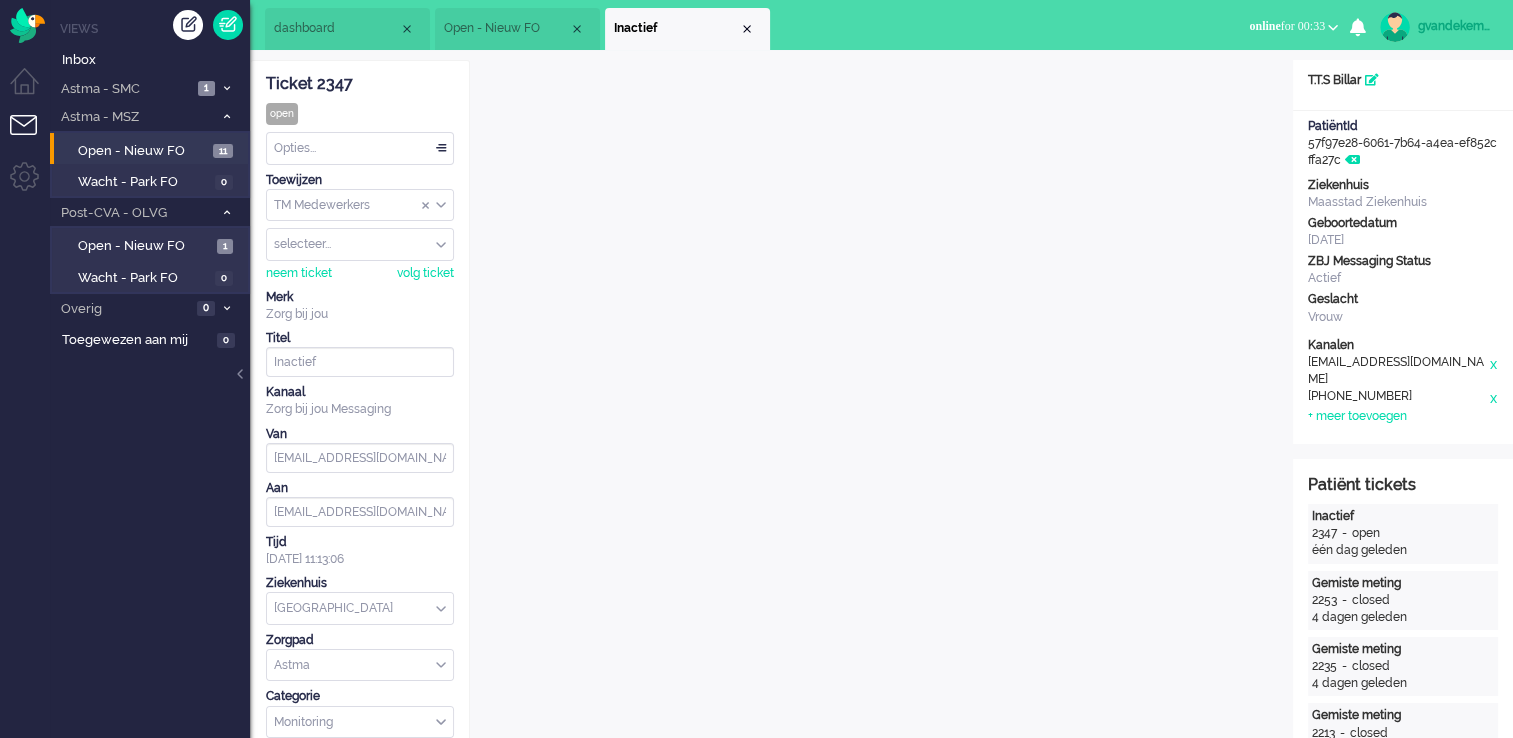 click on "Open - Nieuw FO" at bounding box center [506, 28] 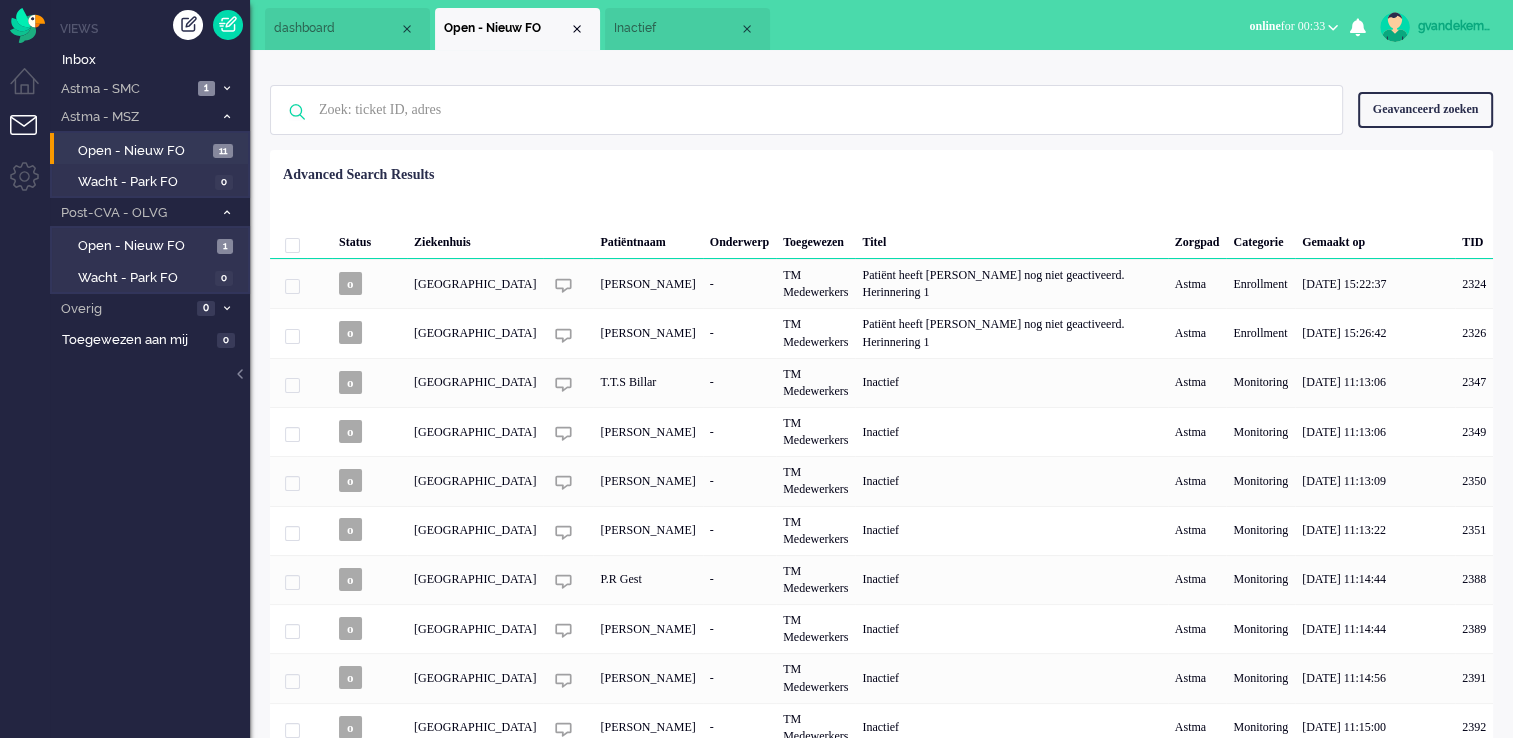 click on "Geavanceerd zoeken" at bounding box center [1425, 109] 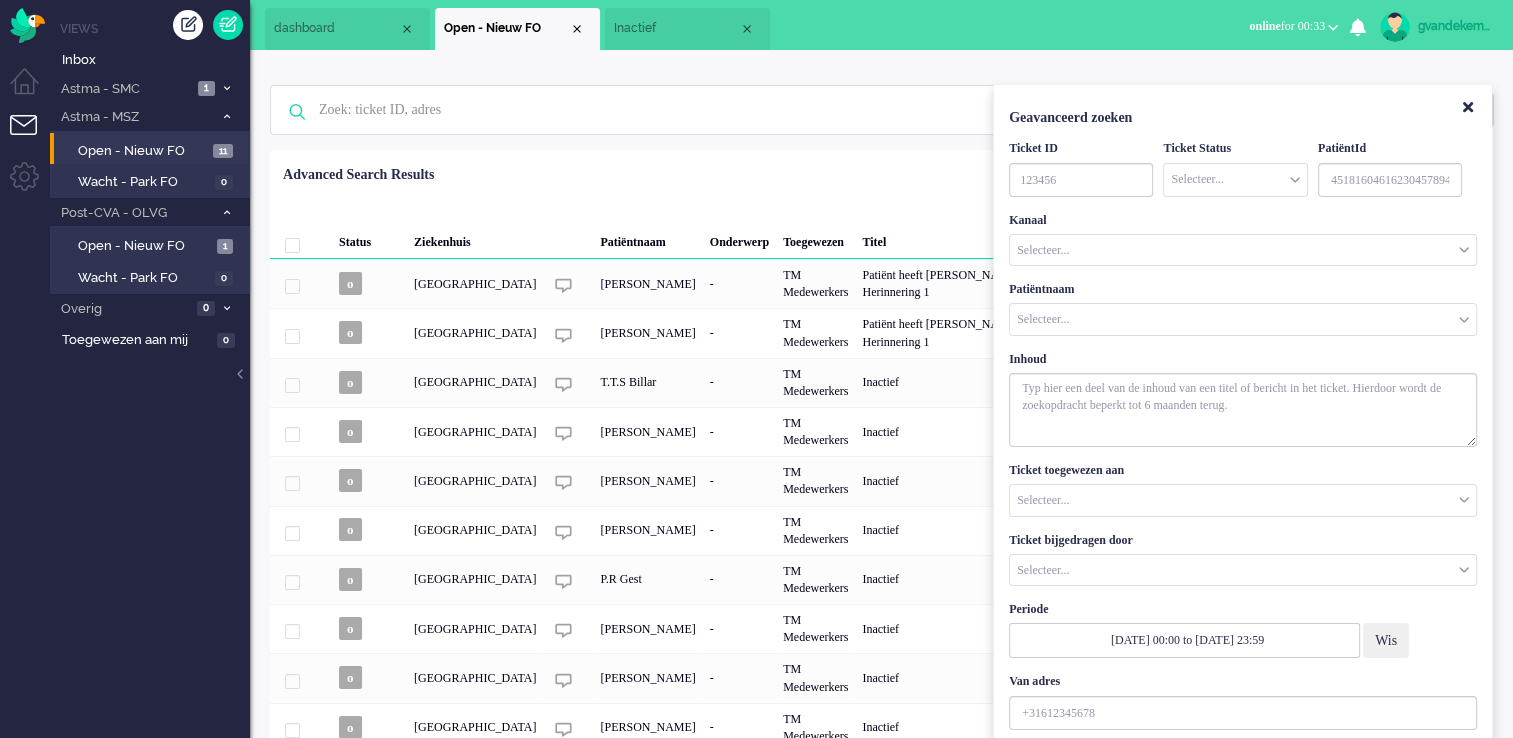 click at bounding box center [1243, 319] 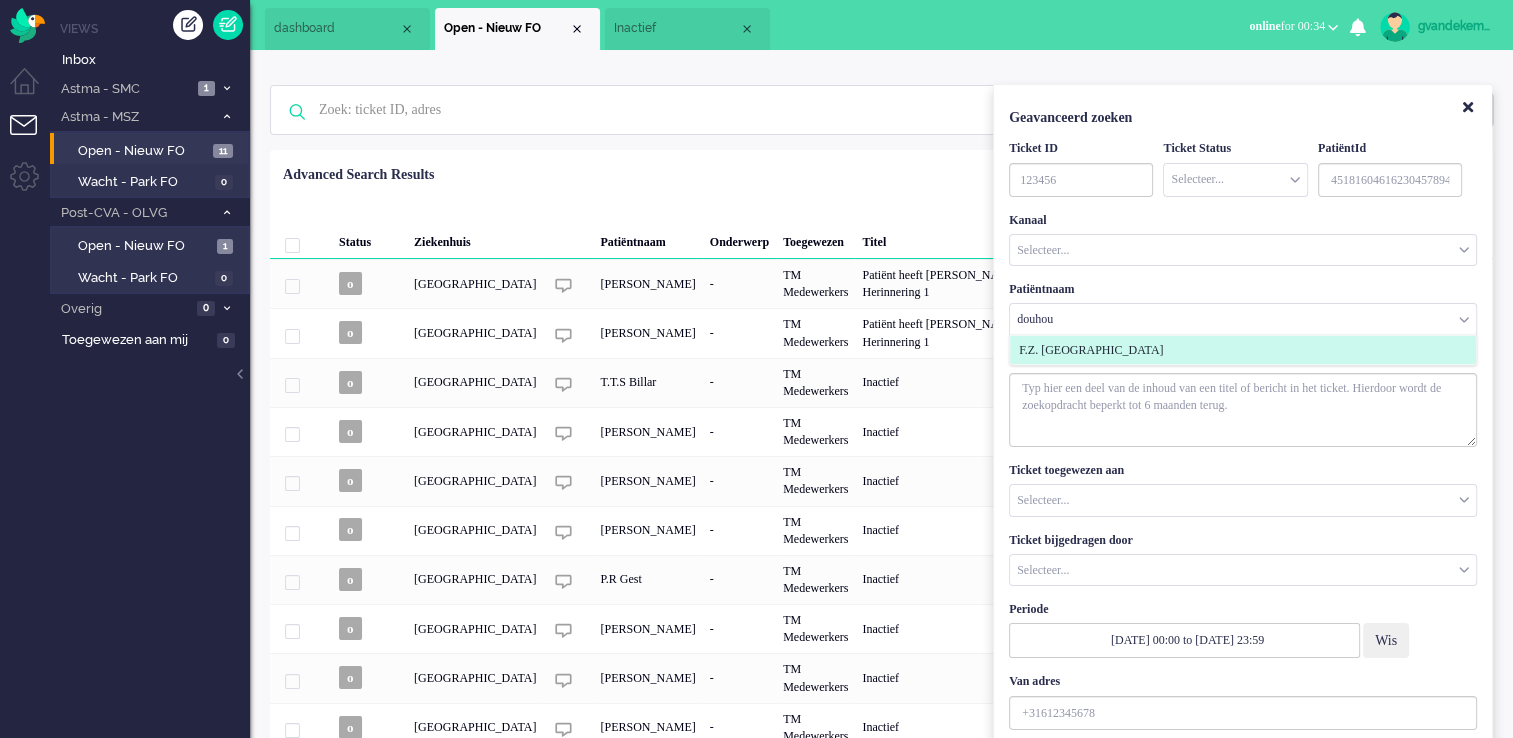 type on "douhou" 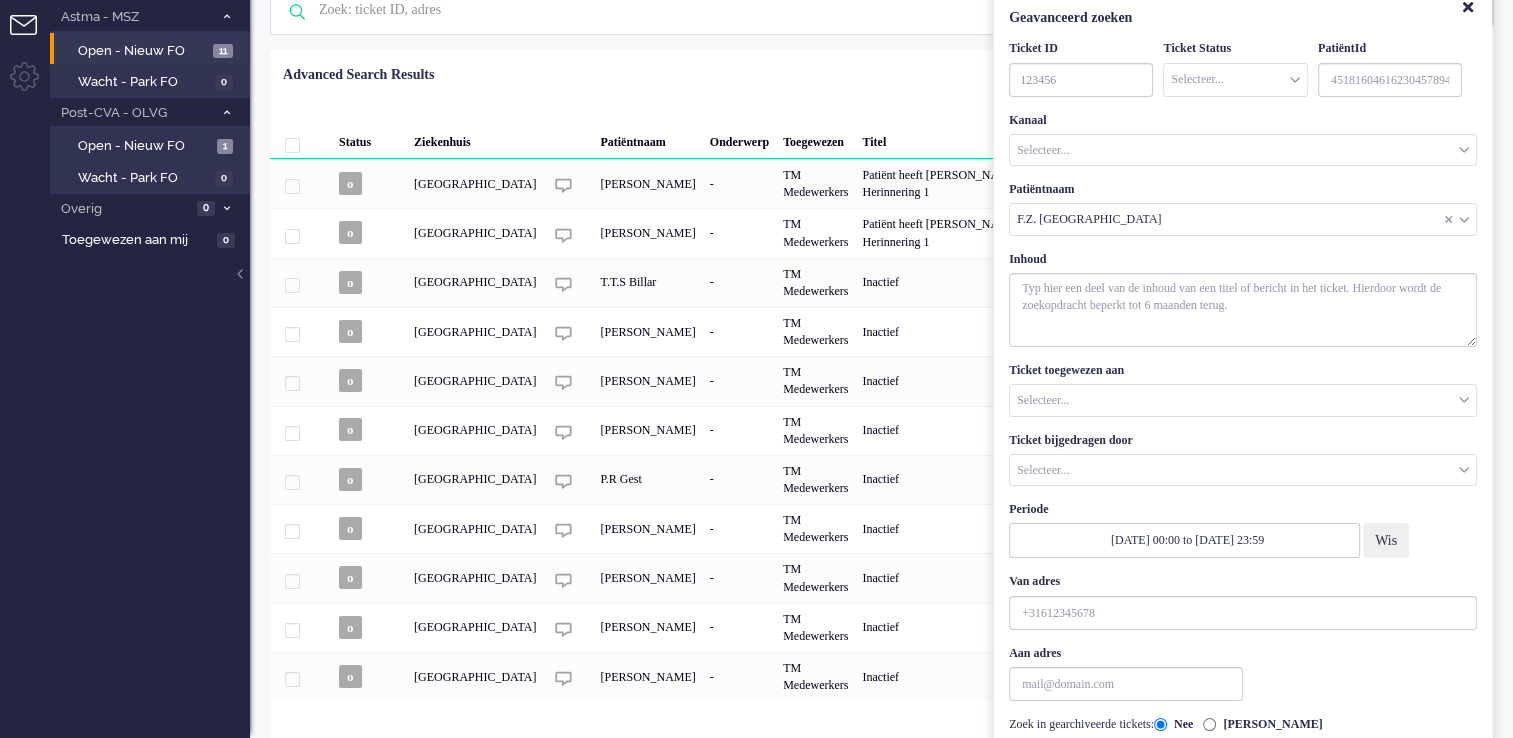 scroll, scrollTop: 157, scrollLeft: 0, axis: vertical 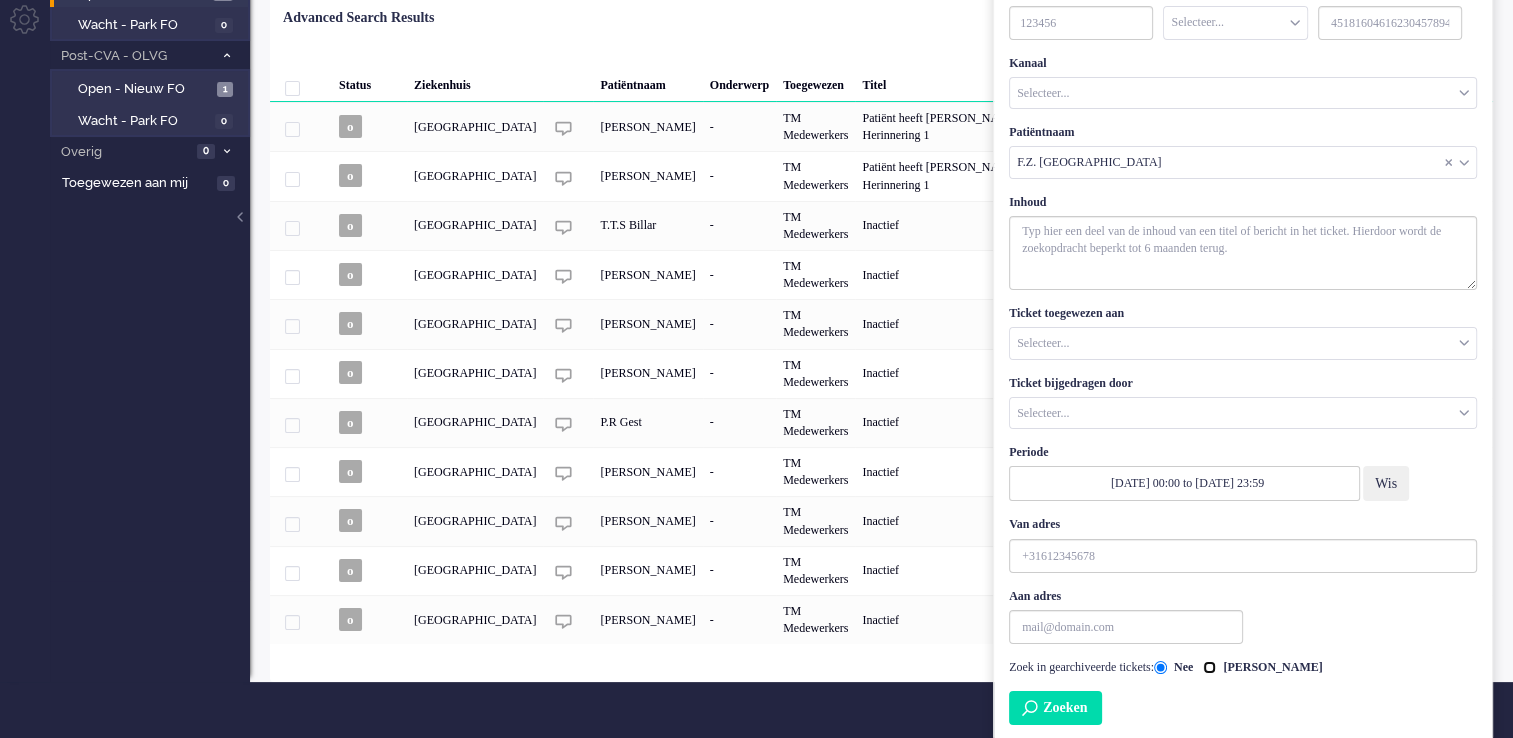 click on "[PERSON_NAME]" at bounding box center [1209, 667] 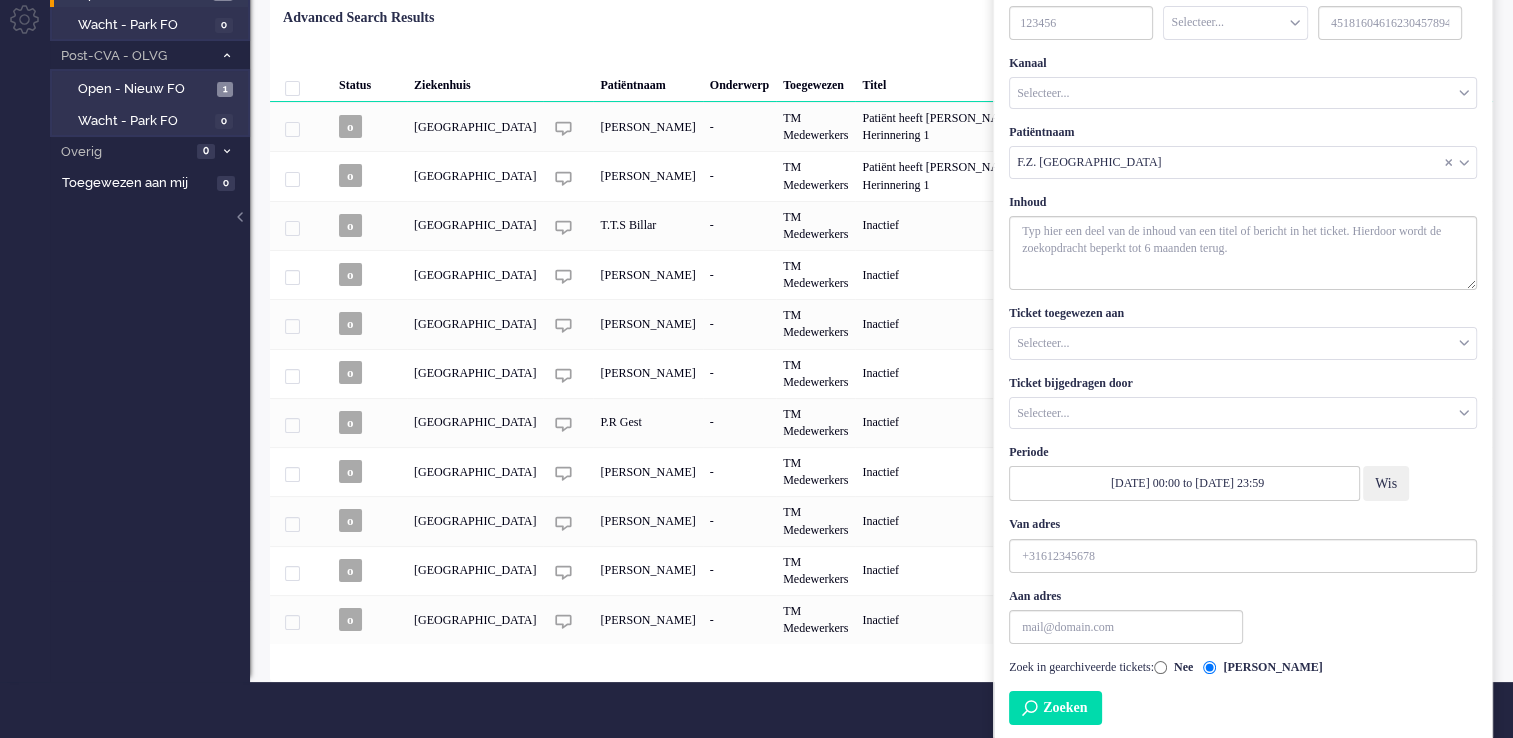click on "Zoeken" at bounding box center [1055, 708] 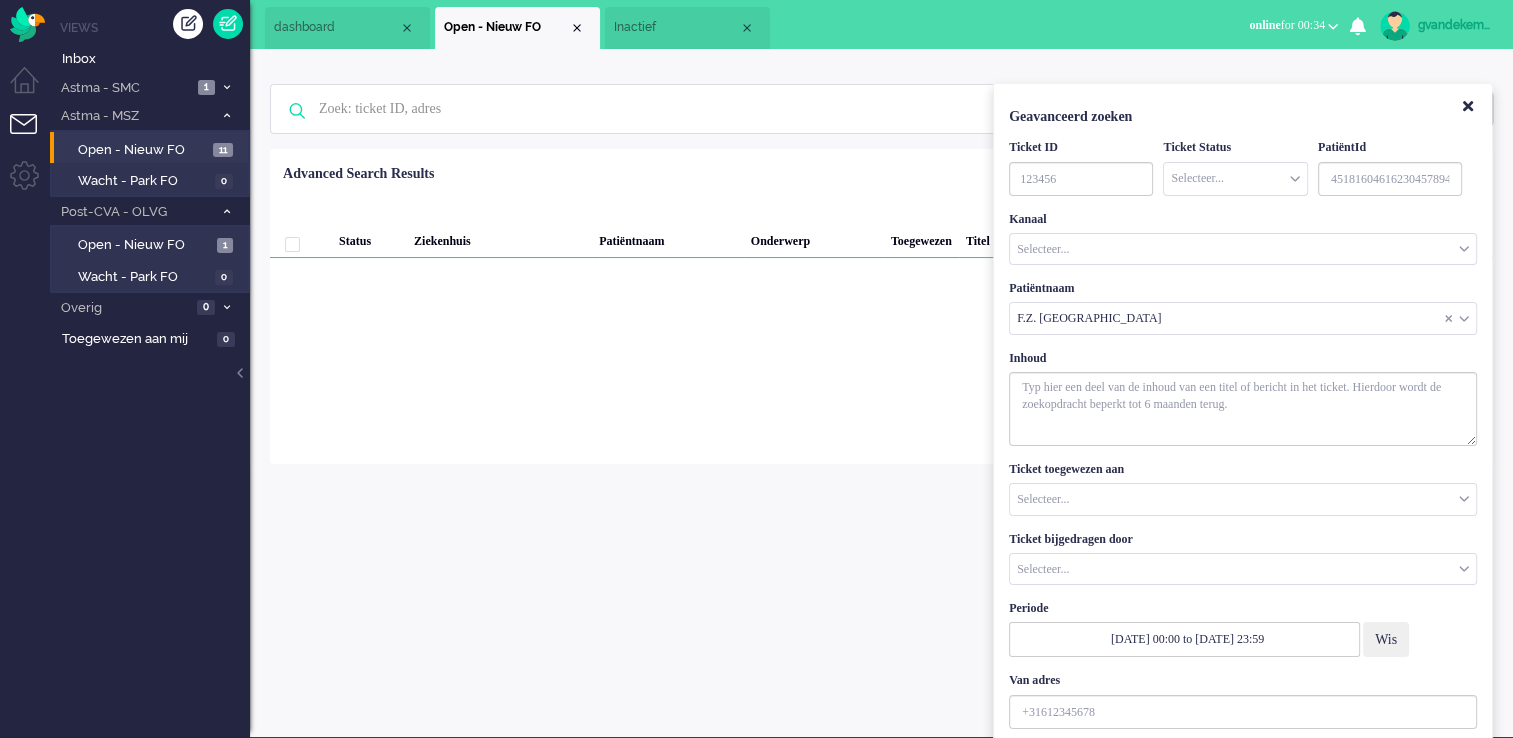 scroll, scrollTop: 0, scrollLeft: 0, axis: both 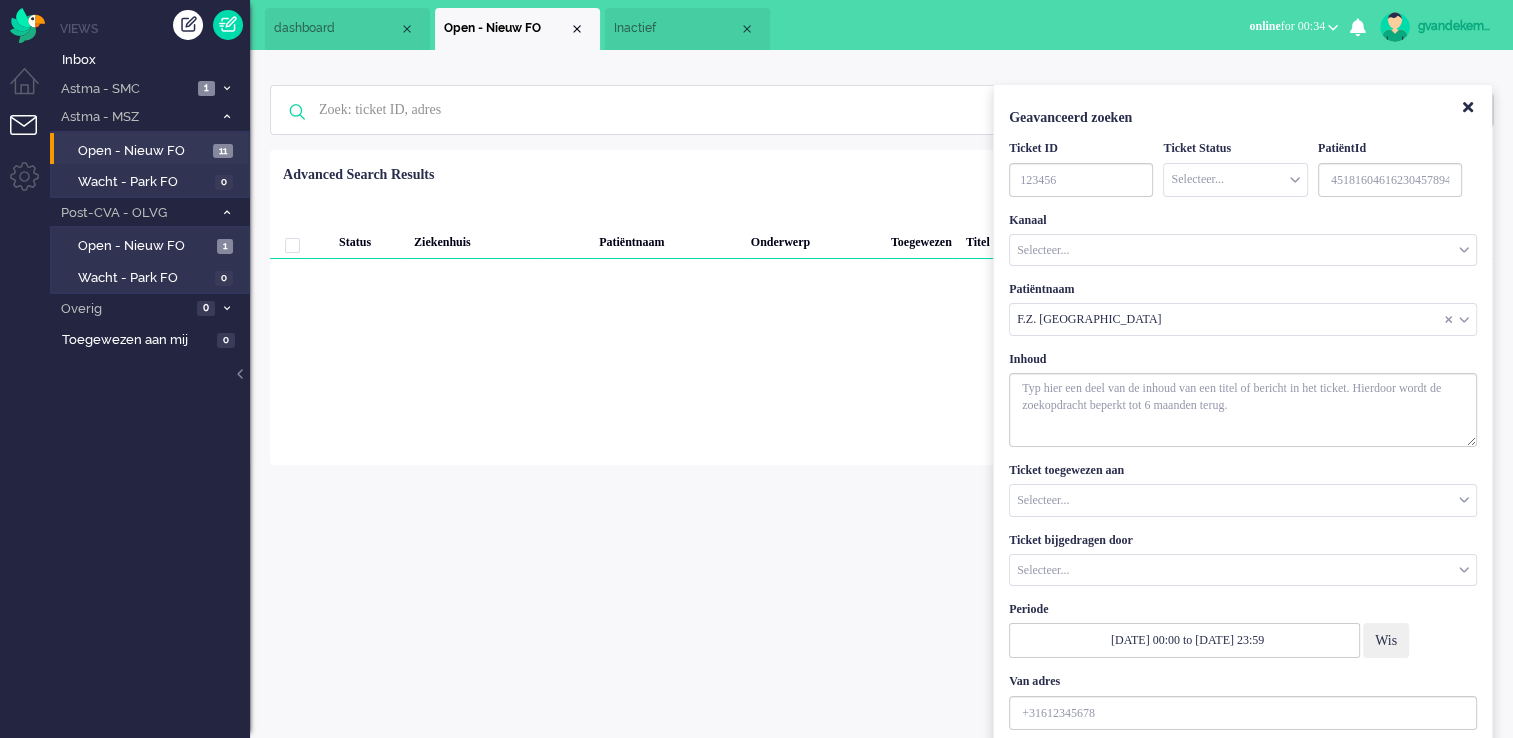 click on "Toegewezen" 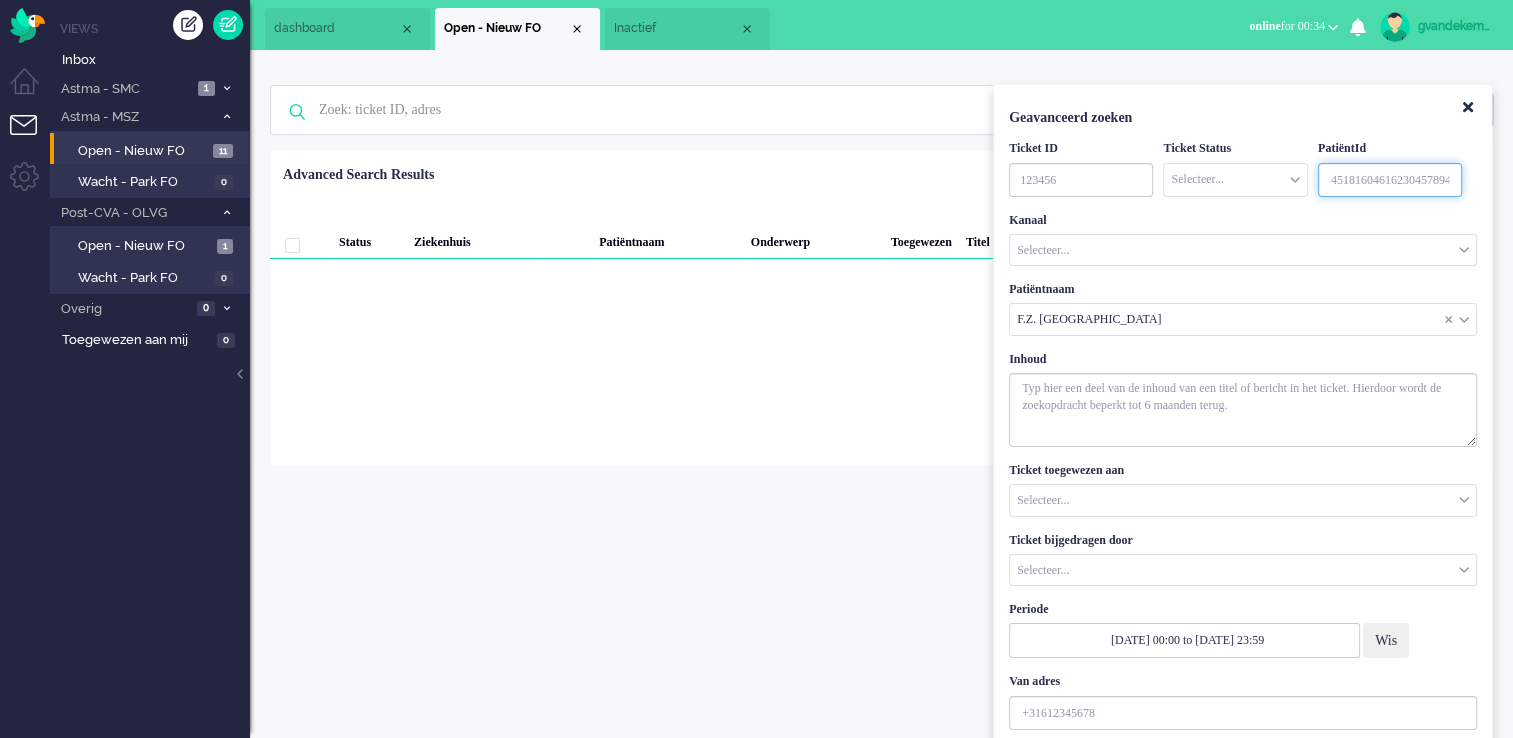 click at bounding box center (1390, 180) 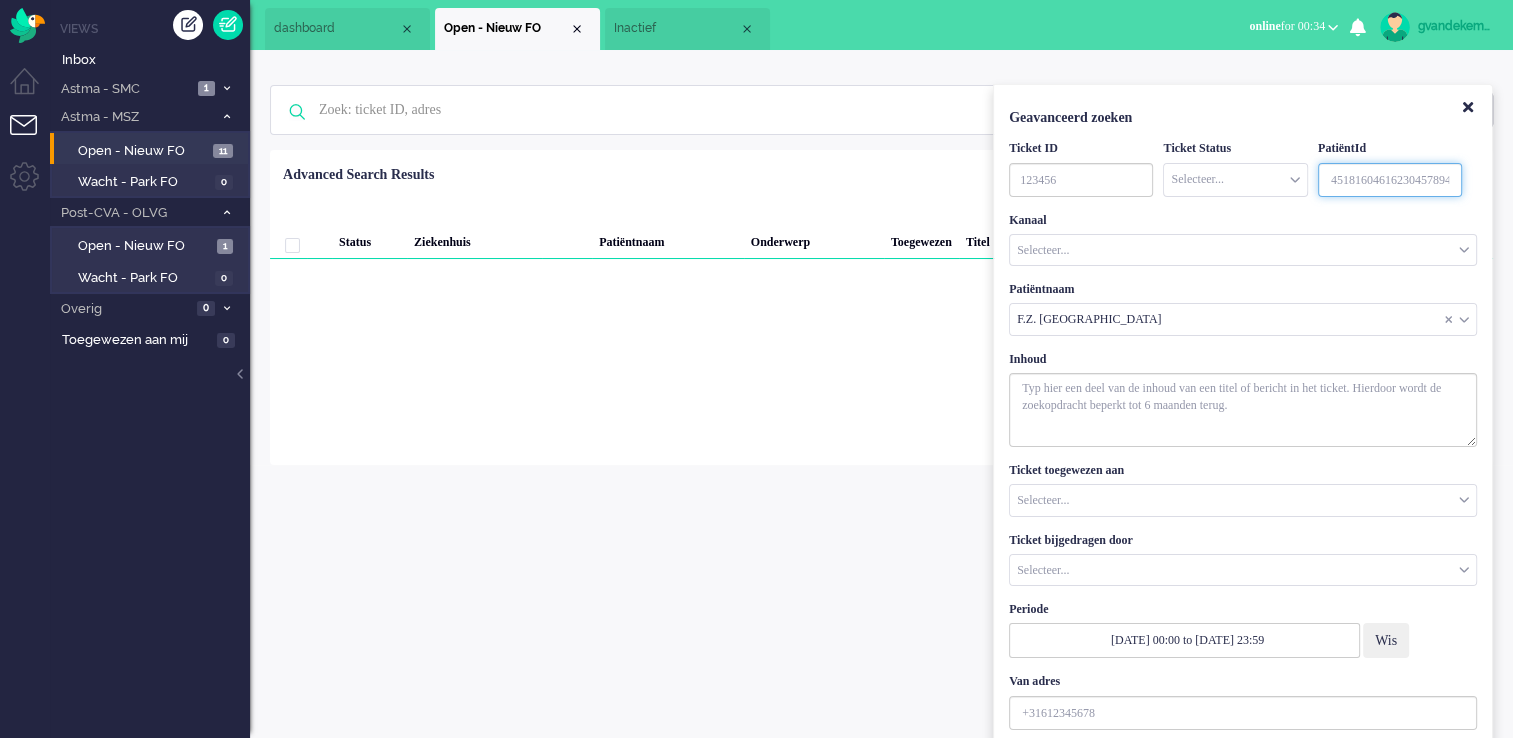 click at bounding box center [1390, 180] 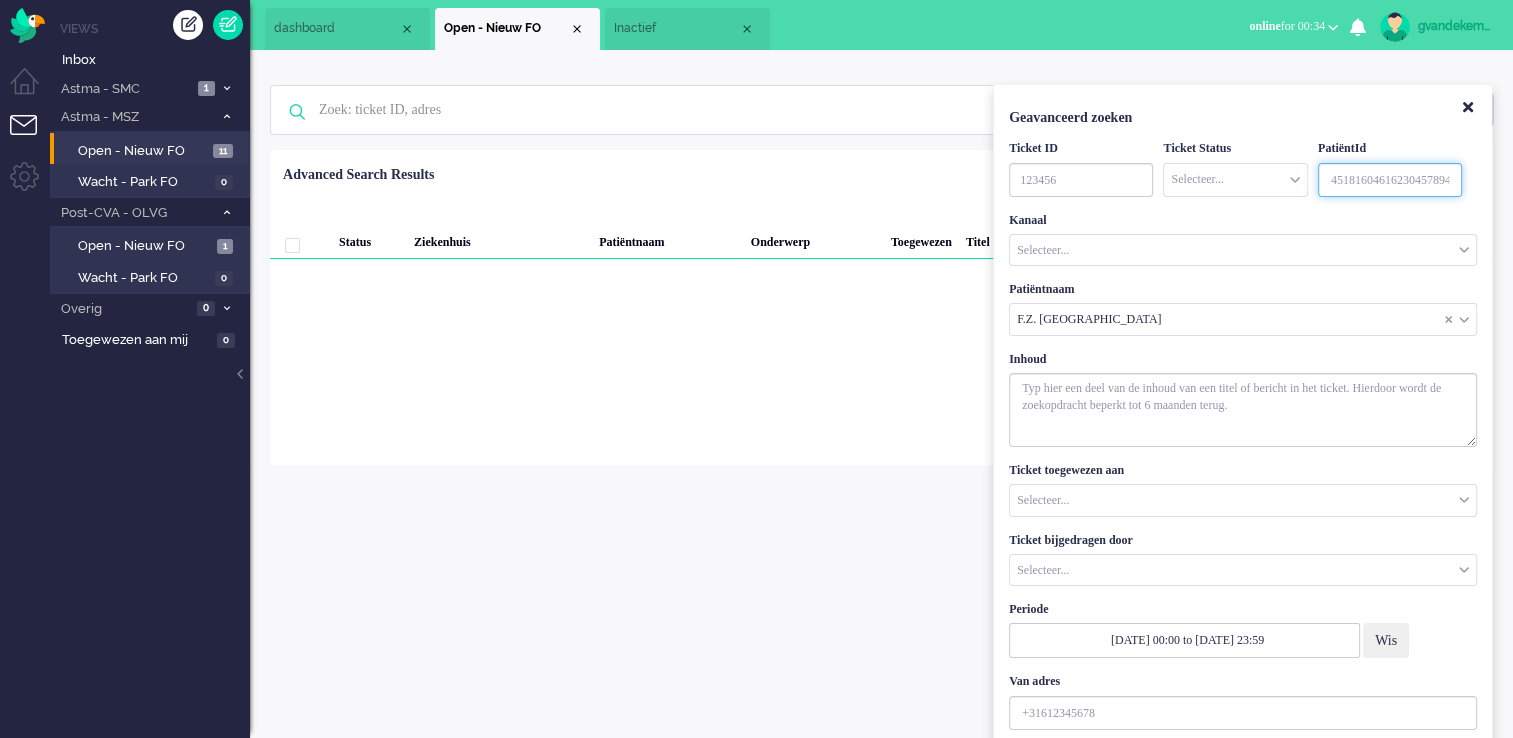 drag, startPoint x: 1330, startPoint y: 185, endPoint x: 1486, endPoint y: 172, distance: 156.54073 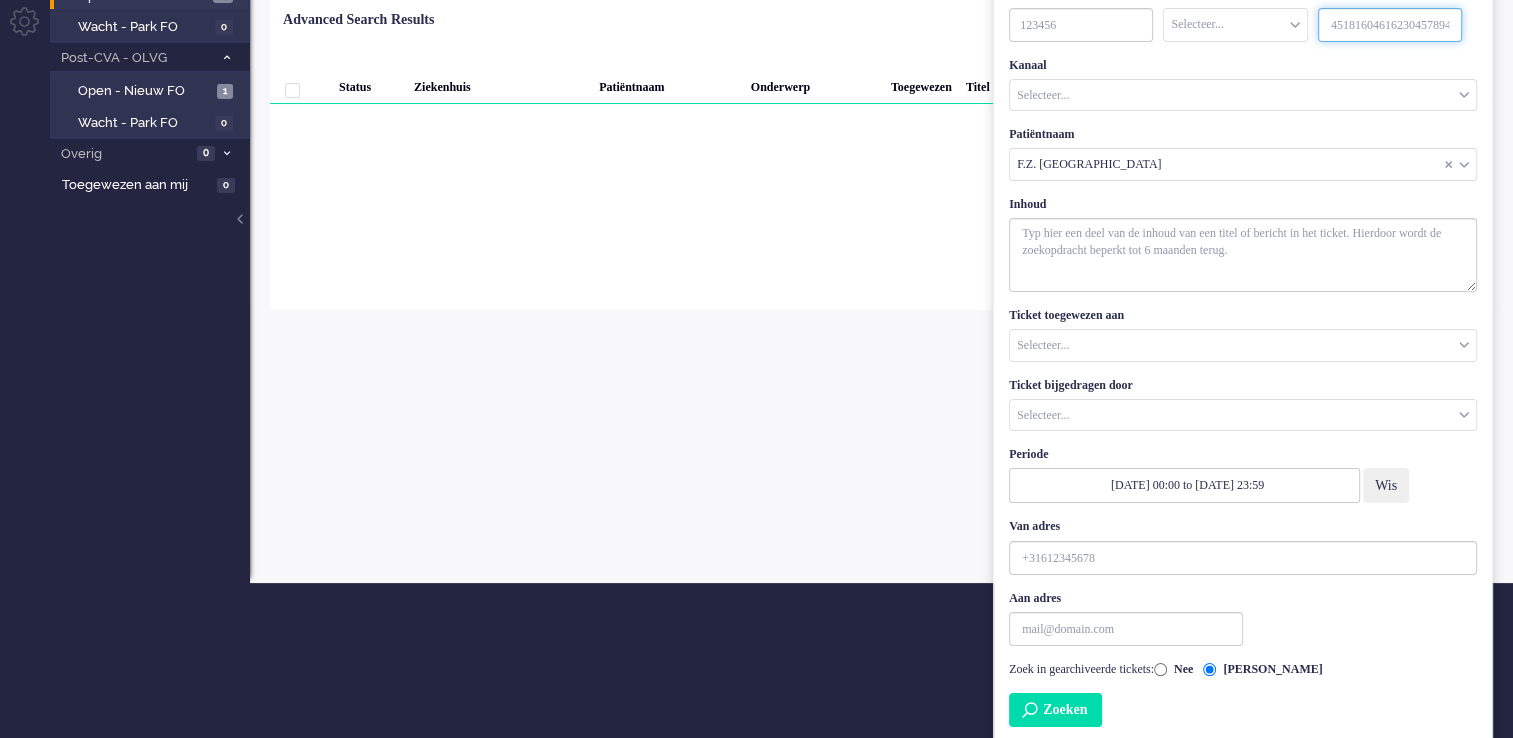 scroll, scrollTop: 157, scrollLeft: 0, axis: vertical 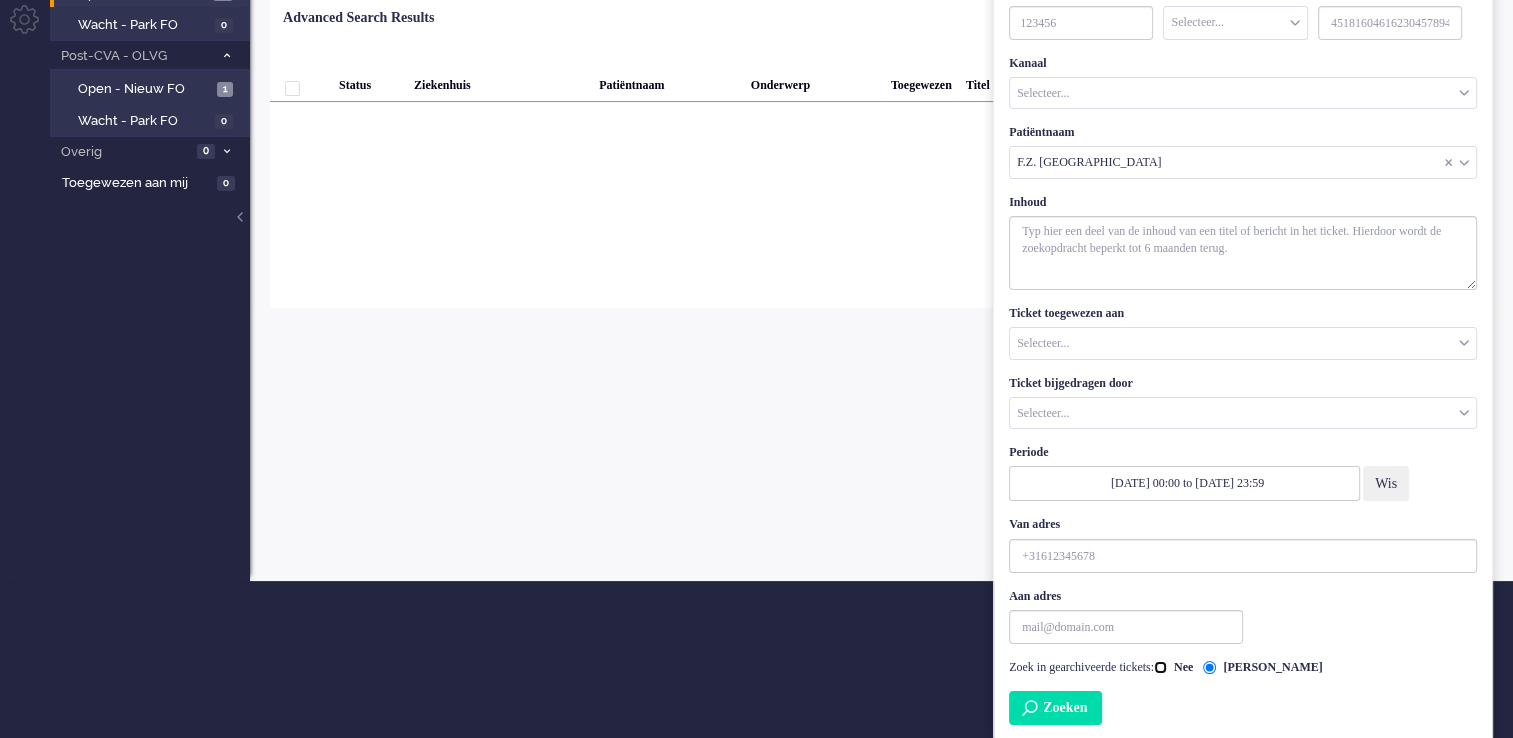 click on "Nee" at bounding box center [1160, 667] 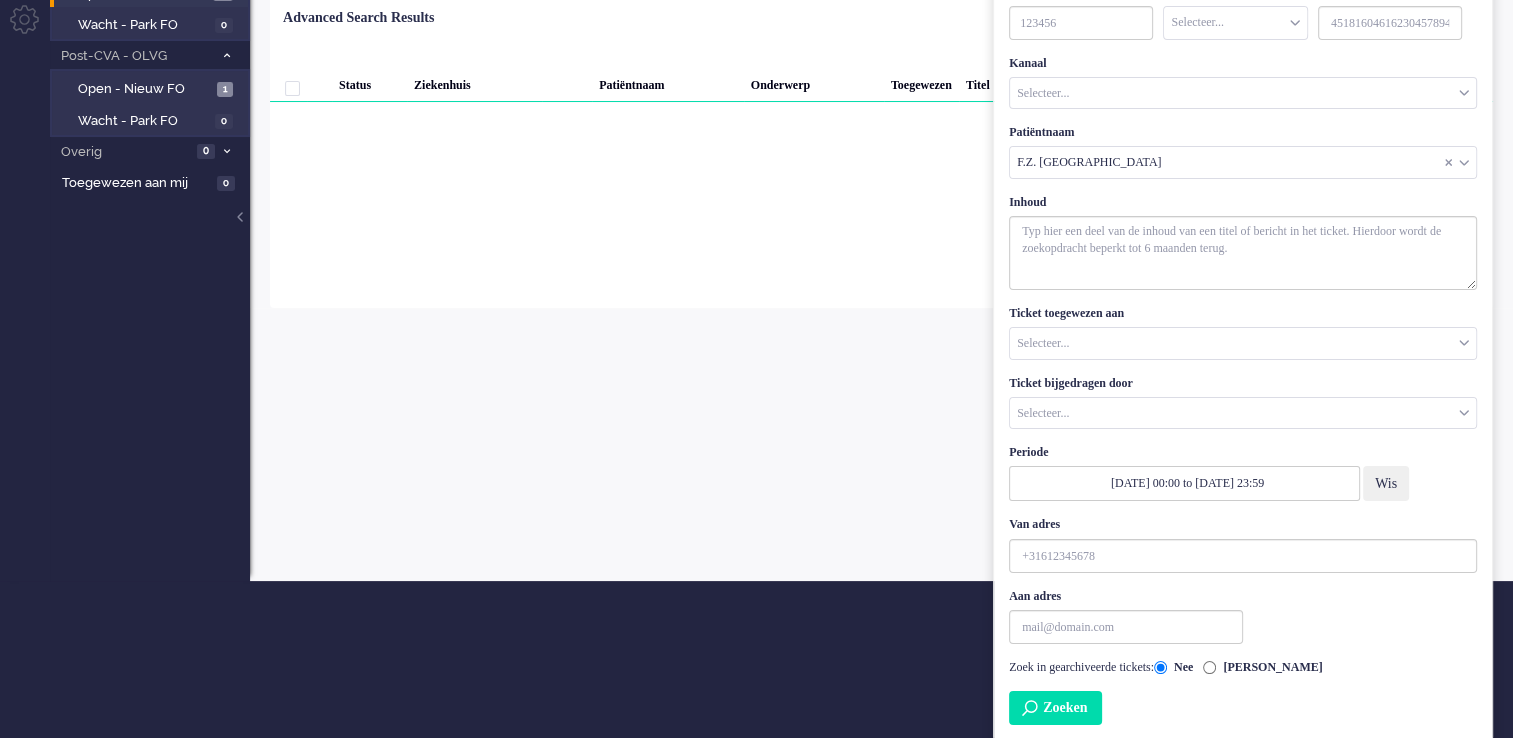 click on "Zoeken" at bounding box center (1055, 708) 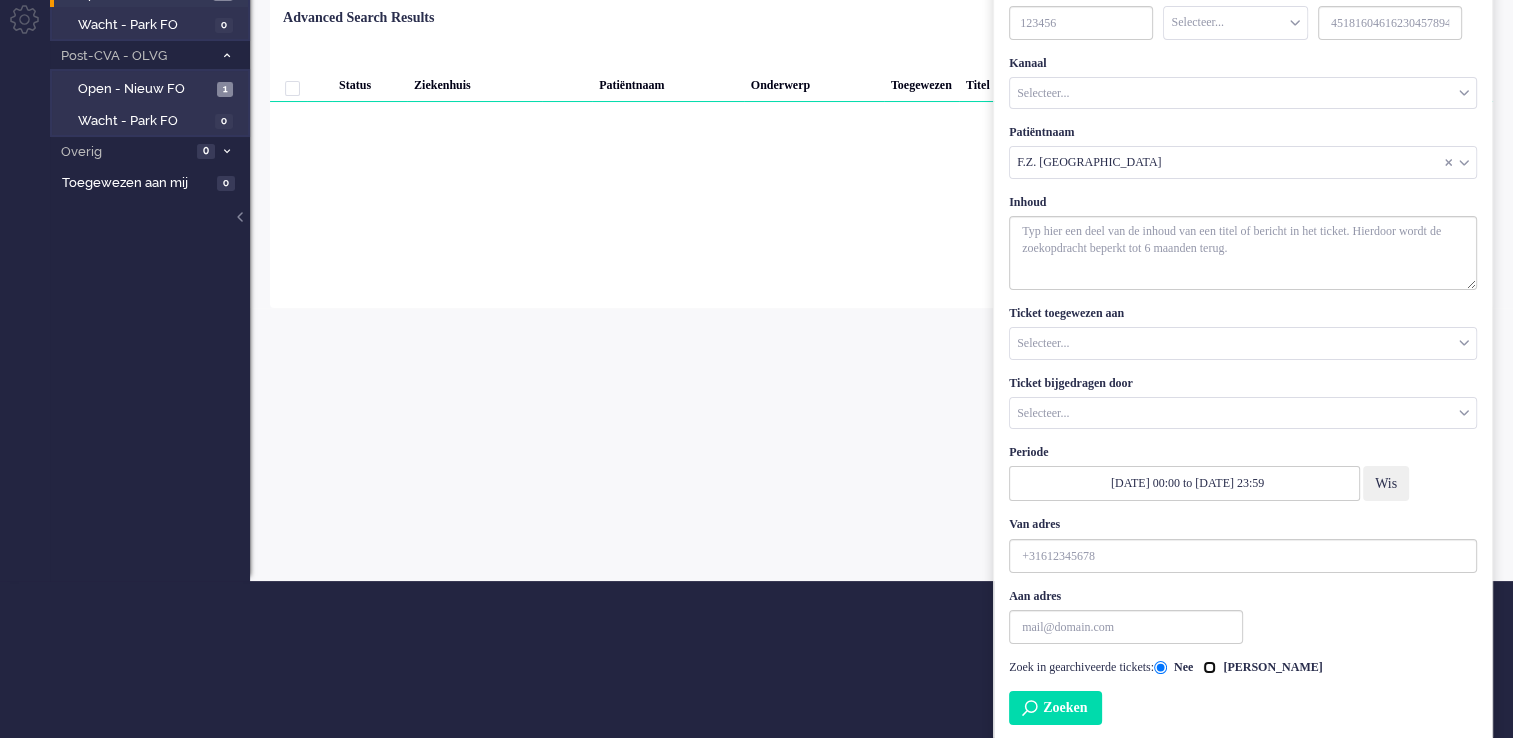 click on "[PERSON_NAME]" at bounding box center [1209, 667] 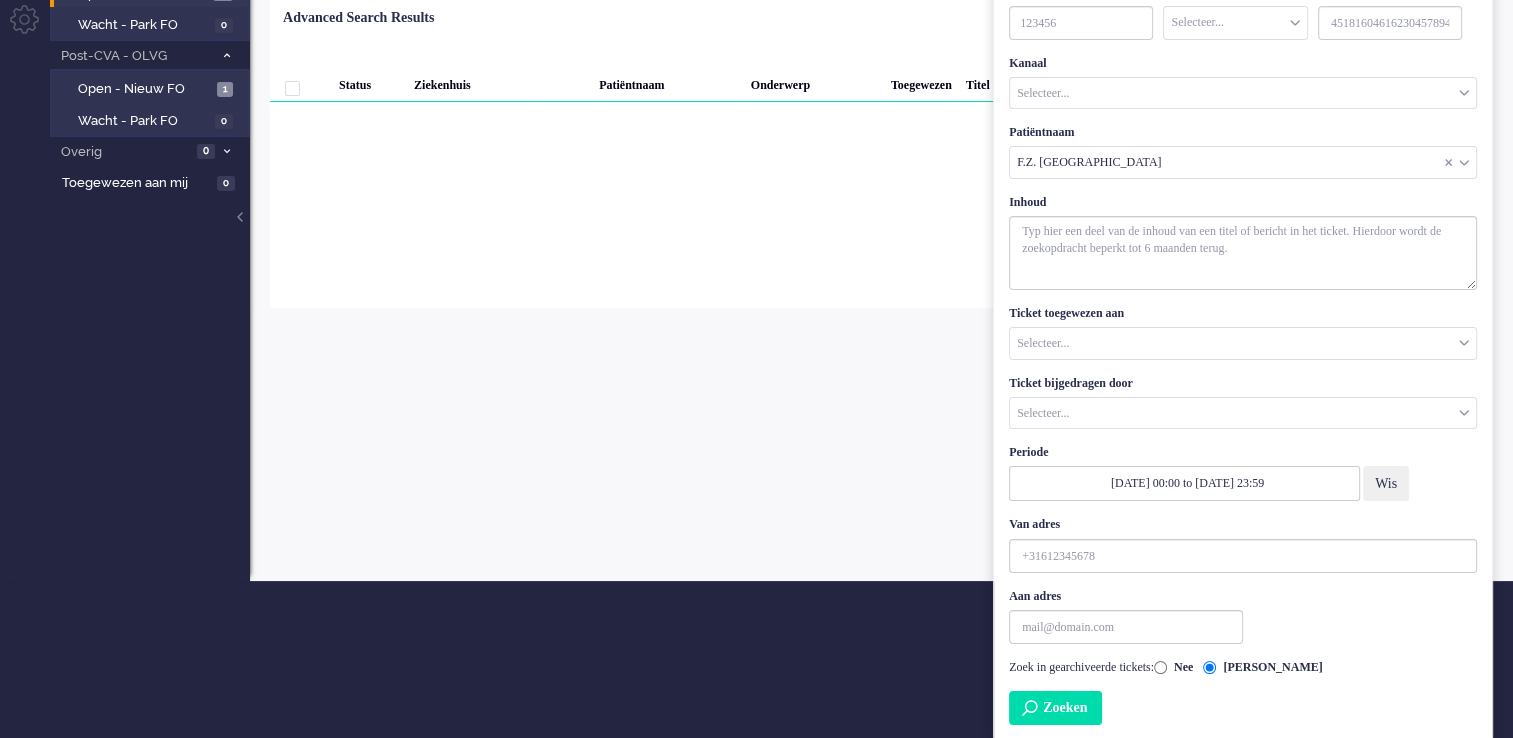 click on "Zoeken" at bounding box center [1055, 708] 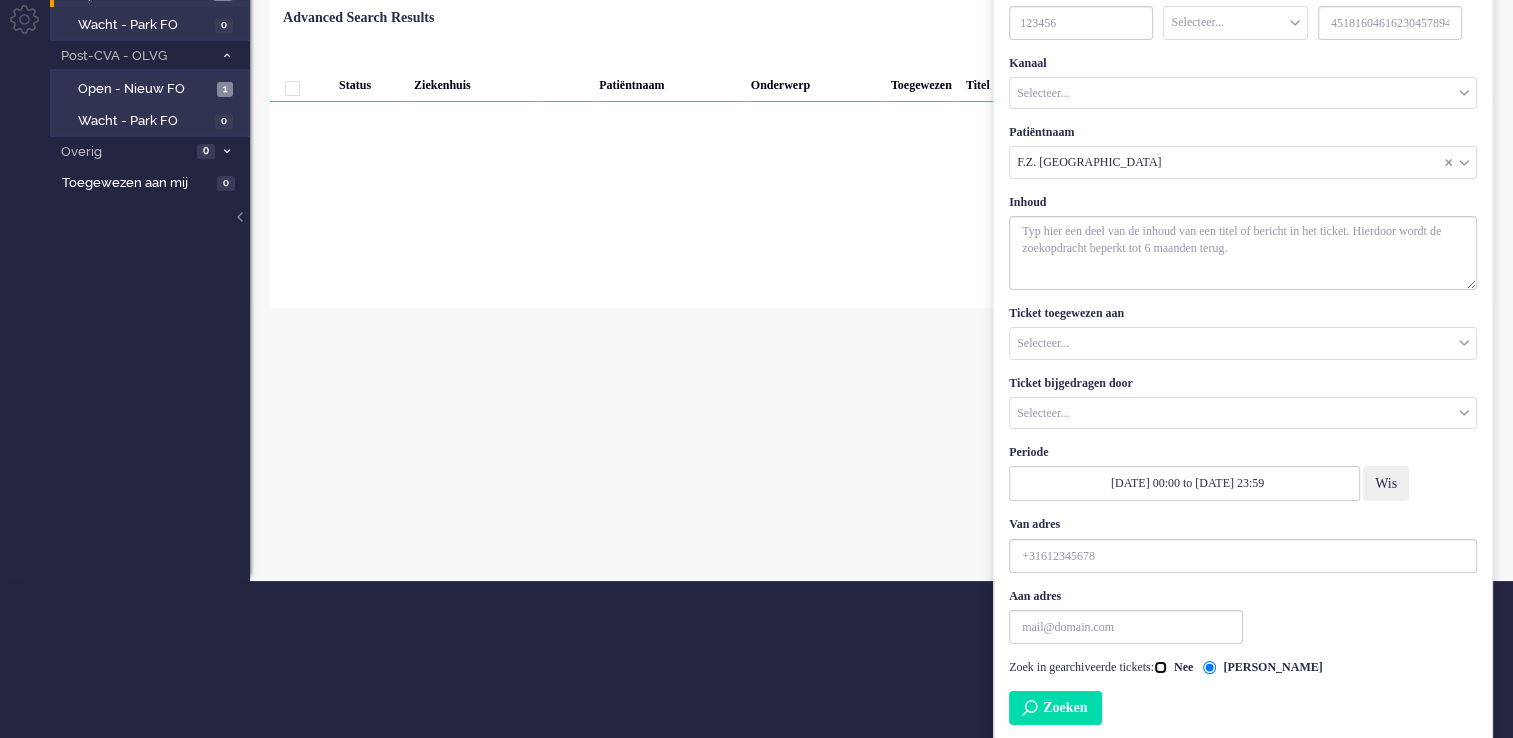 click on "Nee" at bounding box center [1160, 667] 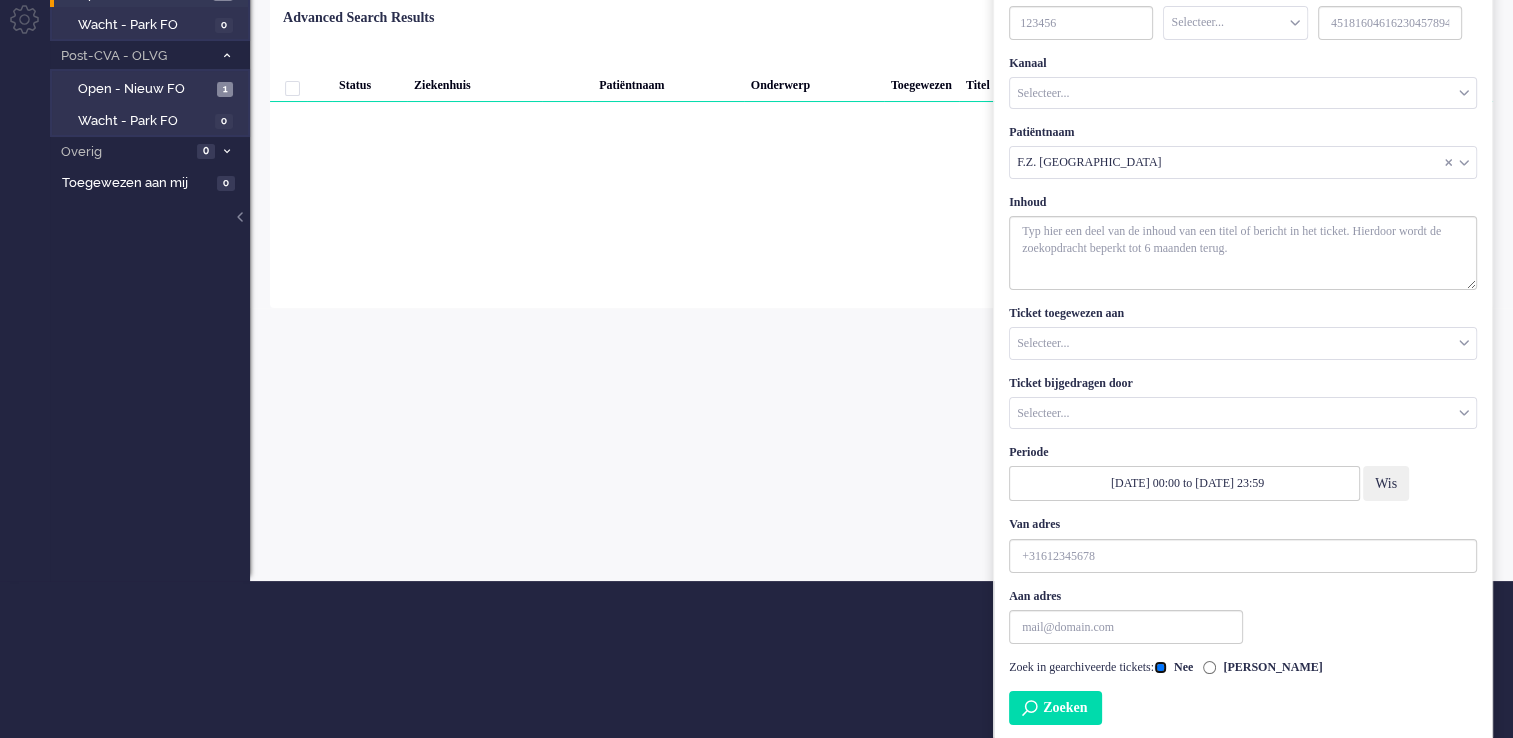 scroll, scrollTop: 0, scrollLeft: 0, axis: both 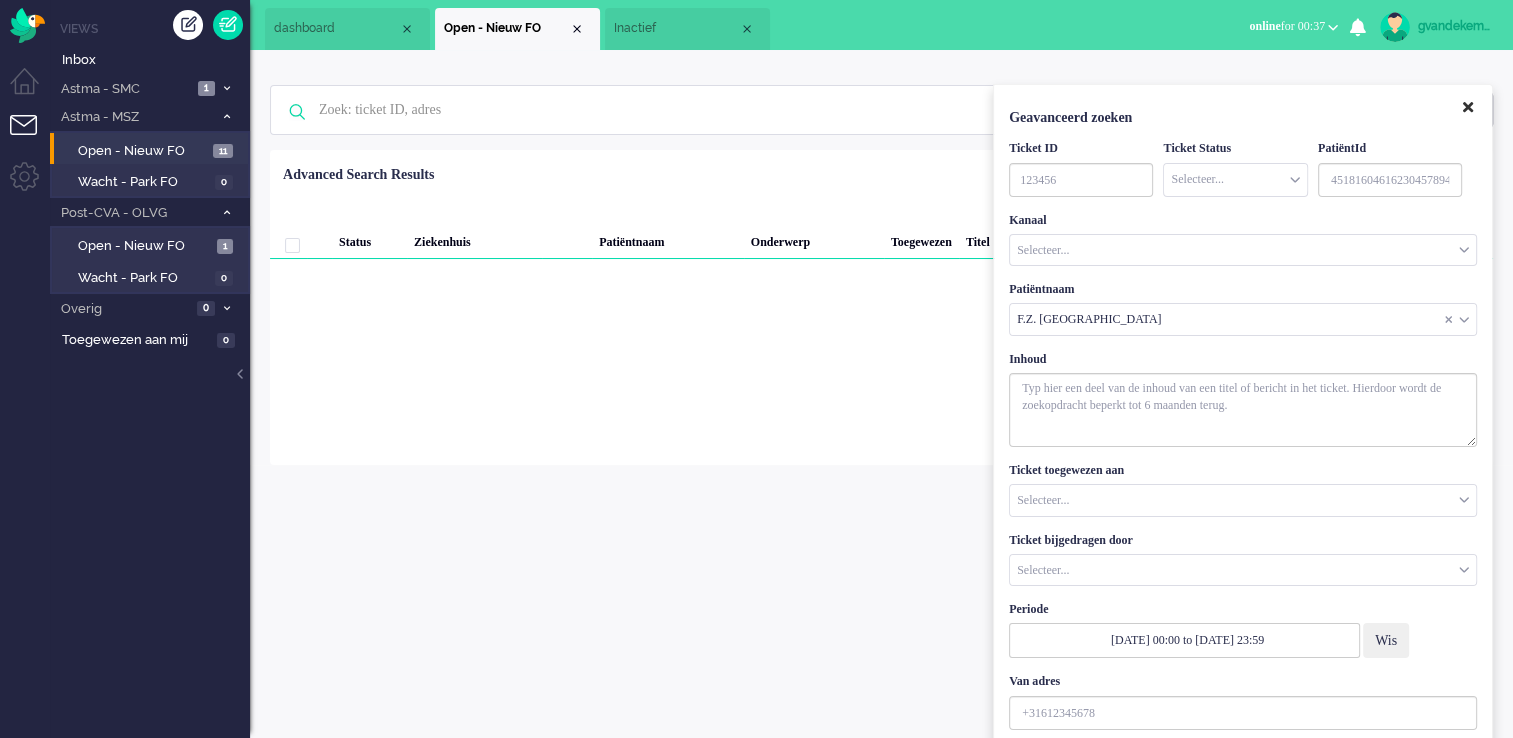 click at bounding box center (1468, 107) 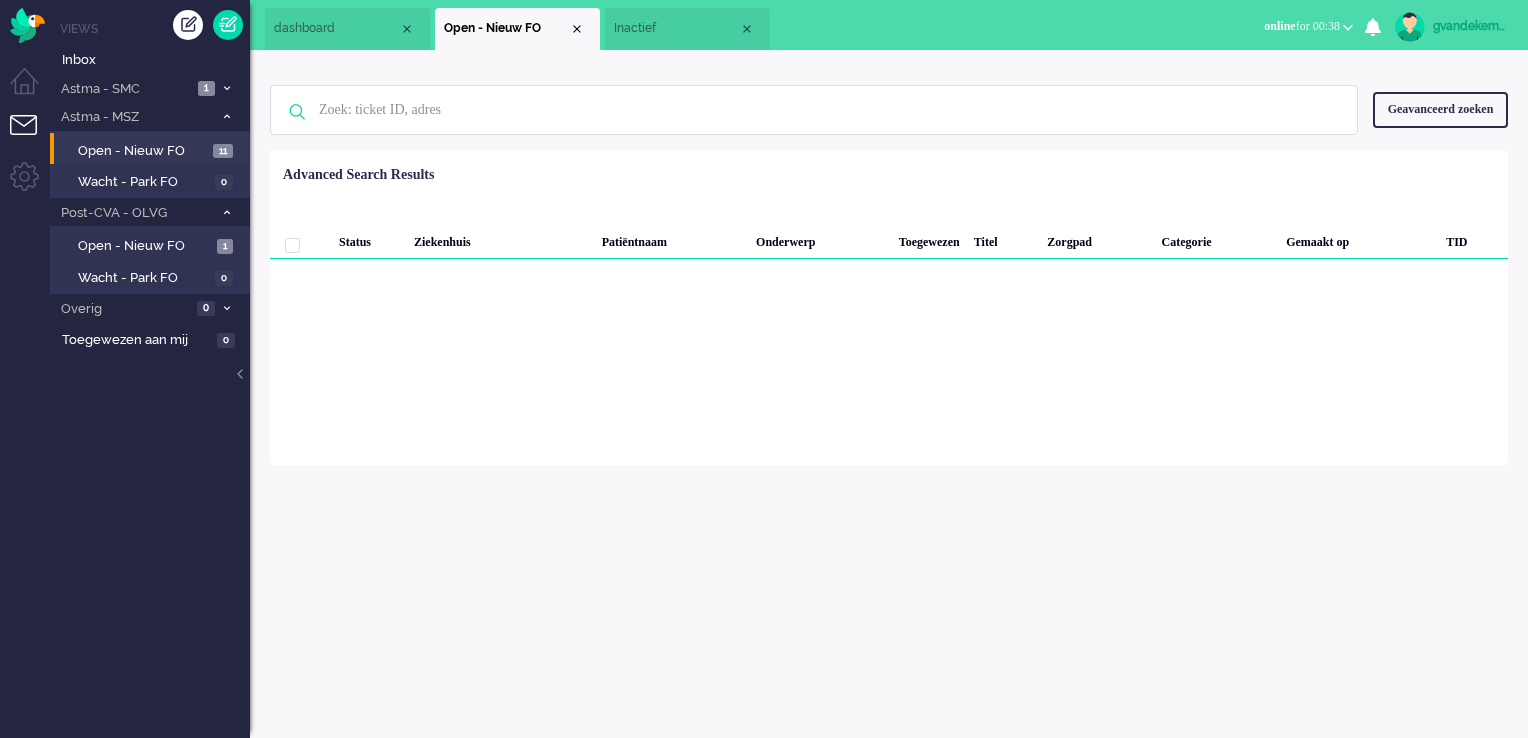click on "Inactief" at bounding box center [676, 28] 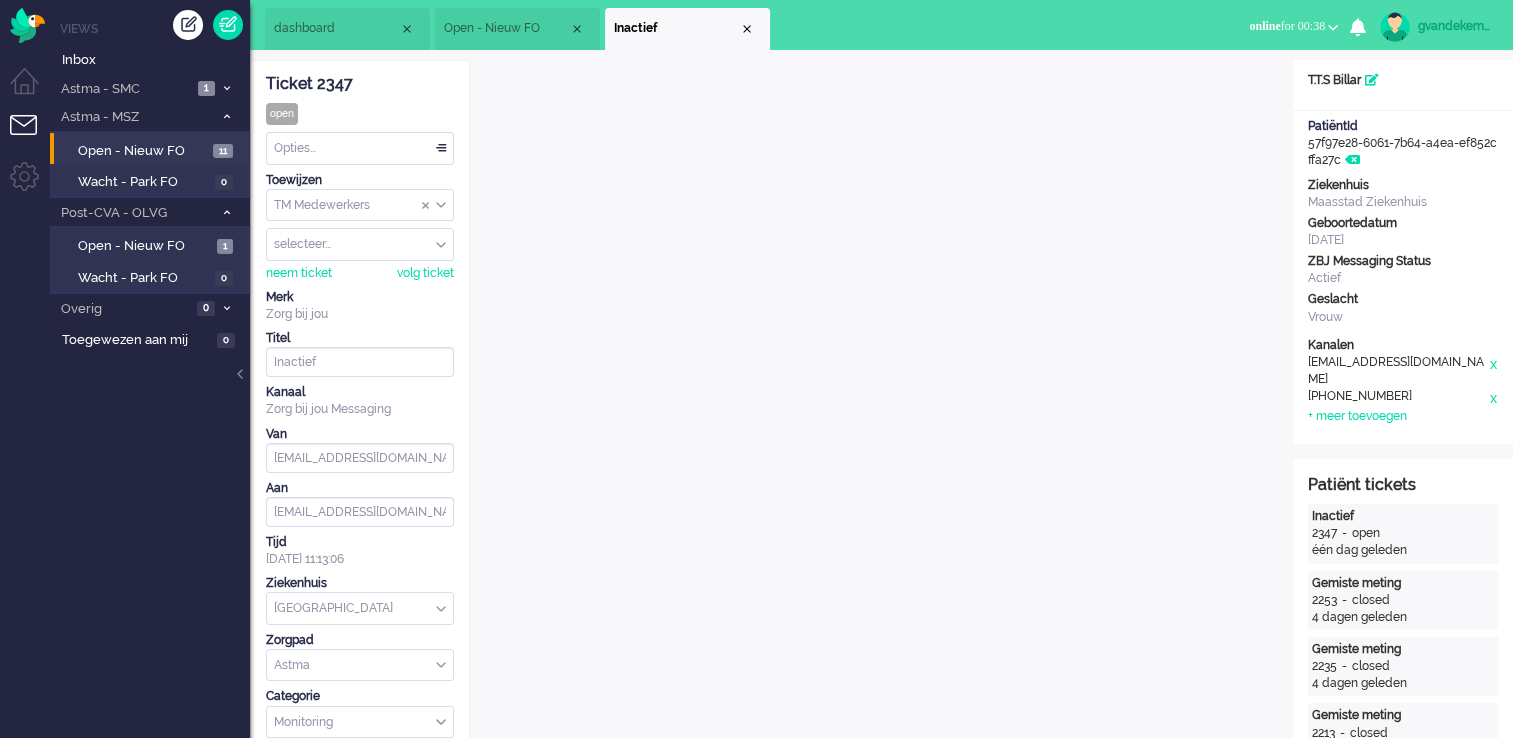 click on "Open - Nieuw FO" at bounding box center (506, 28) 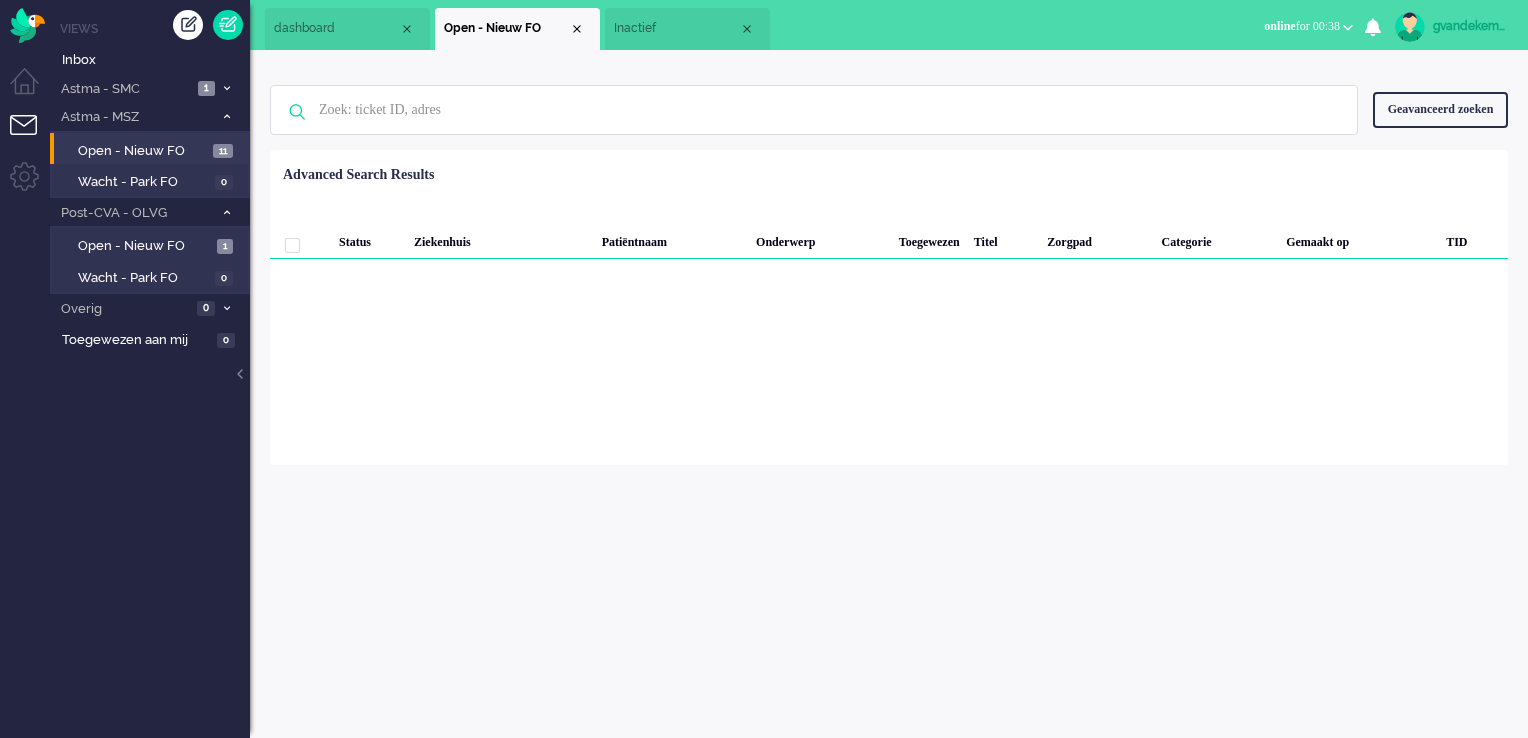 drag, startPoint x: 1473, startPoint y: 26, endPoint x: 1483, endPoint y: 10, distance: 18.867962 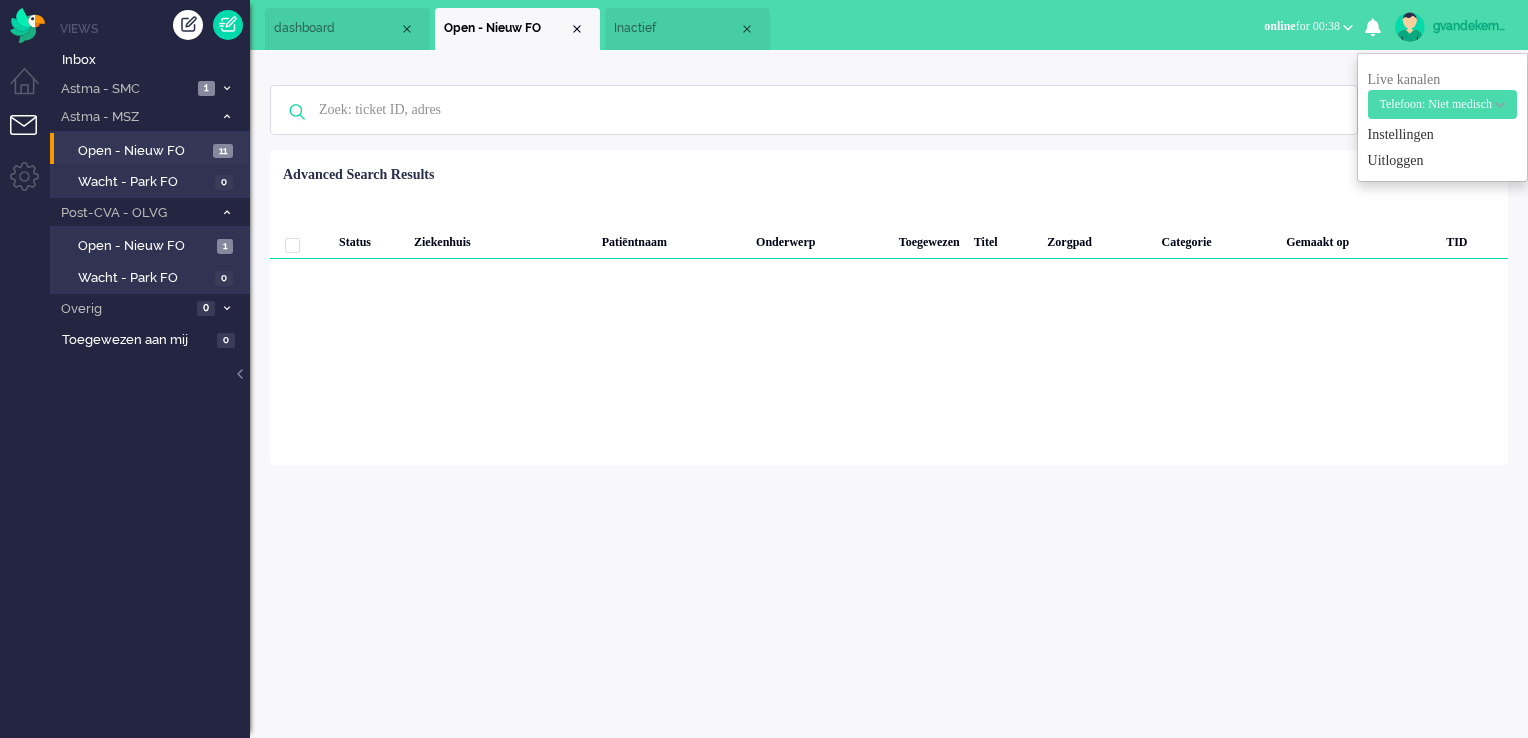 click at bounding box center (1410, 27) 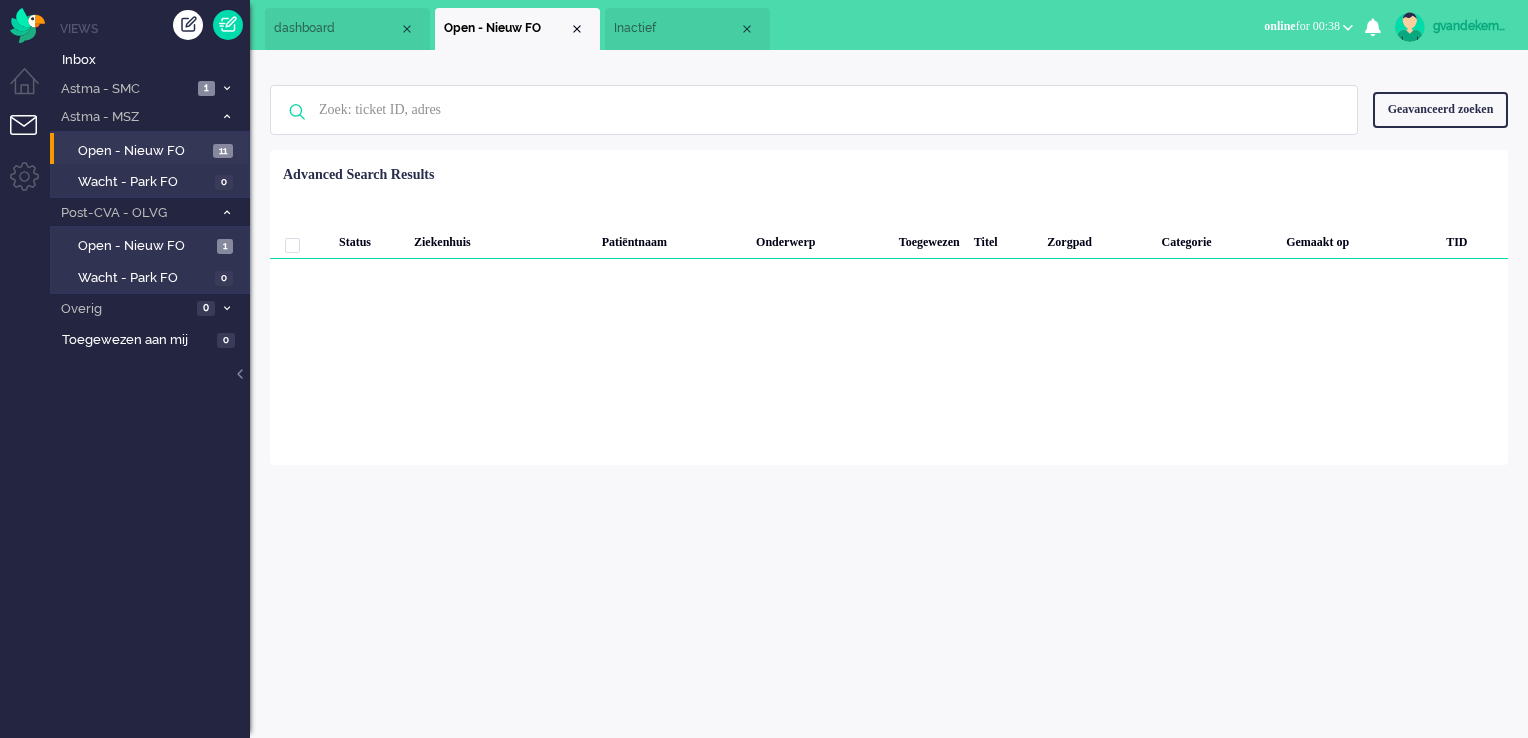 click at bounding box center (1348, 27) 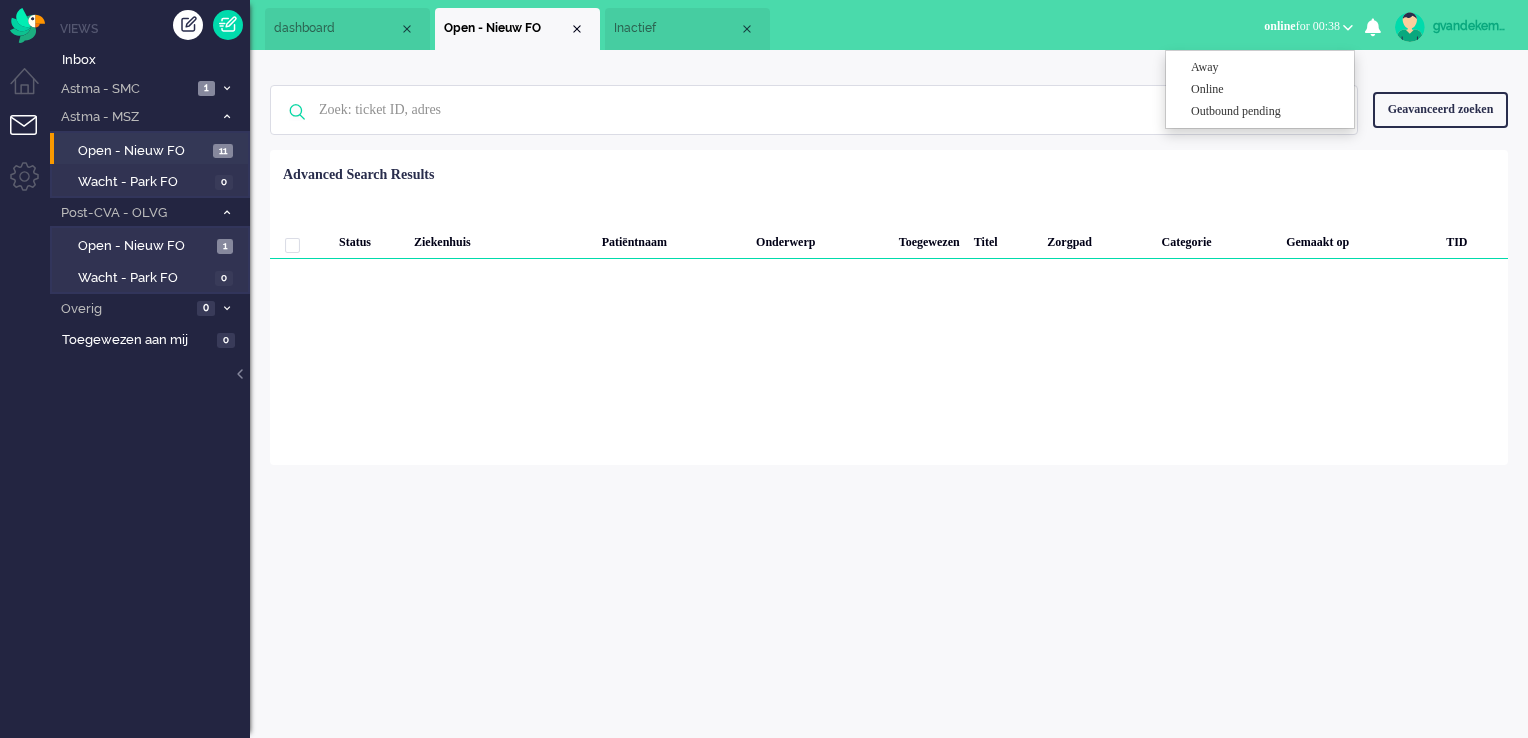 click on "0" at bounding box center (1373, 27) 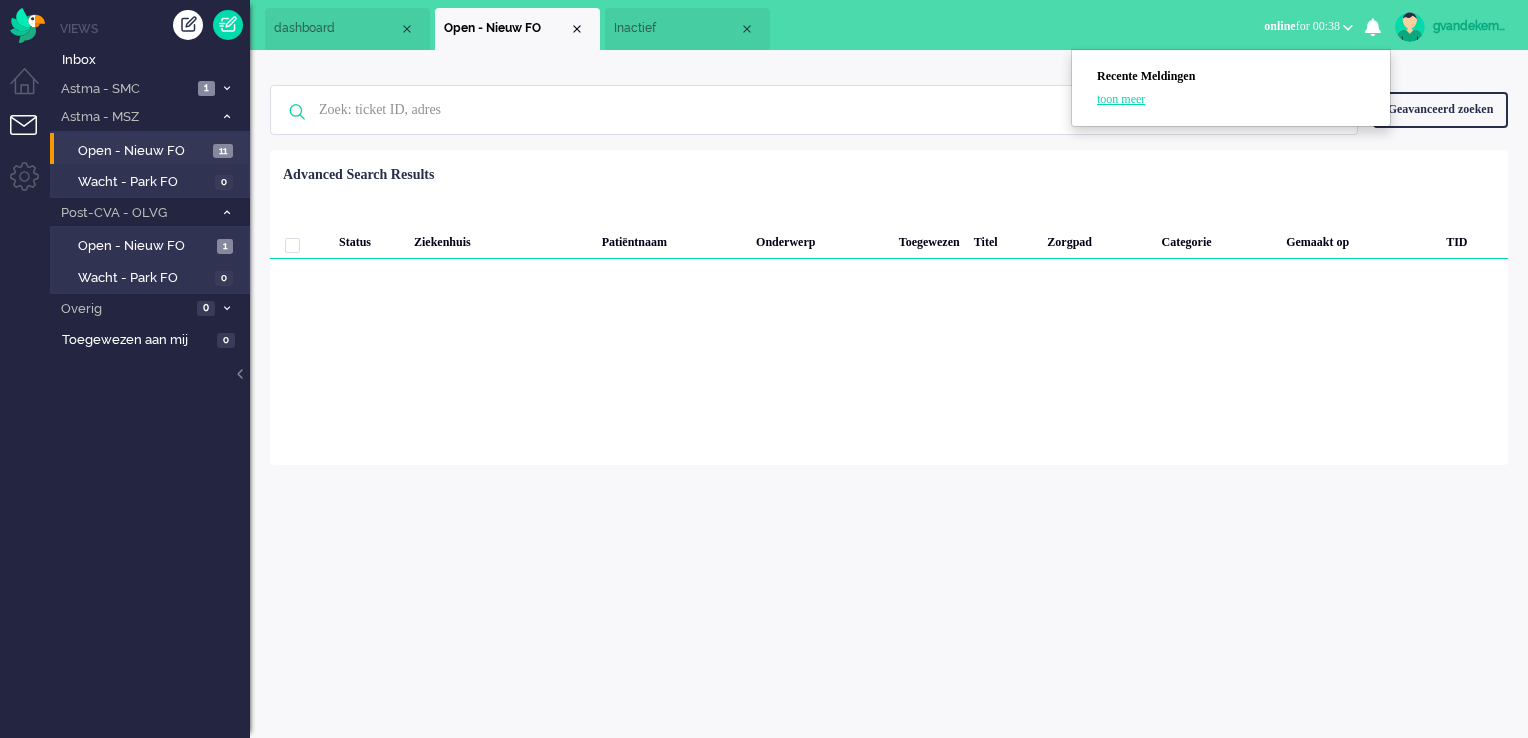 click on "toon meer" at bounding box center [1121, 99] 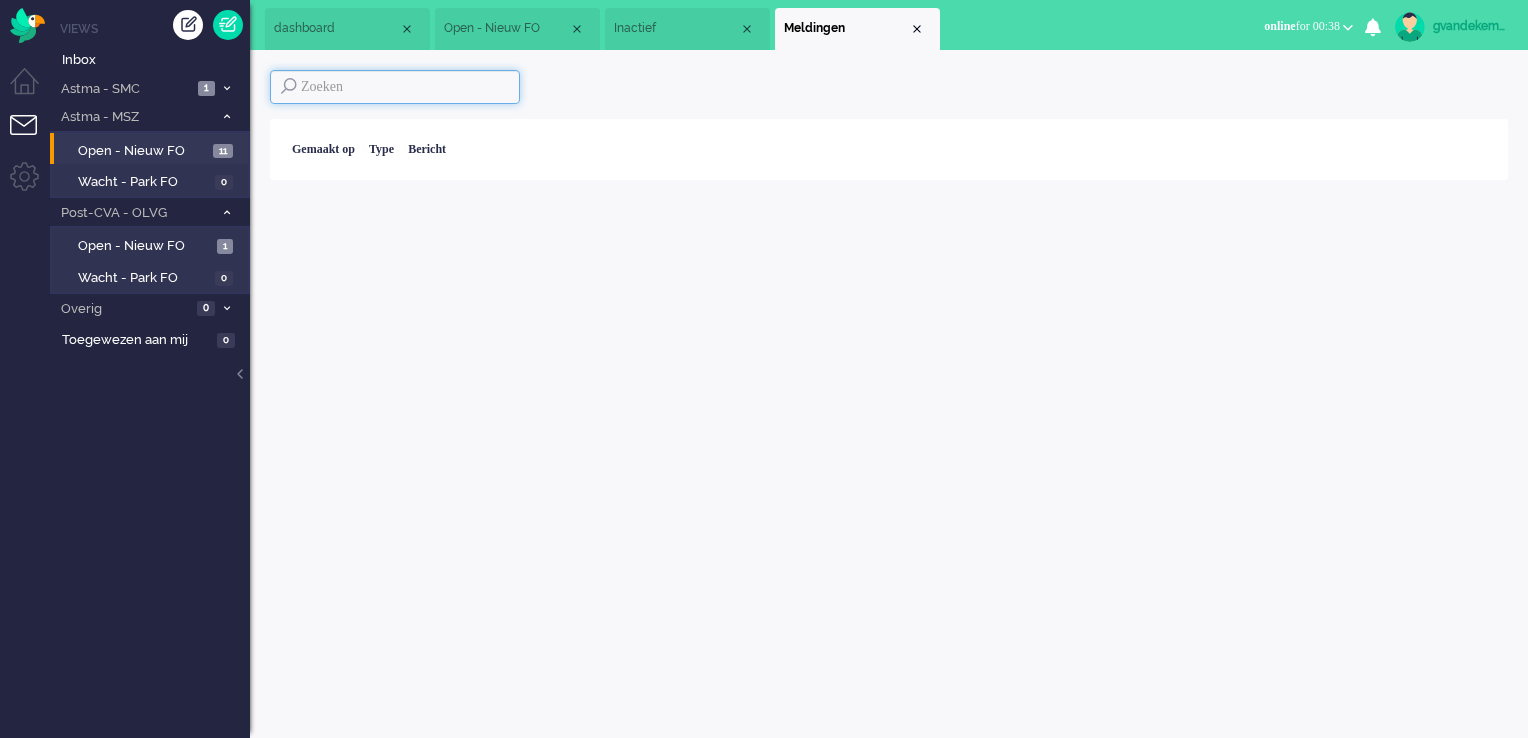 click at bounding box center (395, 87) 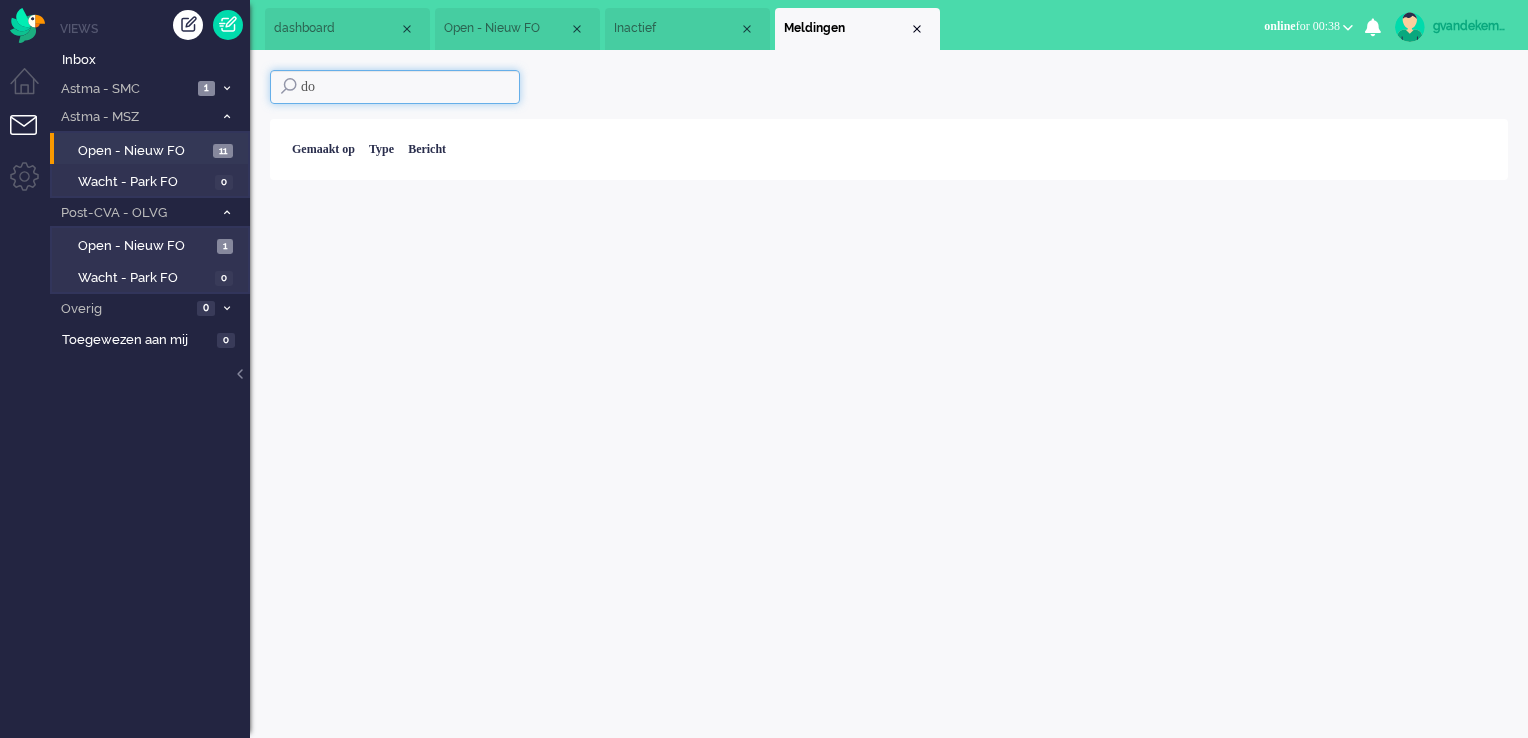 type on "d" 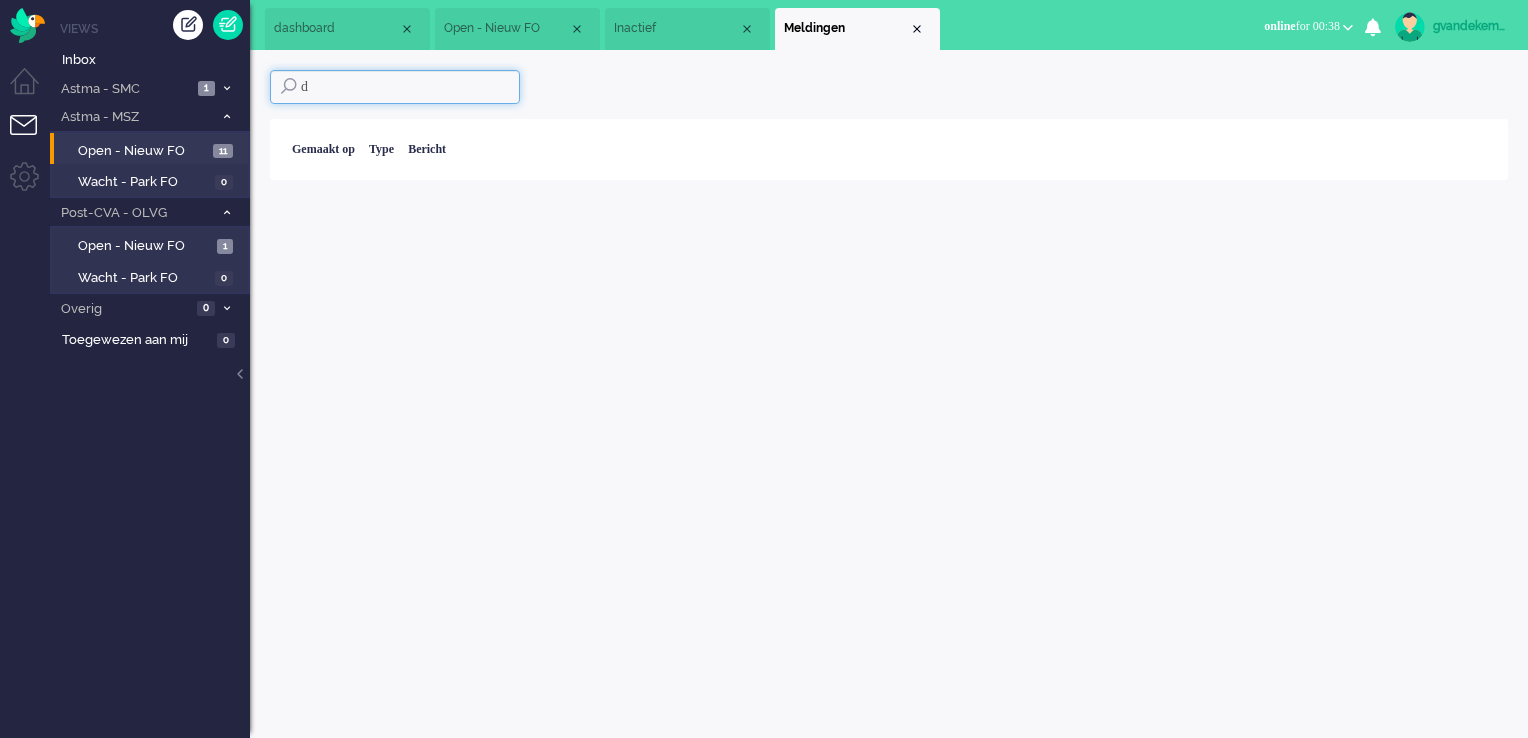 type 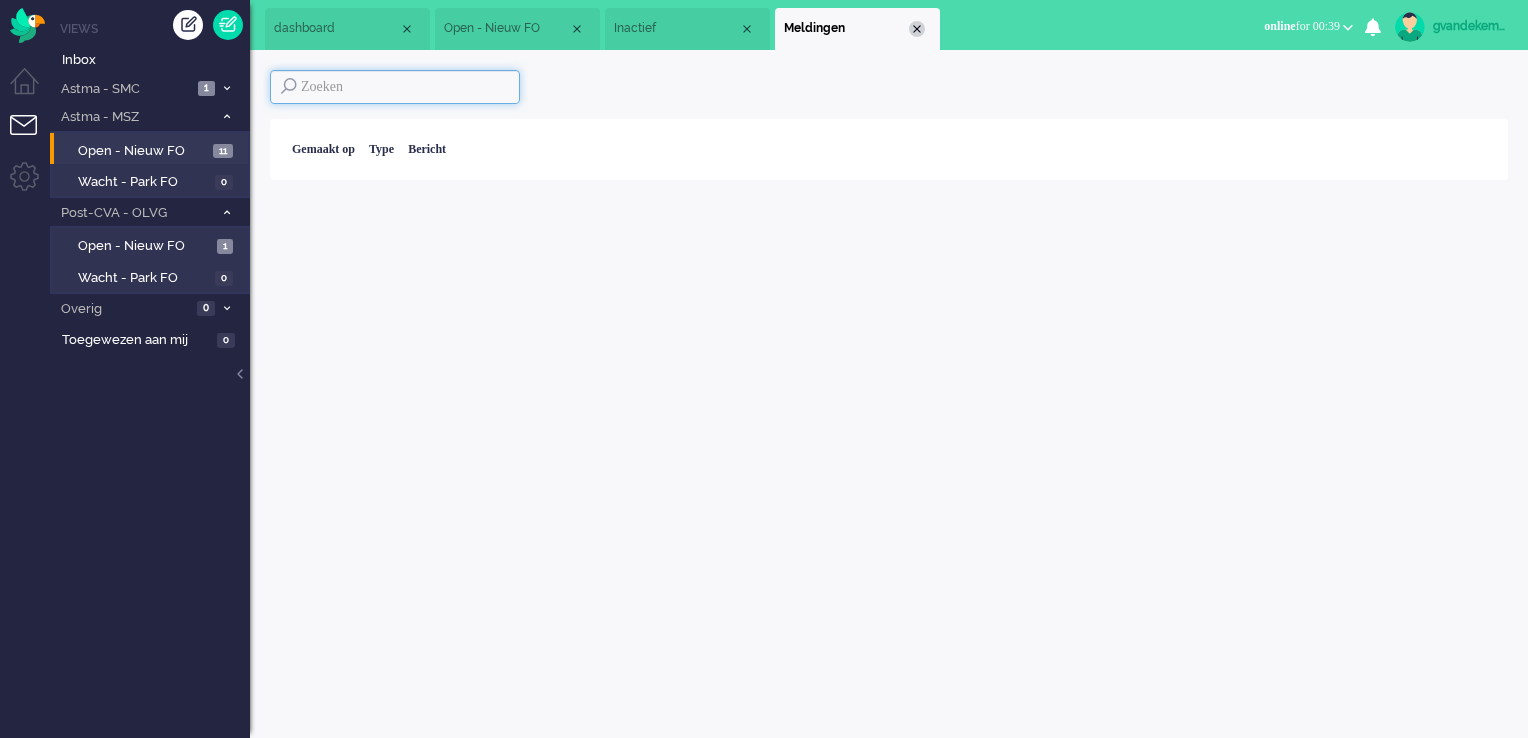 click at bounding box center (917, 29) 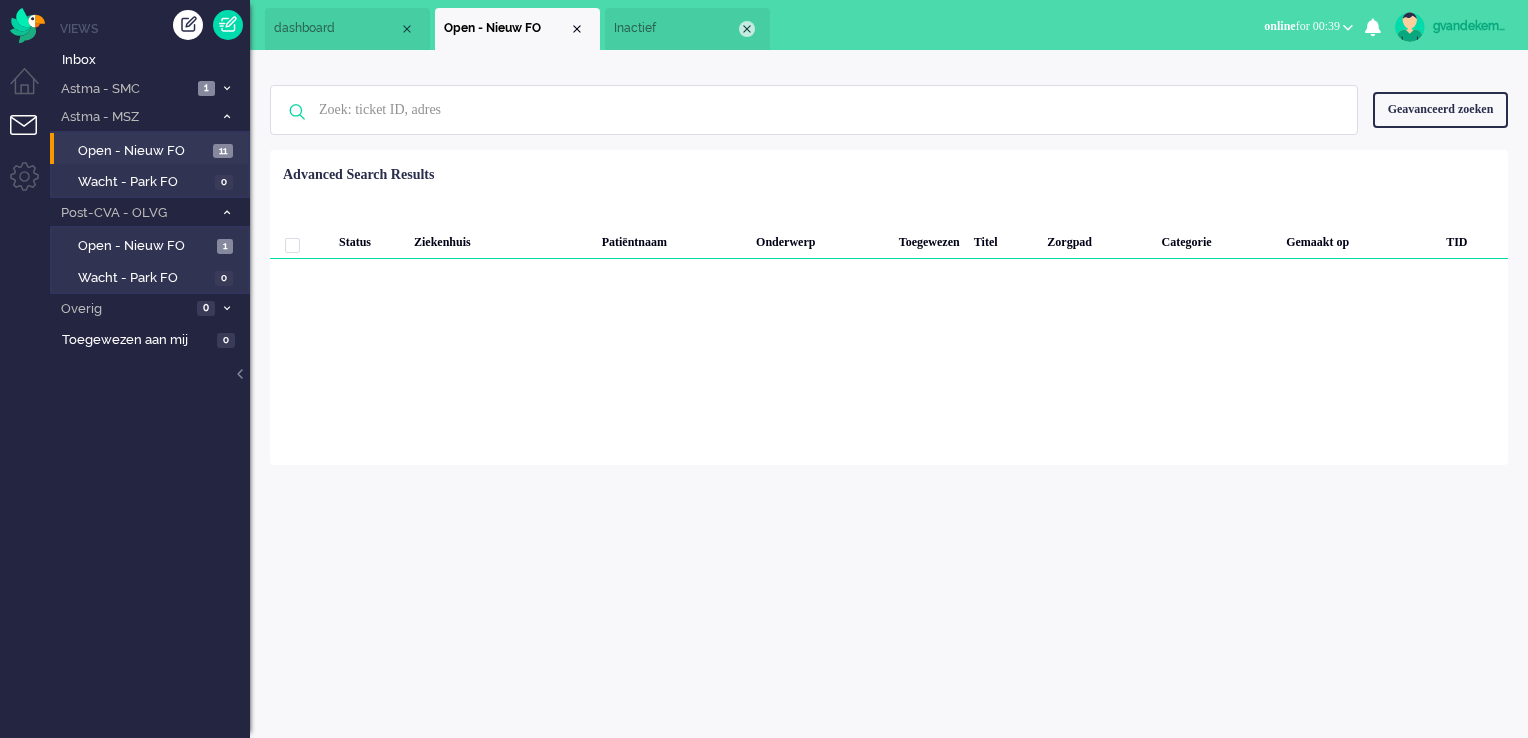 click at bounding box center [747, 29] 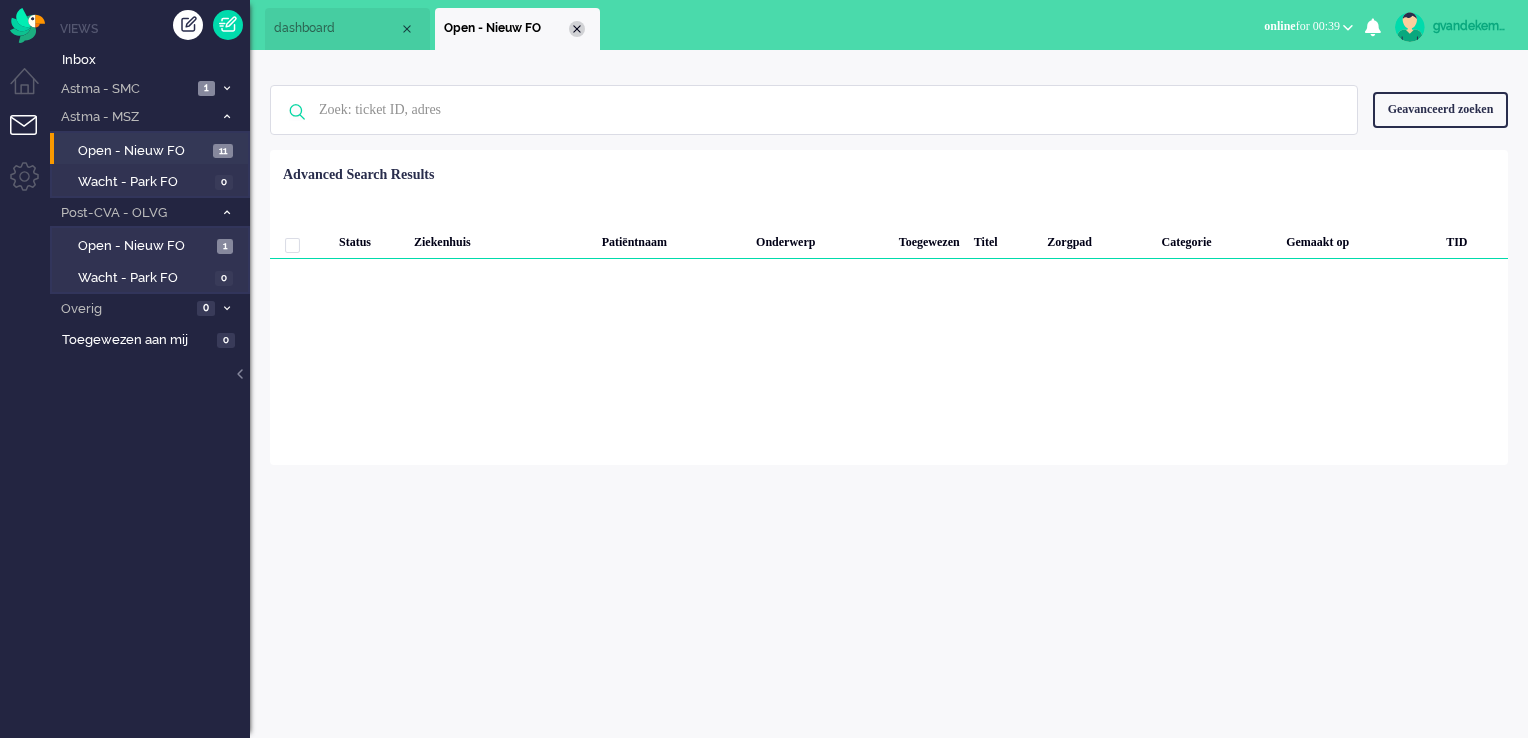 click at bounding box center (577, 29) 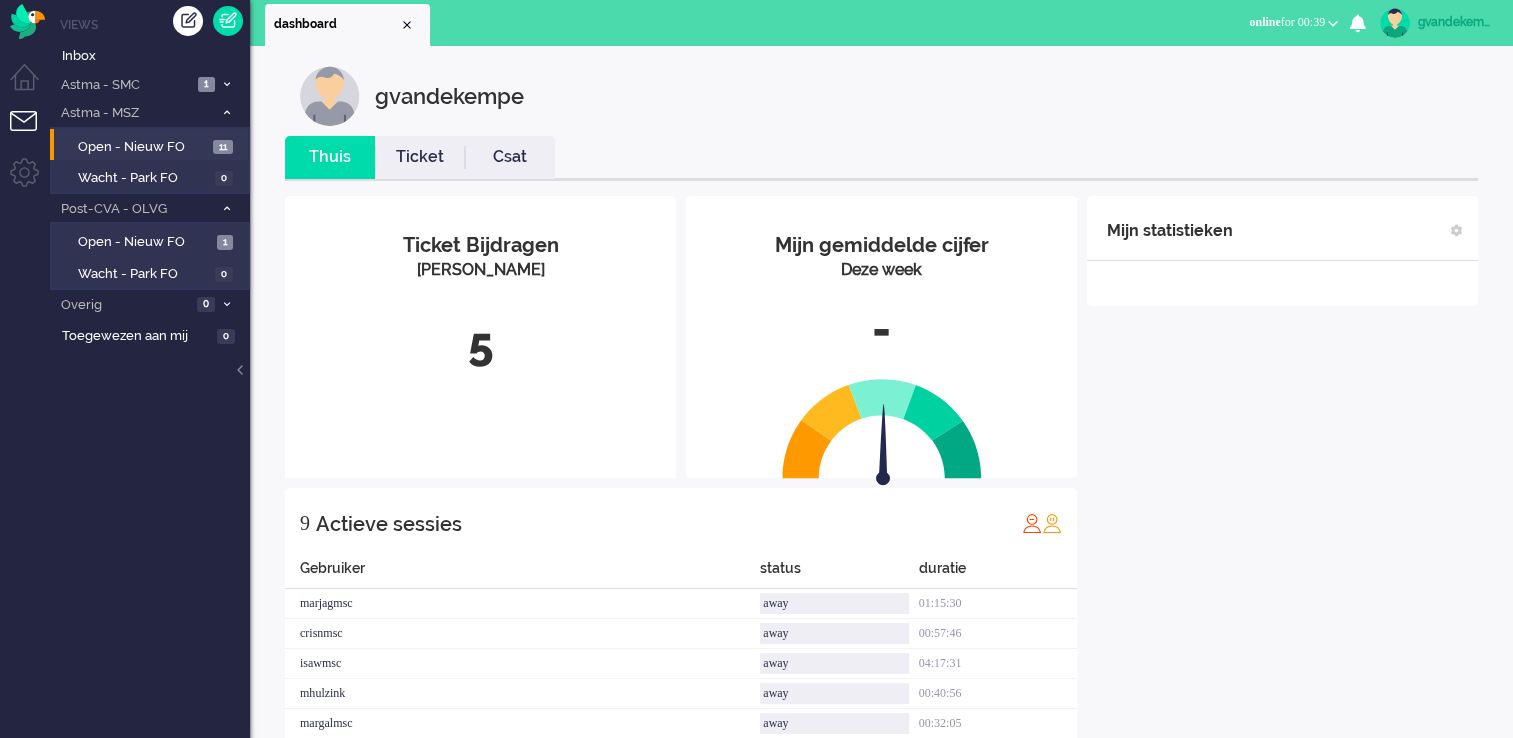 scroll, scrollTop: 0, scrollLeft: 0, axis: both 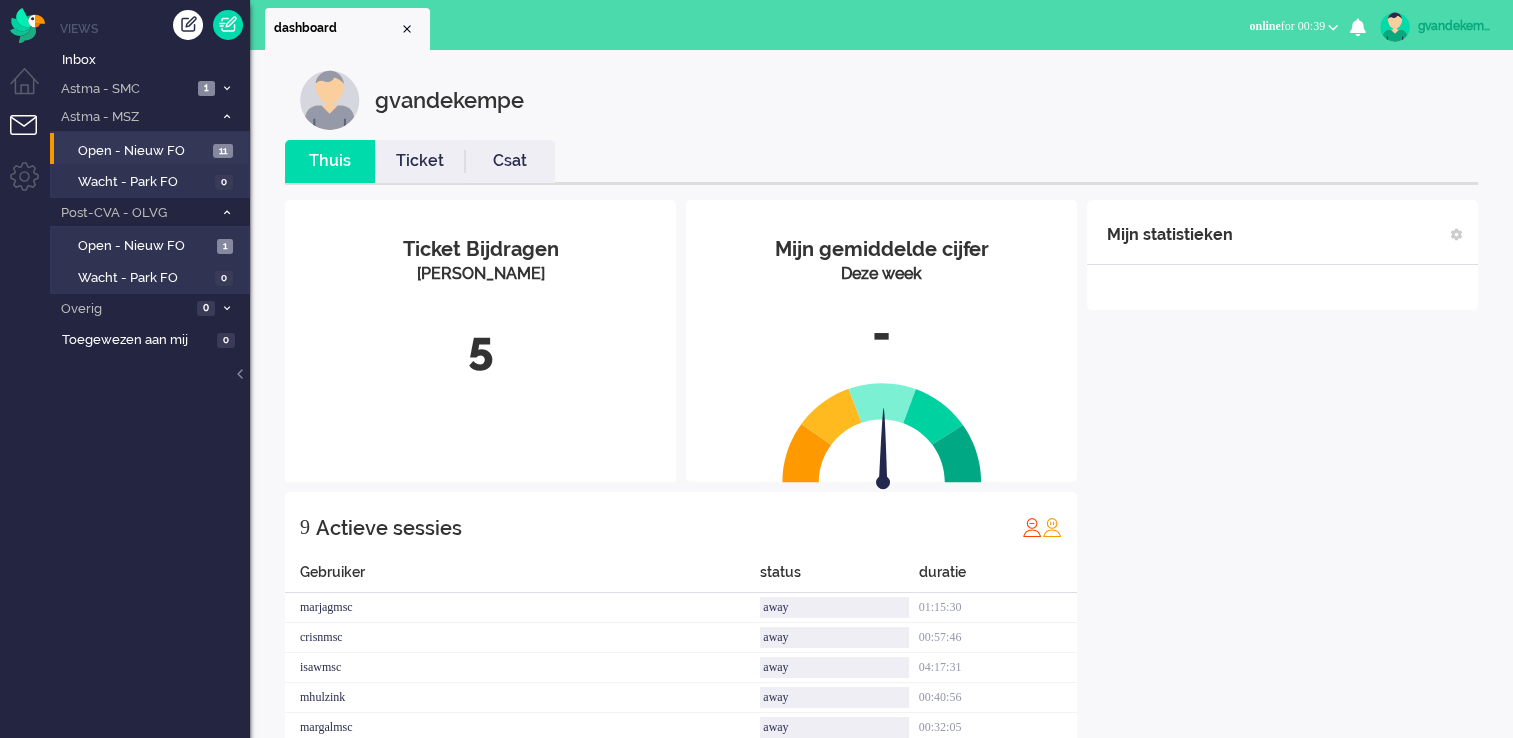 click on "gvandekempe" at bounding box center [1455, 26] 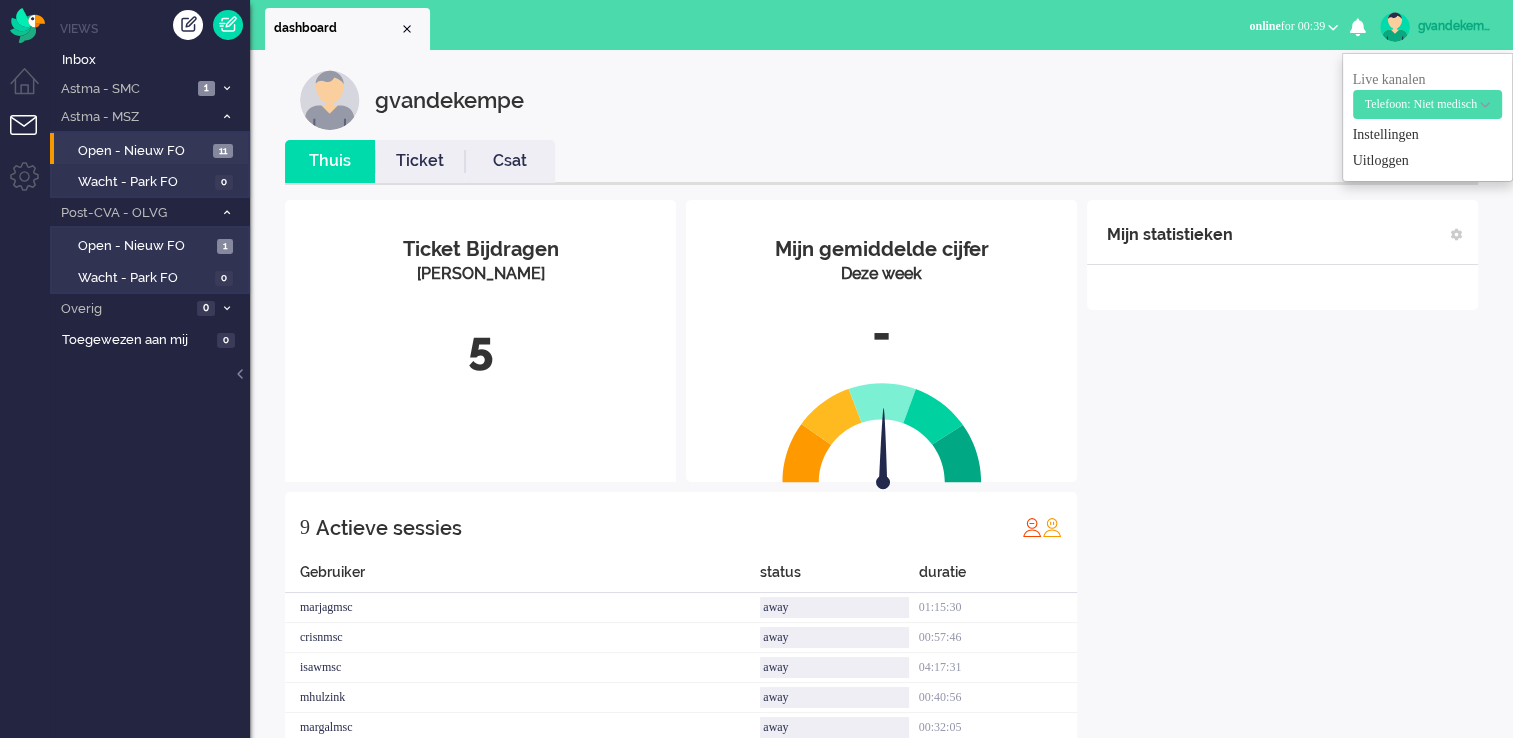 click at bounding box center [1395, 27] 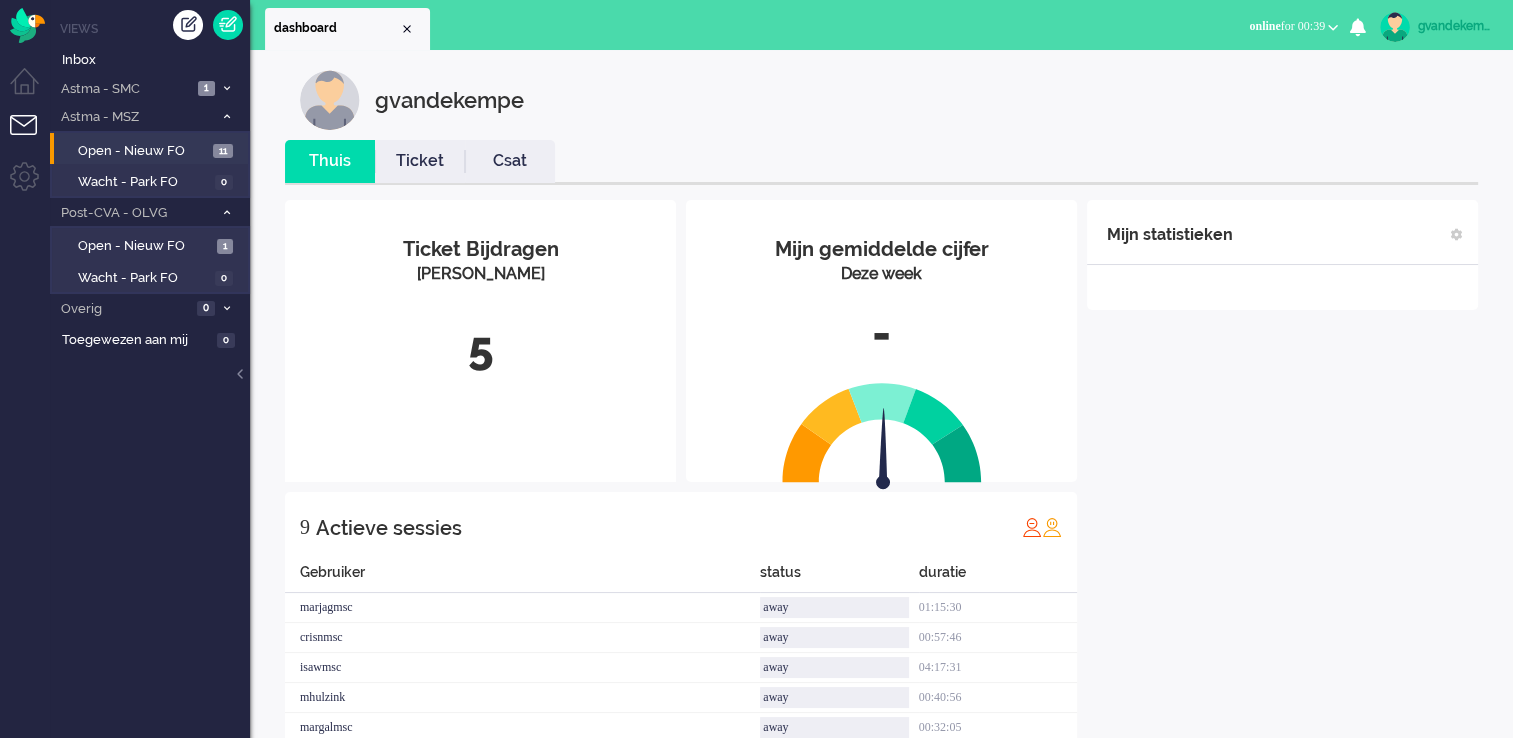 click at bounding box center [1395, 27] 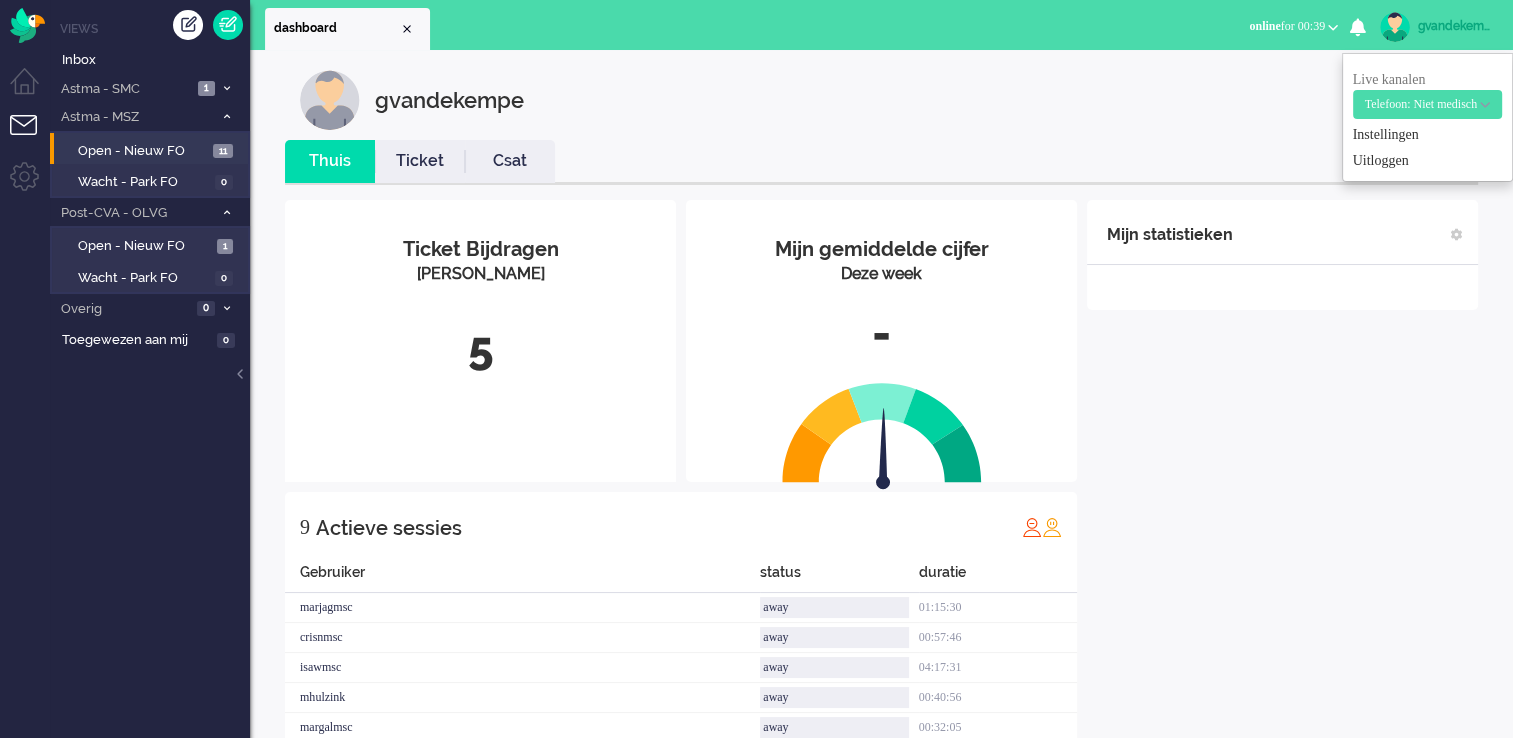 click at bounding box center [1395, 27] 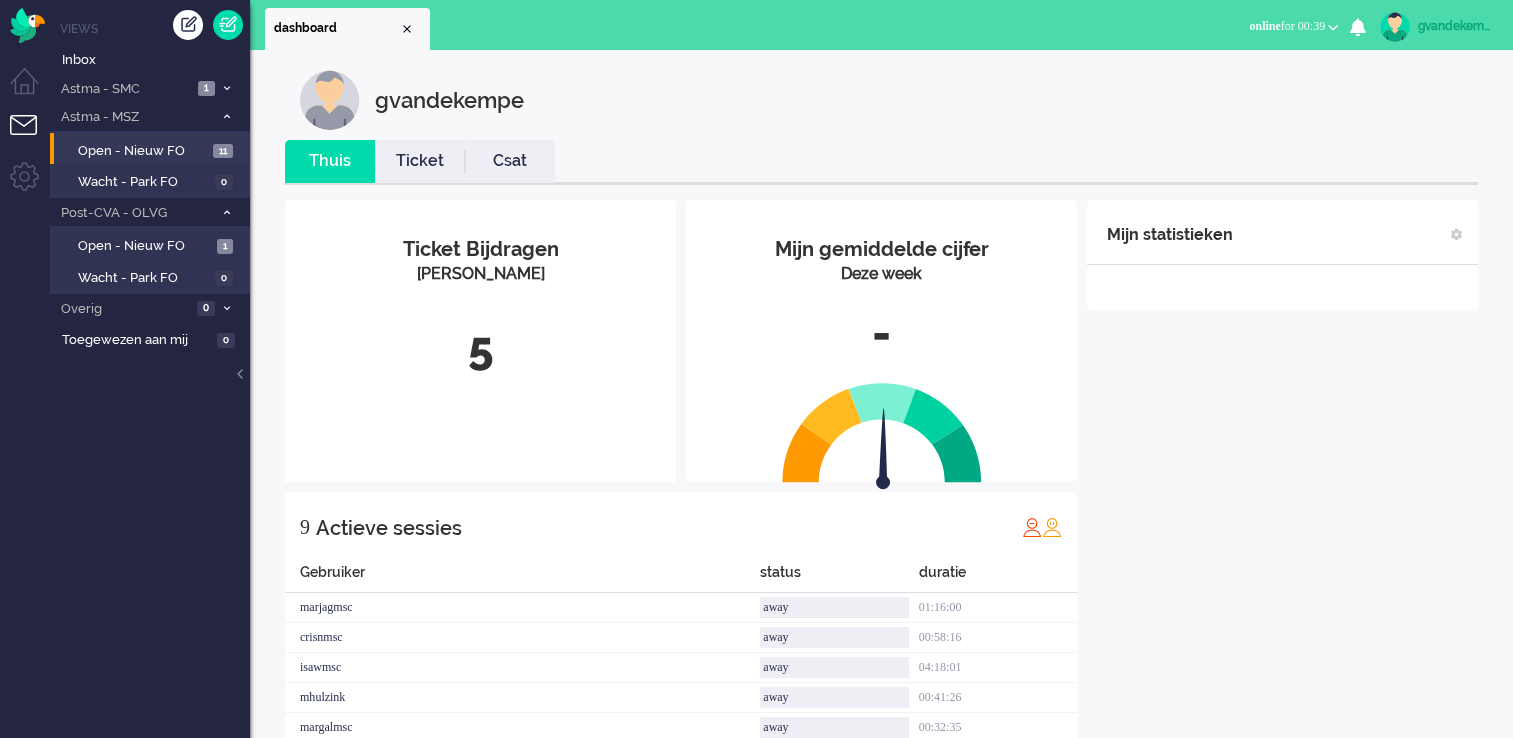 click on "gvandekempe" at bounding box center [1455, 26] 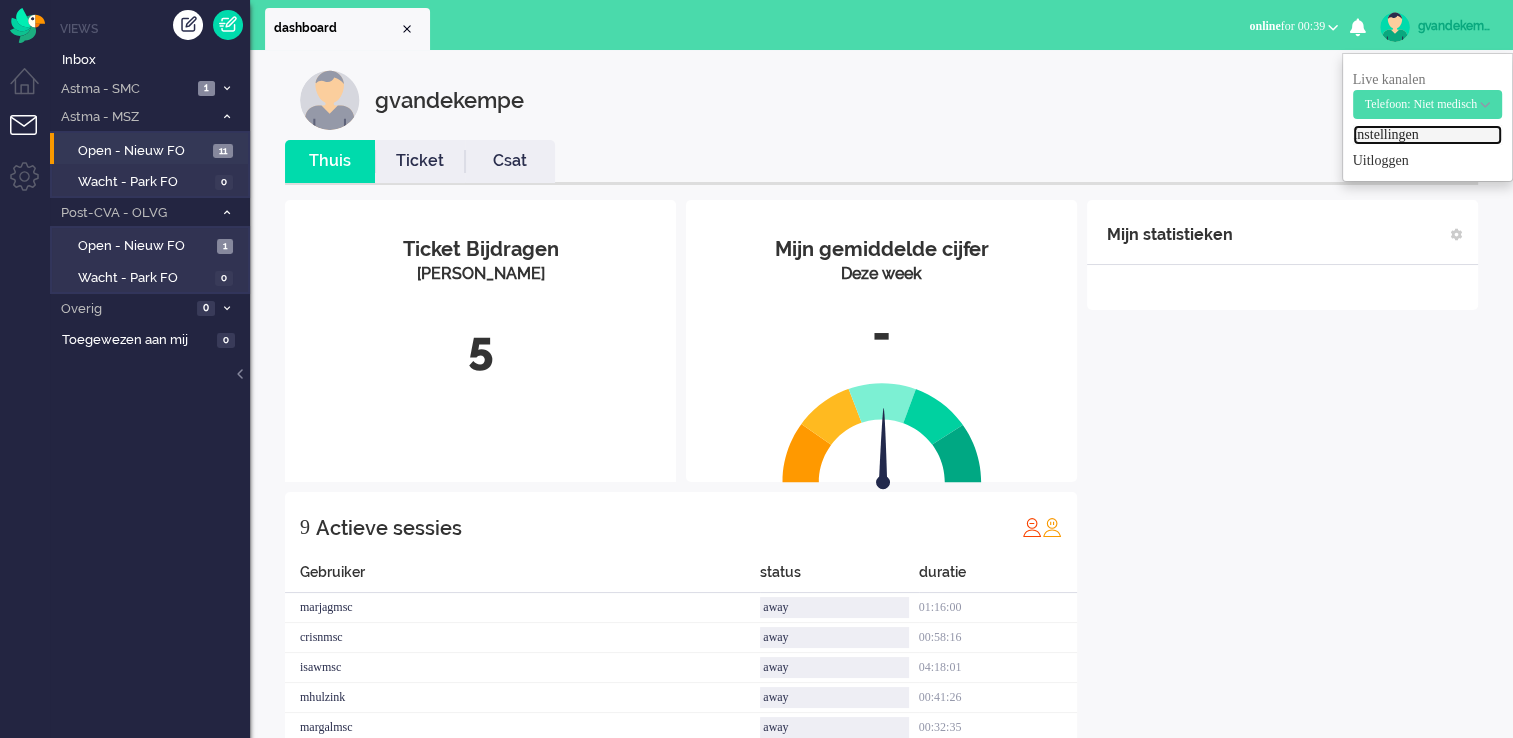 click on "Instellingen" at bounding box center (1427, 135) 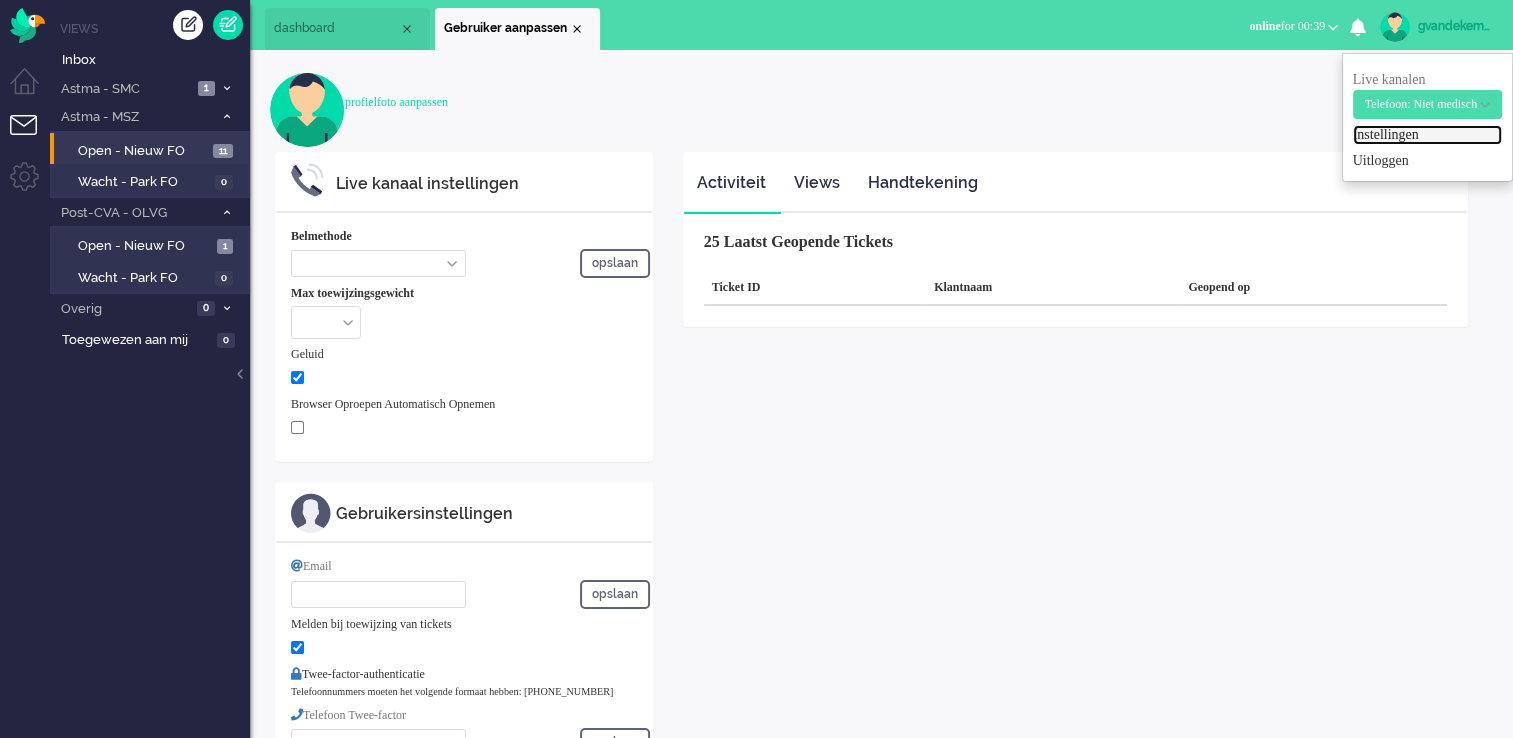 select on "browser" 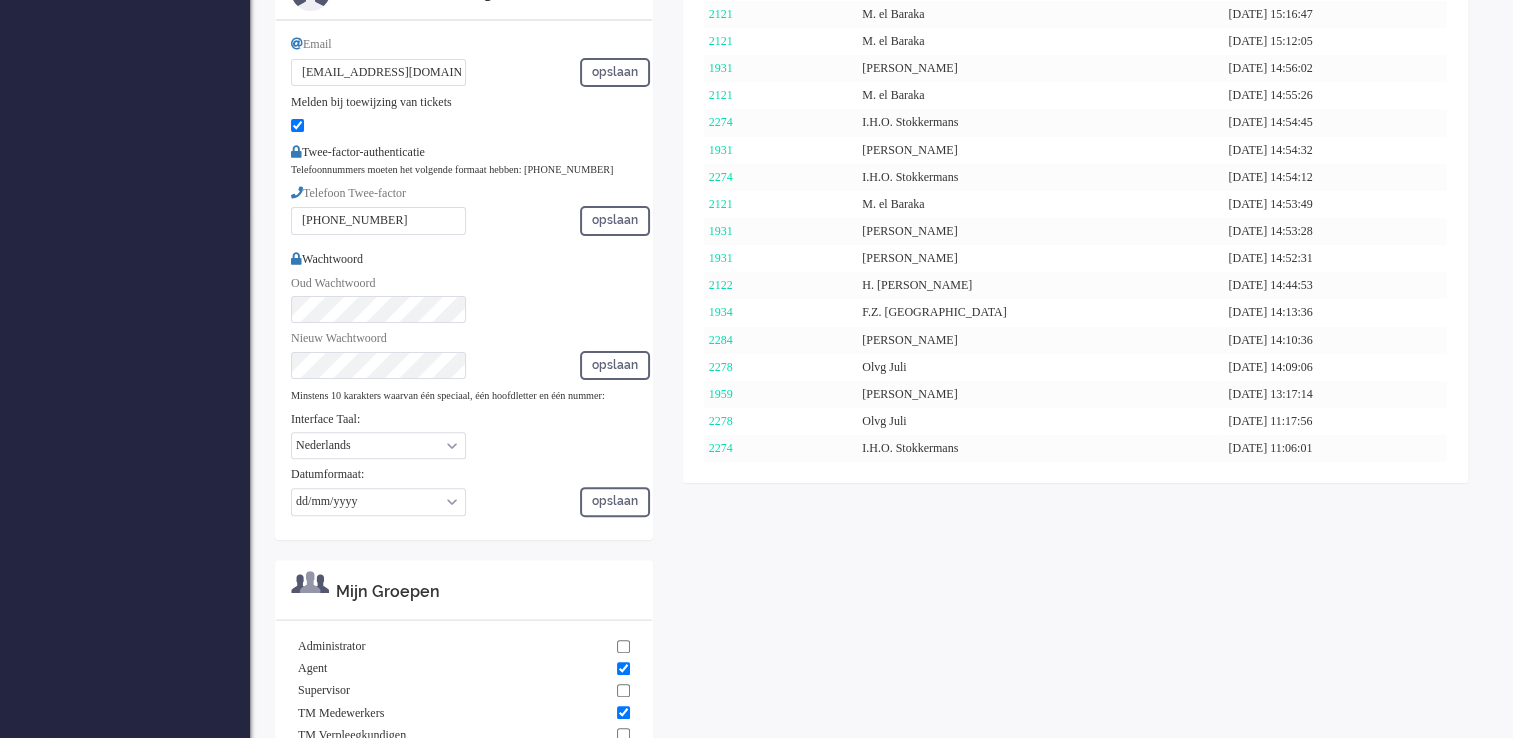 scroll, scrollTop: 487, scrollLeft: 0, axis: vertical 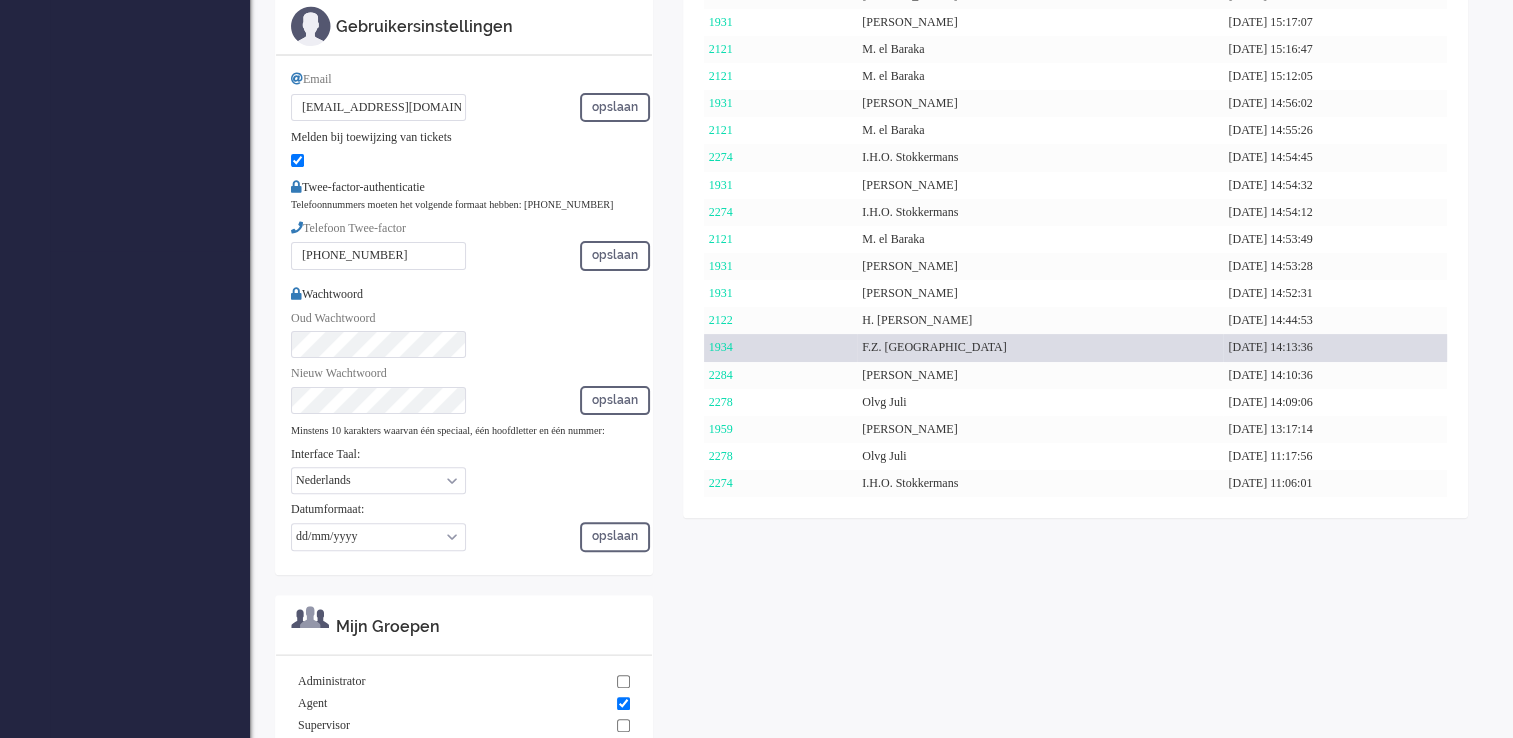 click on "[DATE] 14:13:36" at bounding box center [1335, 347] 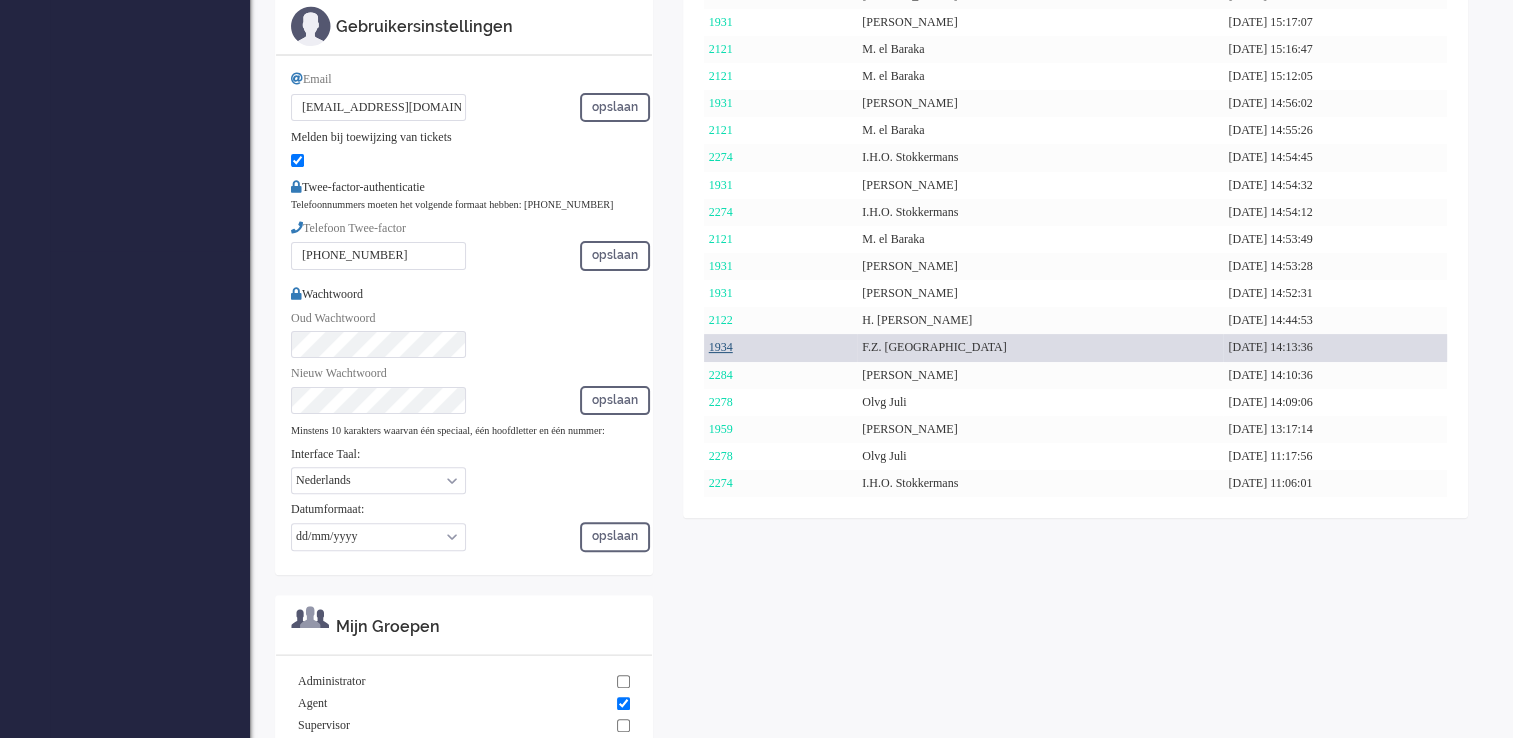 click on "1934" at bounding box center [721, 347] 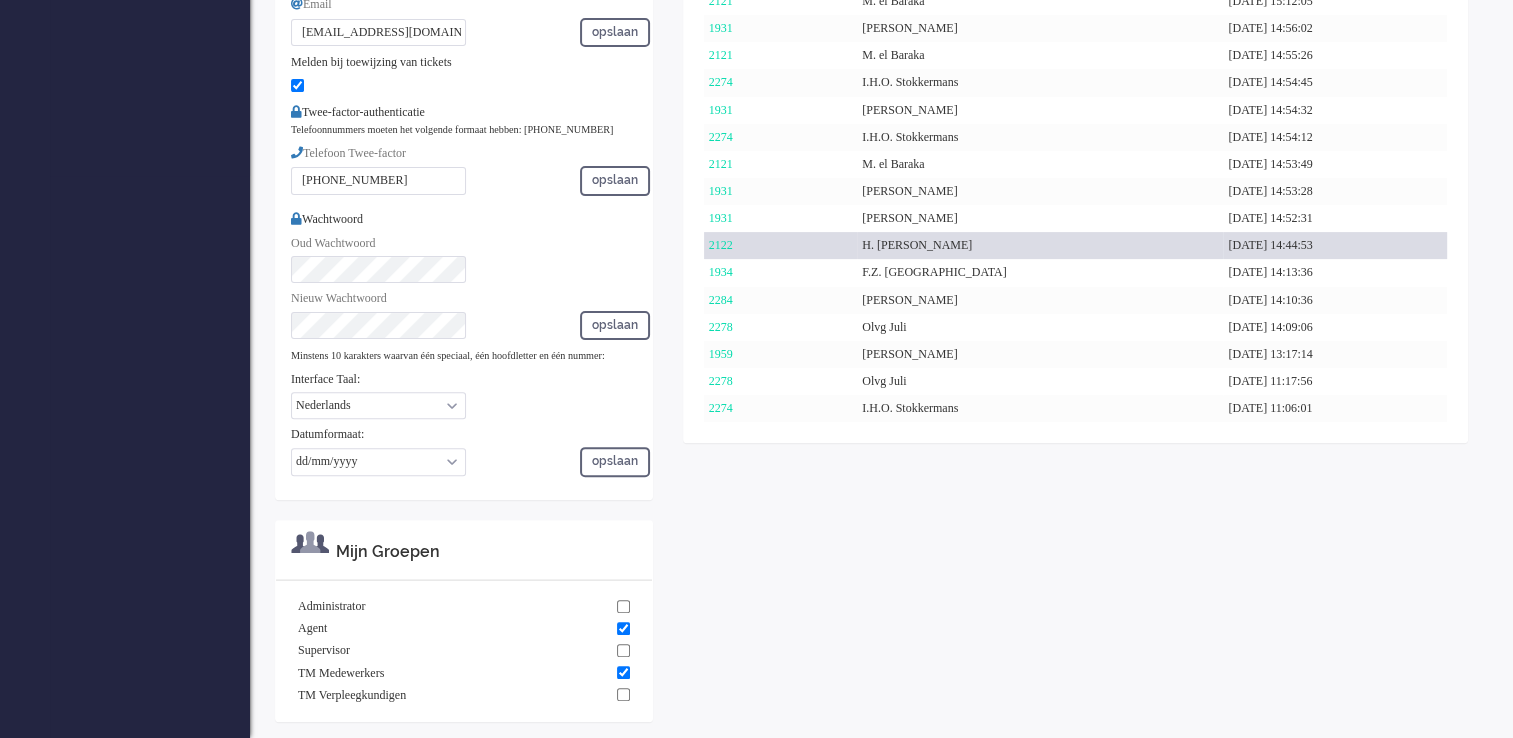 scroll, scrollTop: 587, scrollLeft: 0, axis: vertical 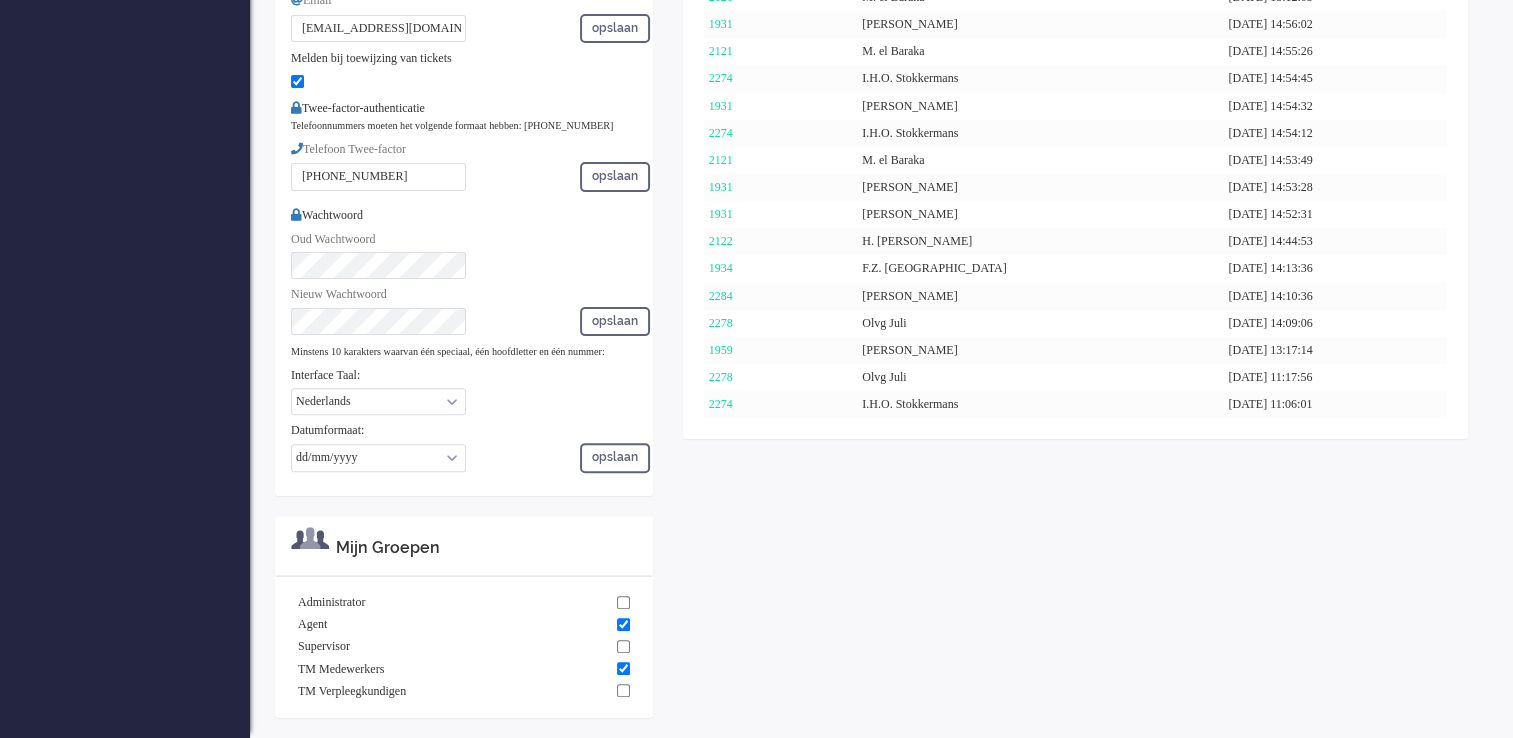 click on "Live kanaal instellingen Belmethode Call phone number Call sip number Browser App client opslaan Nummer om te bellen browser2FbuEklAd2e9IVf  Please click save first.   Account settings:  Username: browser2FbuEklAd2e9IVf  Password: [SECURITY_DATA] Max toewijzingsgewicht 1 0 1 2 3 4 5 6 7 8 9 10 11 12 13 14 15 16 17 18 19 20 21 22 23 24 25 26 27 28 29 30 31 32 33 34 35 36 37 38 39 40 41 42 43 44 45 46 47 48 49 50 51 52 53 54 55 56 57 58 59 60 61 62 63 64 65 66 67 68 69 70 71 72 73 74 75 76 77 78 79 80 81 82 83 84 85 86 87 88 89 90 91 92 93 94 95 96 97 98 99 1 Geluid Browser Oproepen Automatisch Opnemen Gebruikersinstellingen  Email [EMAIL_ADDRESS][DOMAIN_NAME] opslaan Melden bij toewijzing van tickets  Twee-factor-authenticatie Telefoonnummers moeten het volgende formaat hebben: [PHONE_NUMBER]  Telefoon Twee-factor [PHONE_NUMBER] opslaan  Wachtwoord Oud Wachtwoord Nieuw Wachtwoord opslaan Minstens 10 karakters waarvan één speciaal, één hoofdletter en één nummer: Interface Taal: English Nederlands opslaan" at bounding box center (881, 162) 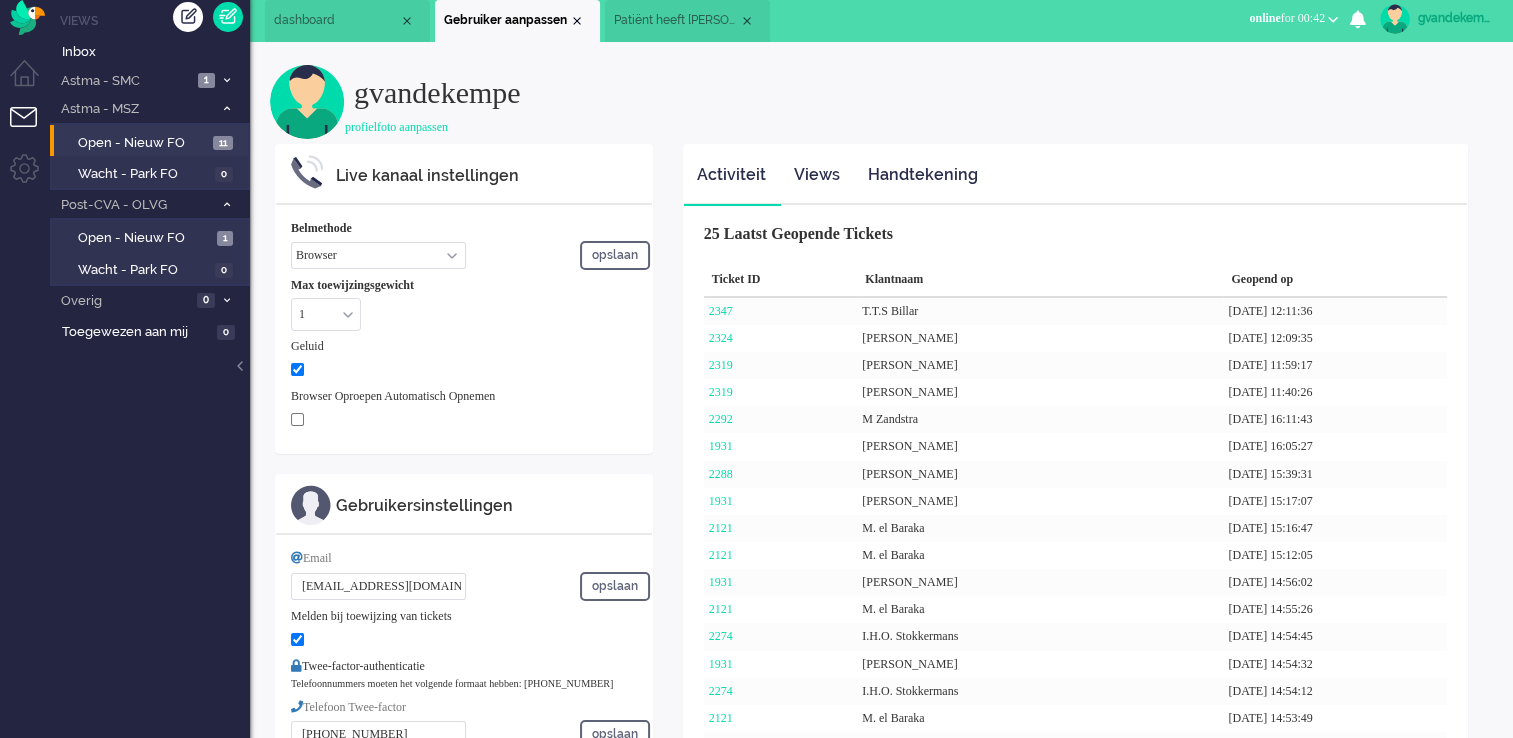 scroll, scrollTop: 0, scrollLeft: 0, axis: both 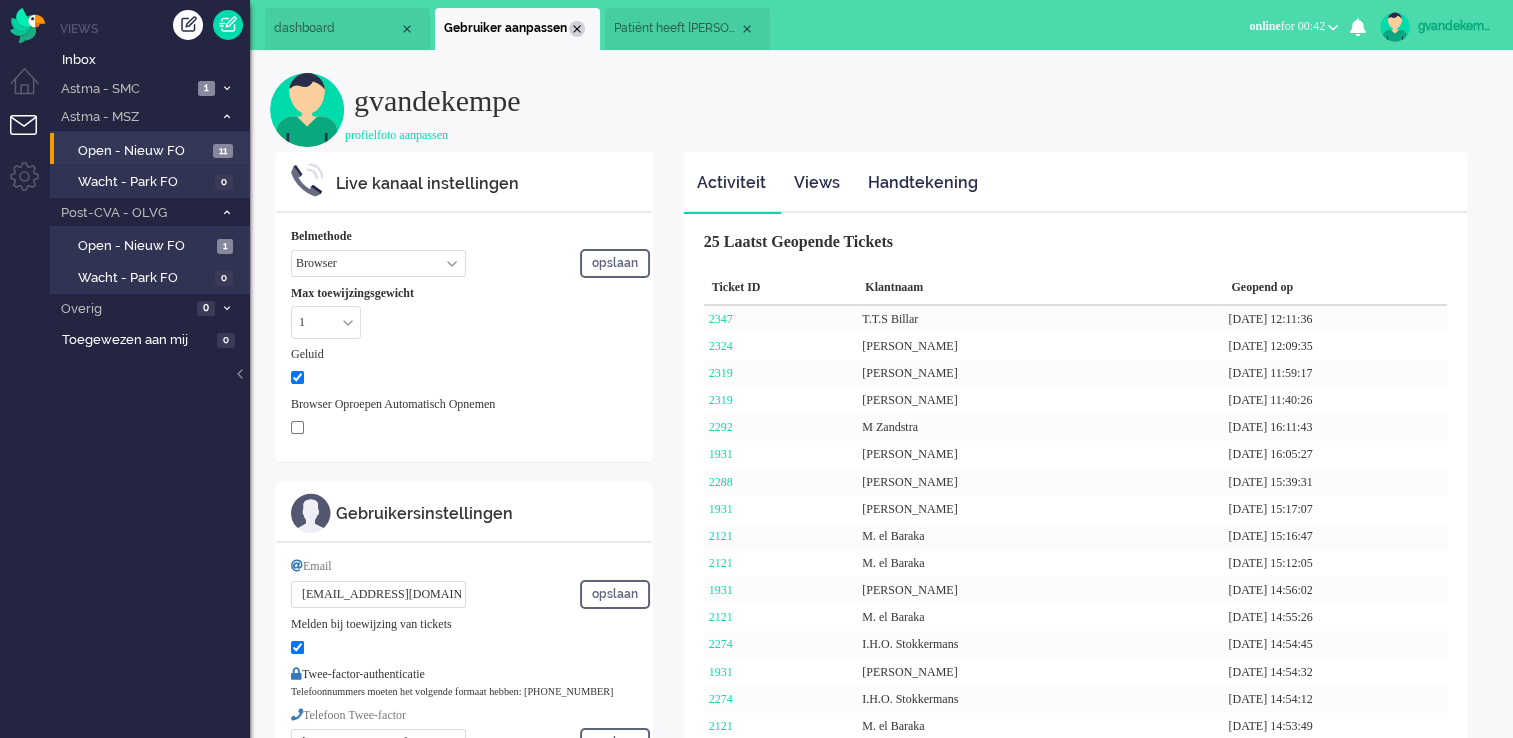 click at bounding box center (577, 29) 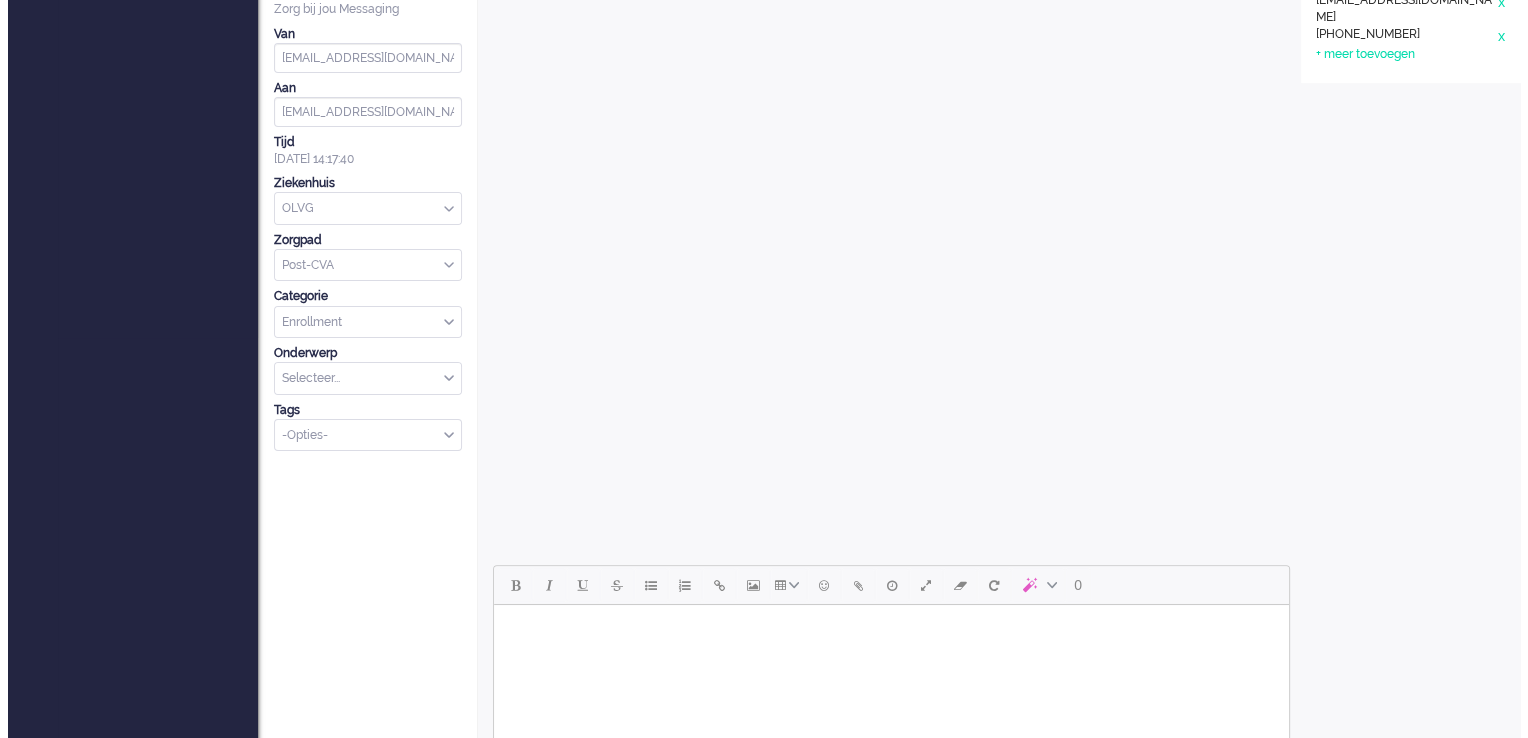 scroll, scrollTop: 0, scrollLeft: 0, axis: both 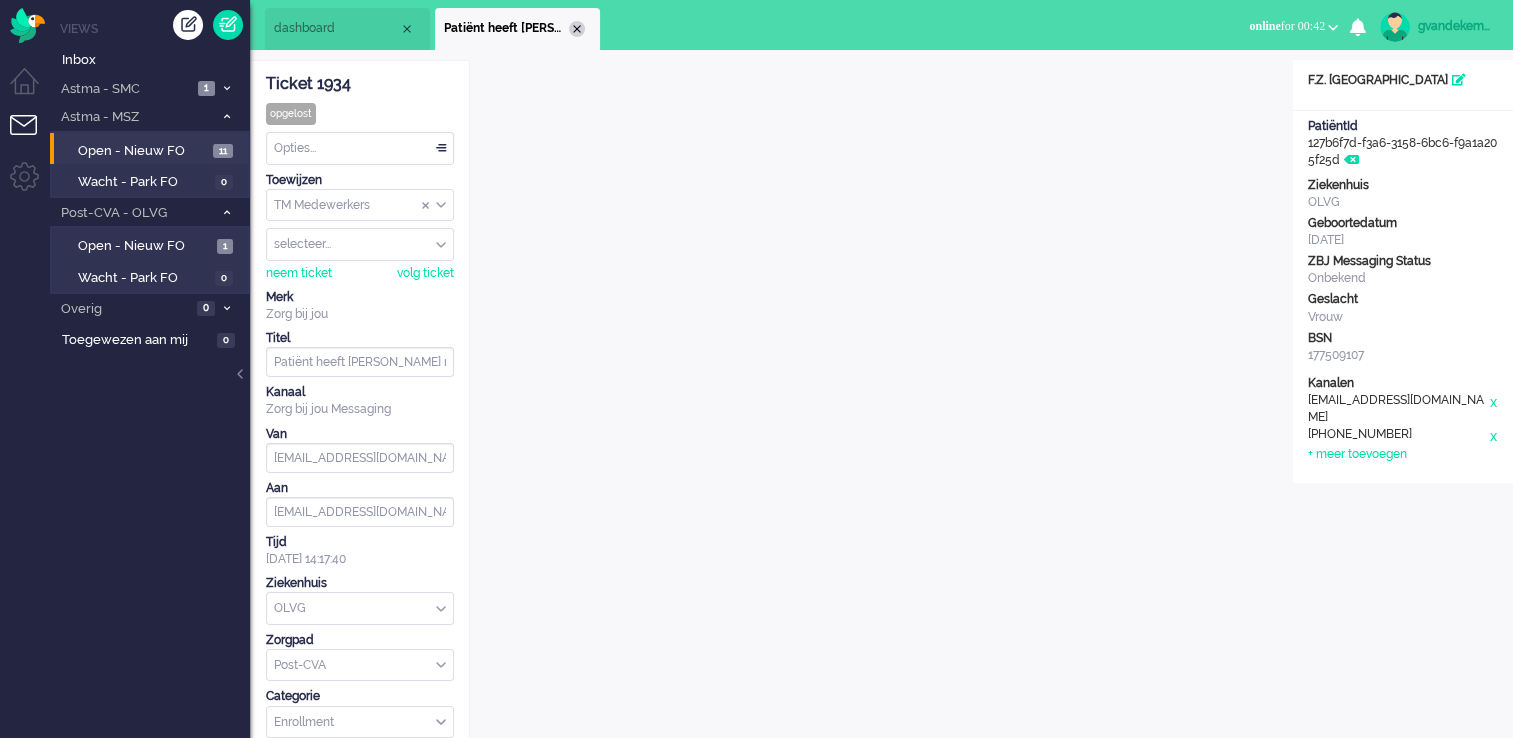 click at bounding box center (577, 29) 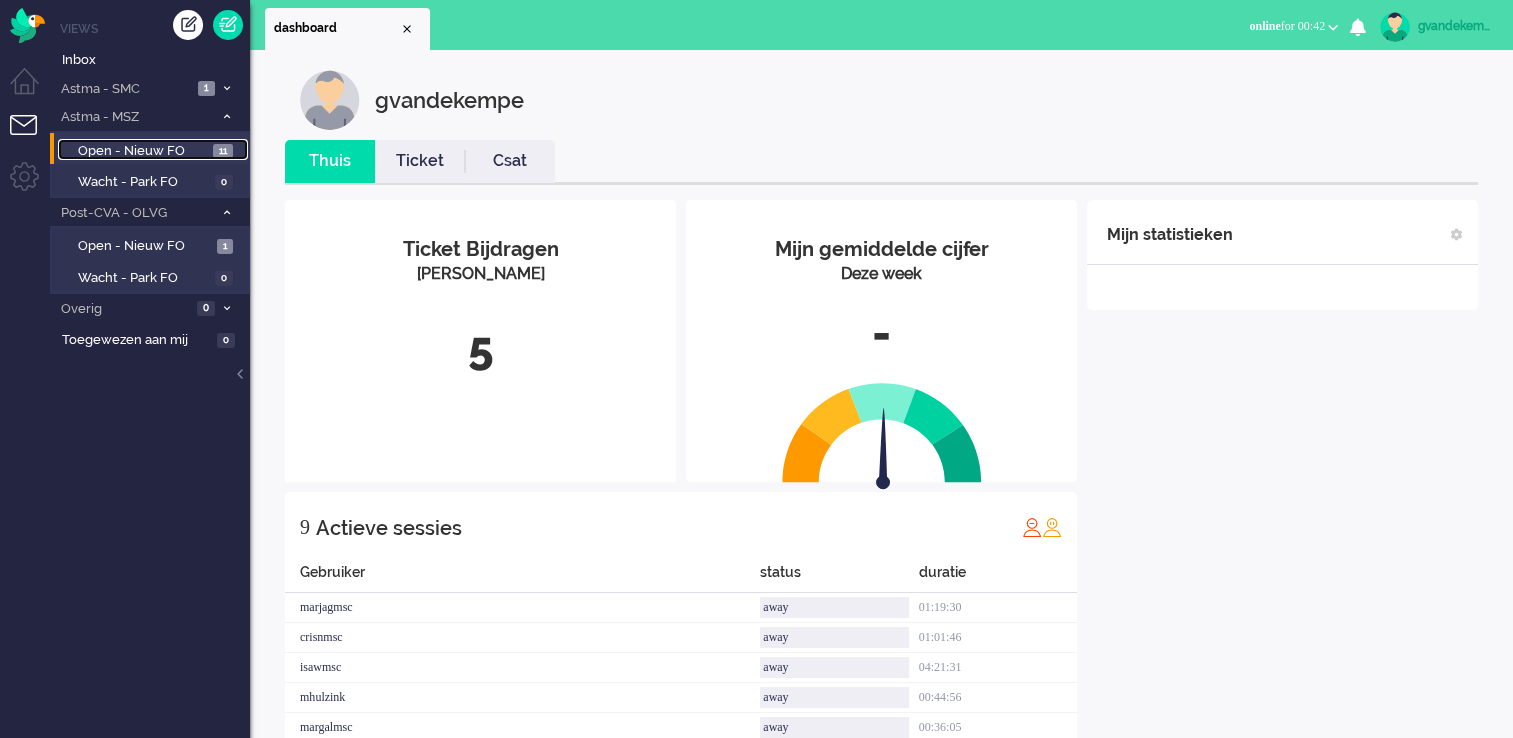 click on "Open - Nieuw FO" at bounding box center [143, 151] 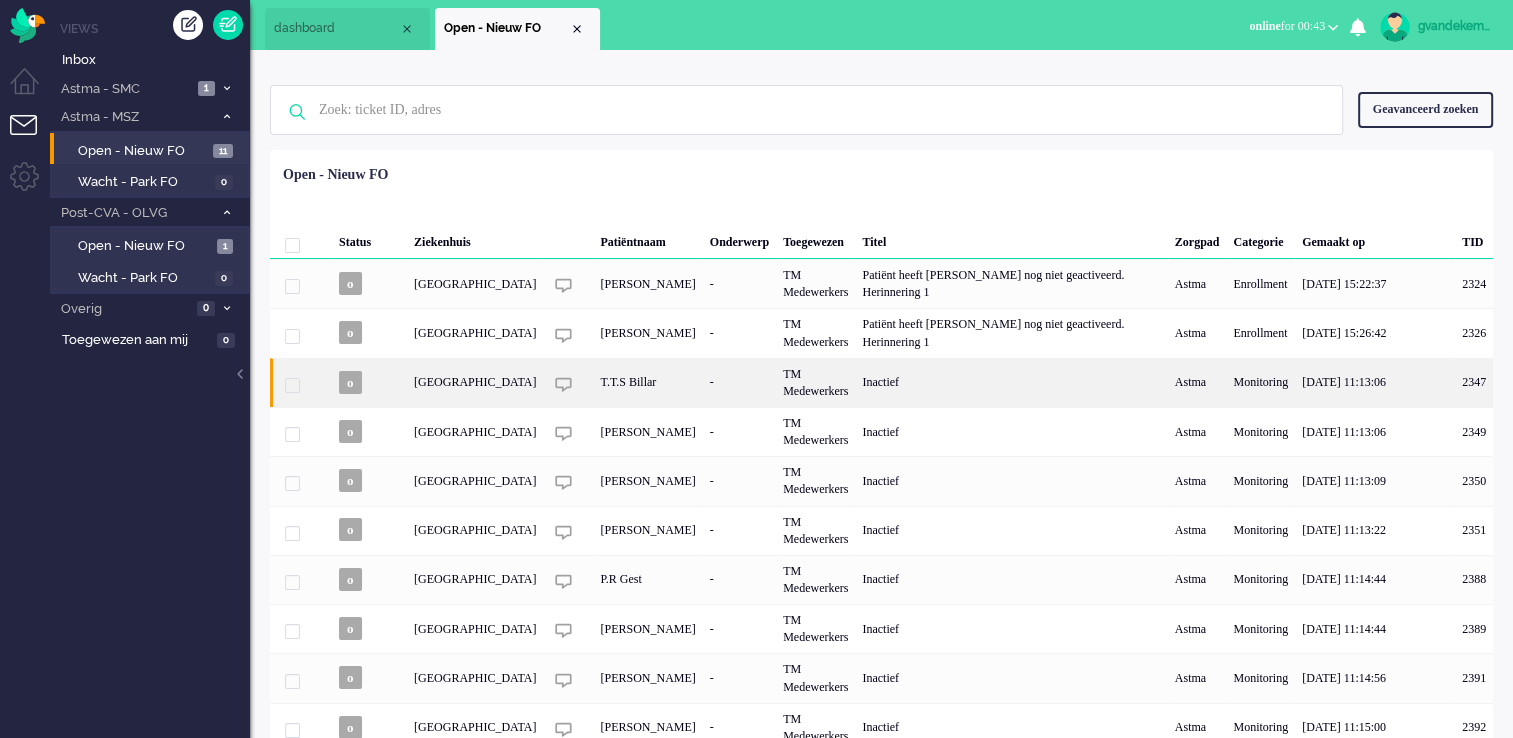 click on "T.T.S Billar" 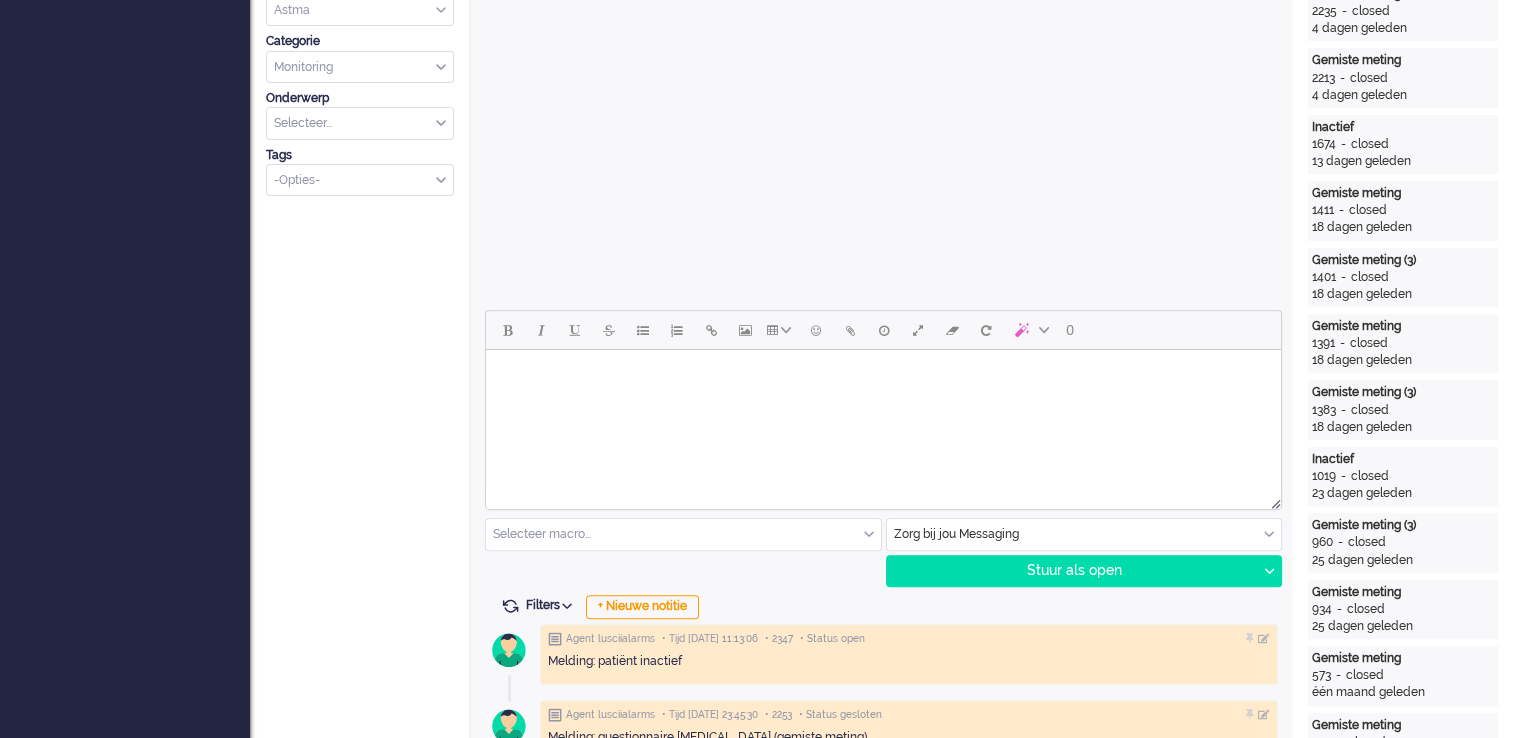 scroll, scrollTop: 660, scrollLeft: 0, axis: vertical 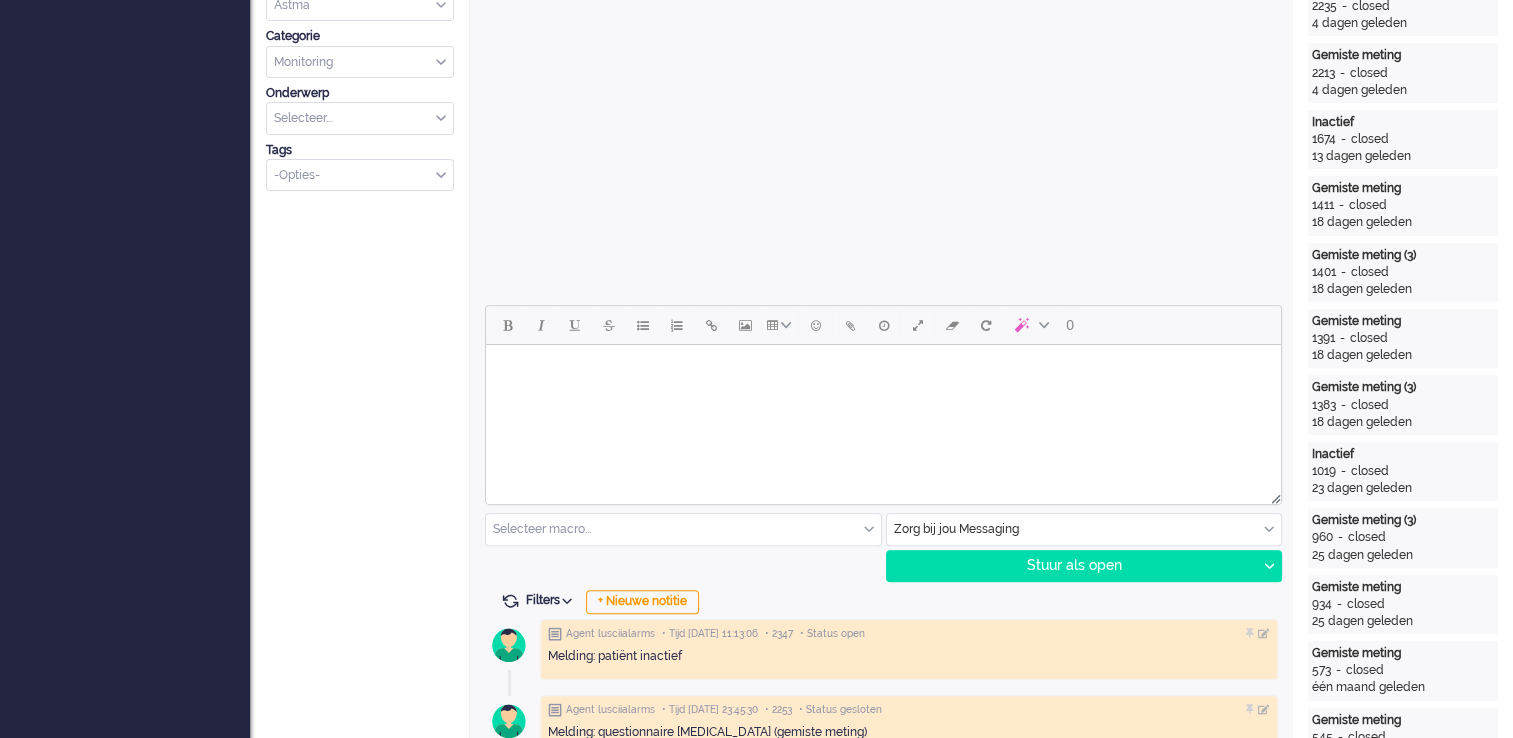 click at bounding box center [883, 370] 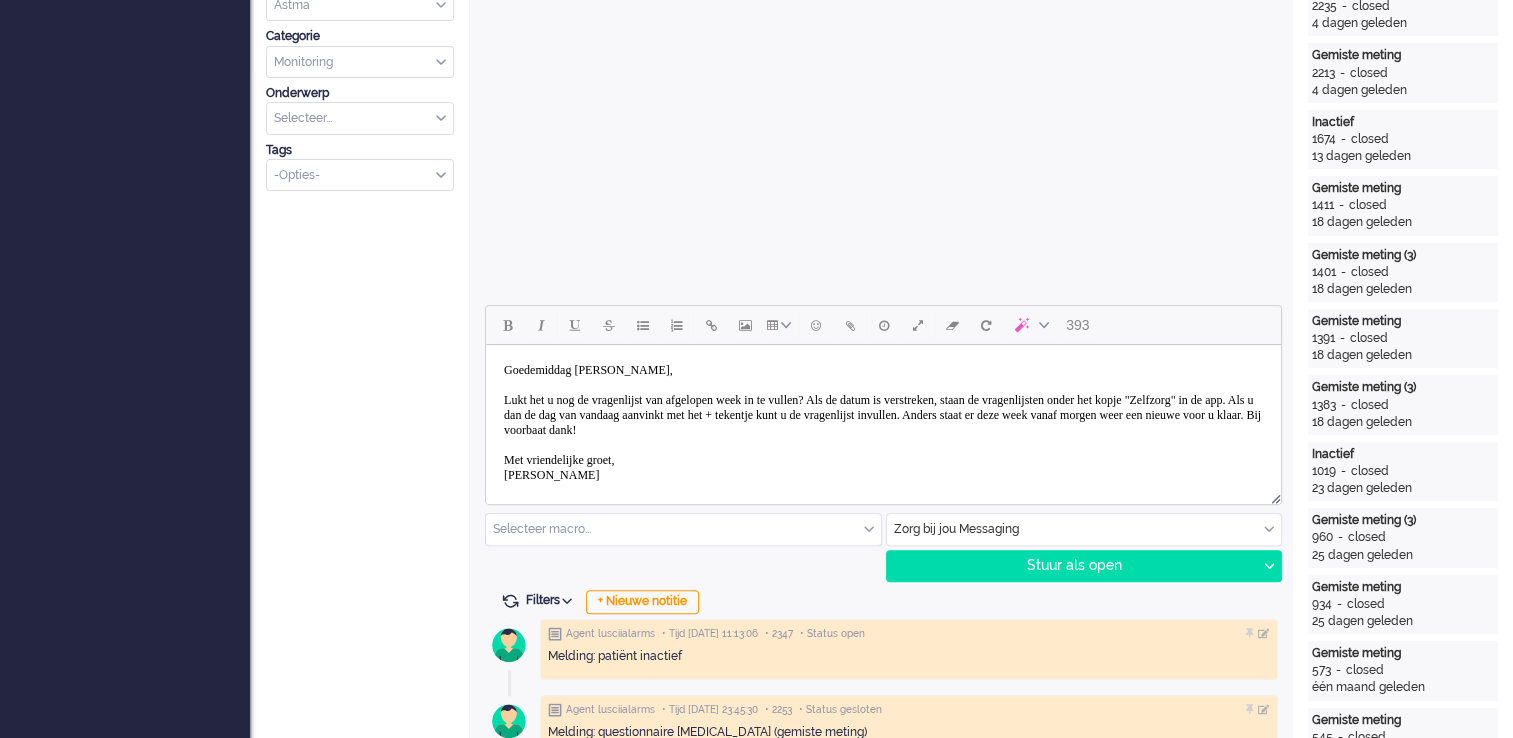 click on "Goedemiddag [PERSON_NAME], Lukt het u nog de vragenlijst van afgelopen week in te vullen? Als de datum is verstreken, staan de vragenlijsten onder het kopje "Zelfzorg" in de app. Als u dan de dag van vandaag aanvinkt met het + tekentje kunt u de vragenlijst invullen. Anders staat er deze week vanaf morgen weer een nieuwe voor u klaar. Bij voorbaat dank!  Met vriendelijke groet,  [PERSON_NAME]" at bounding box center [883, 423] 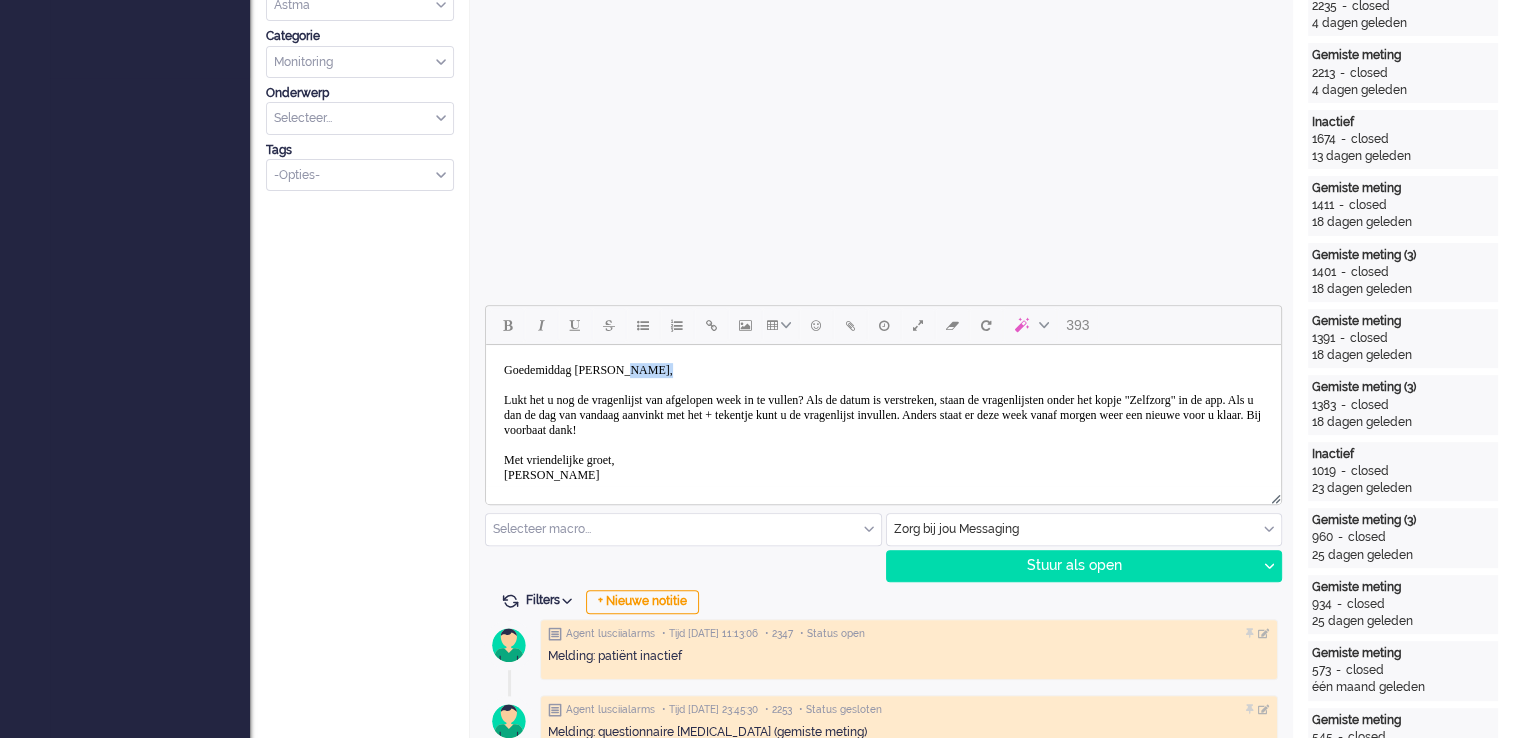 click on "Goedemiddag [PERSON_NAME], Lukt het u nog de vragenlijst van afgelopen week in te vullen? Als de datum is verstreken, staan de vragenlijsten onder het kopje "Zelfzorg" in de app. Als u dan de dag van vandaag aanvinkt met het + tekentje kunt u de vragenlijst invullen. Anders staat er deze week vanaf morgen weer een nieuwe voor u klaar. Bij voorbaat dank!  Met vriendelijke groet,  [PERSON_NAME]" at bounding box center [883, 423] 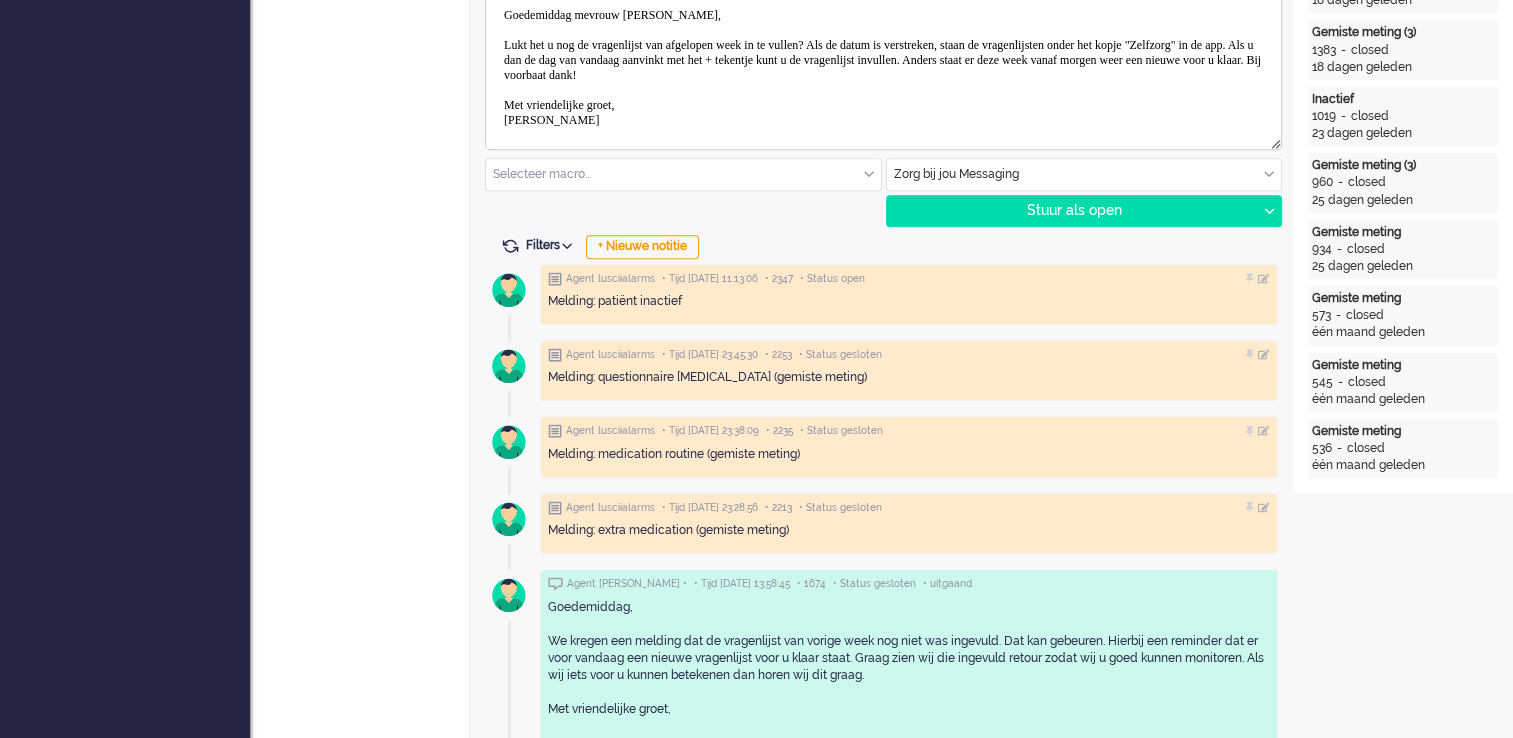scroll, scrollTop: 900, scrollLeft: 0, axis: vertical 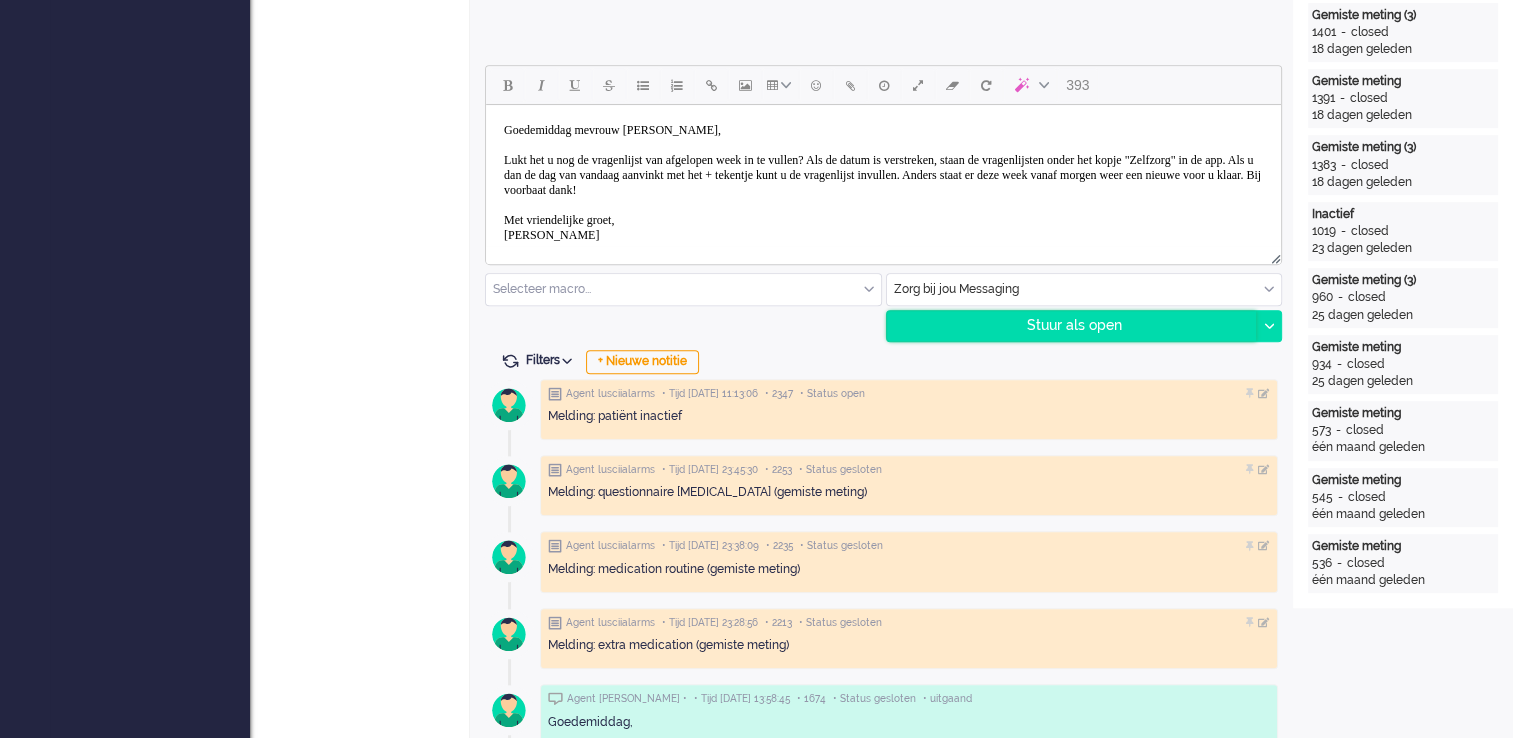 click on "Stuur als open" at bounding box center (1072, 326) 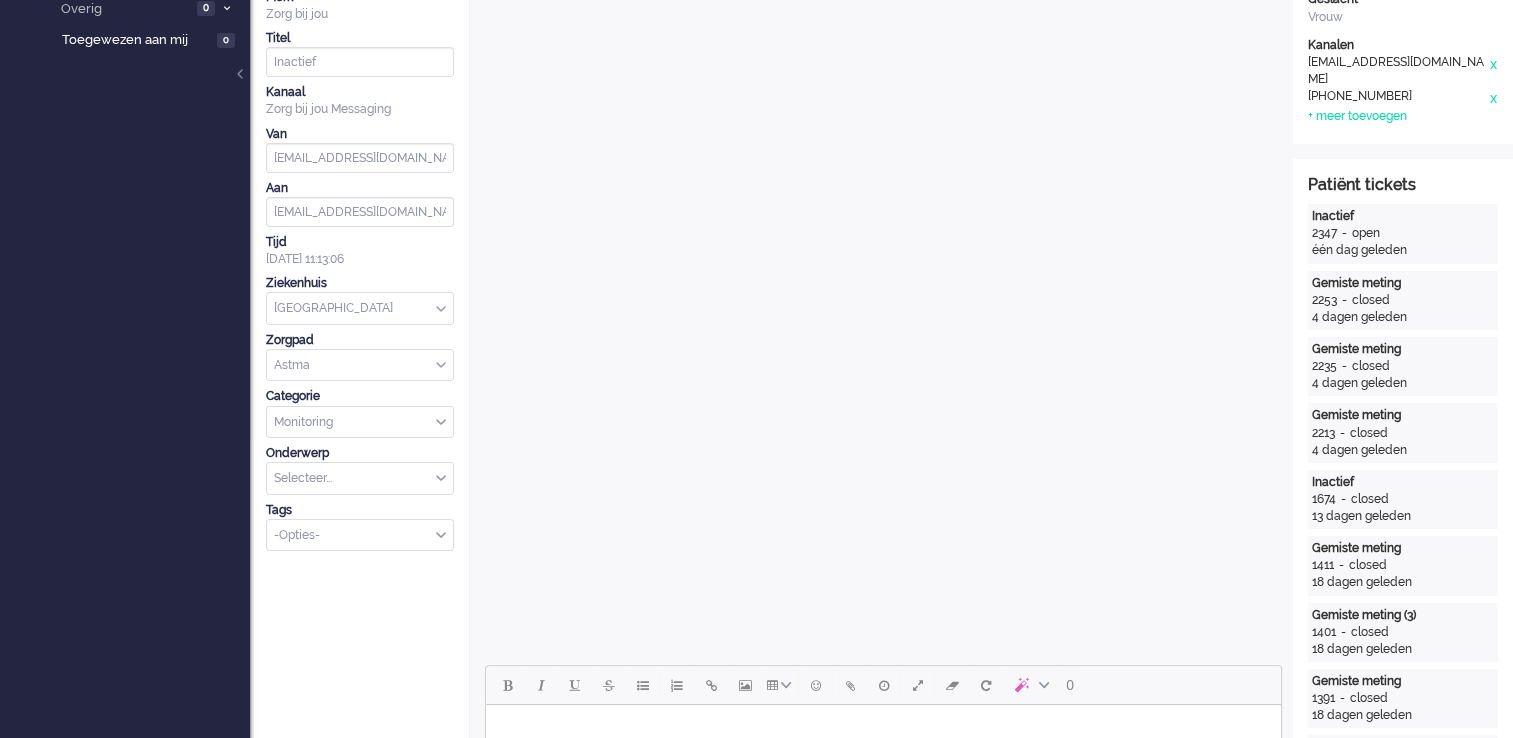 scroll, scrollTop: 0, scrollLeft: 0, axis: both 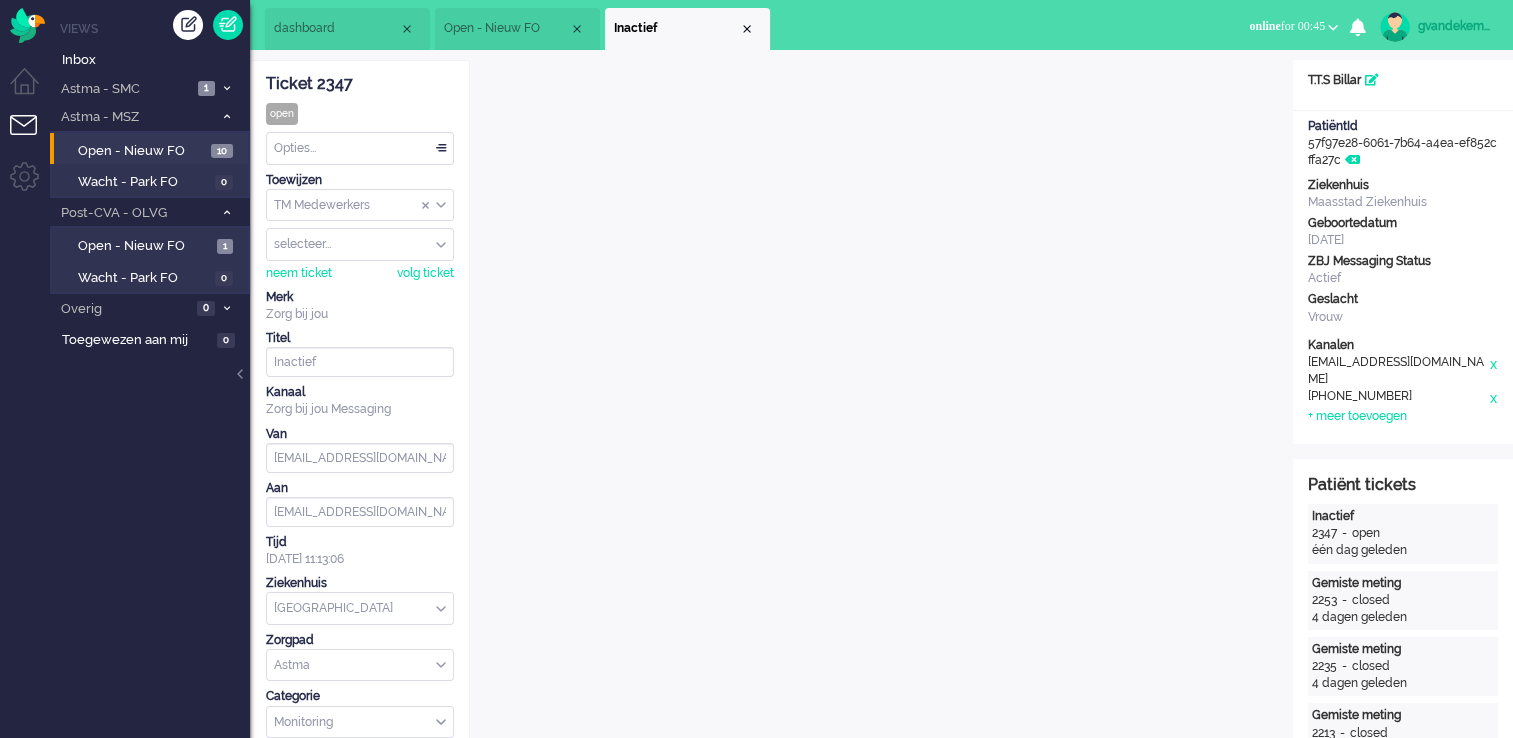 click on "Opties..." at bounding box center [360, 148] 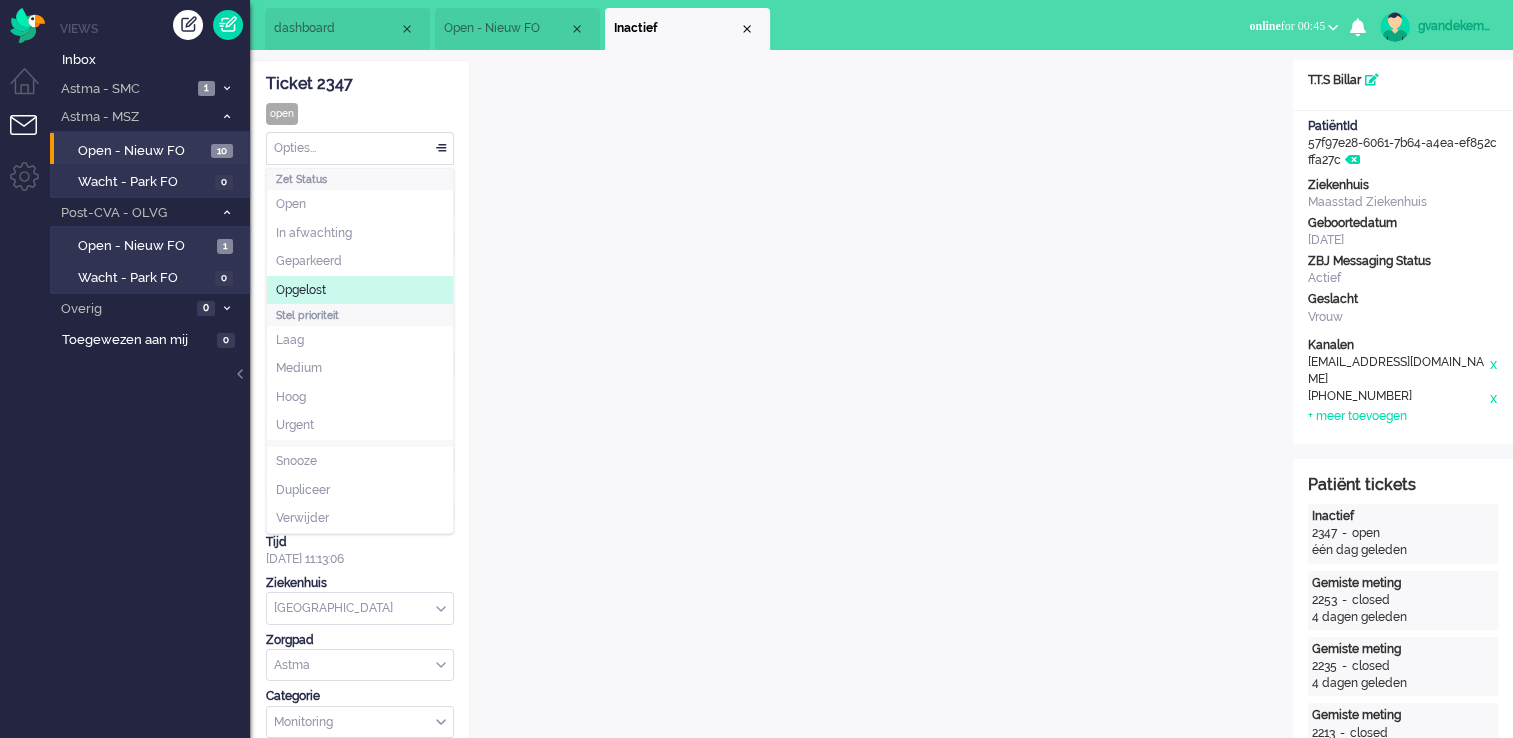 click on "Opgelost" 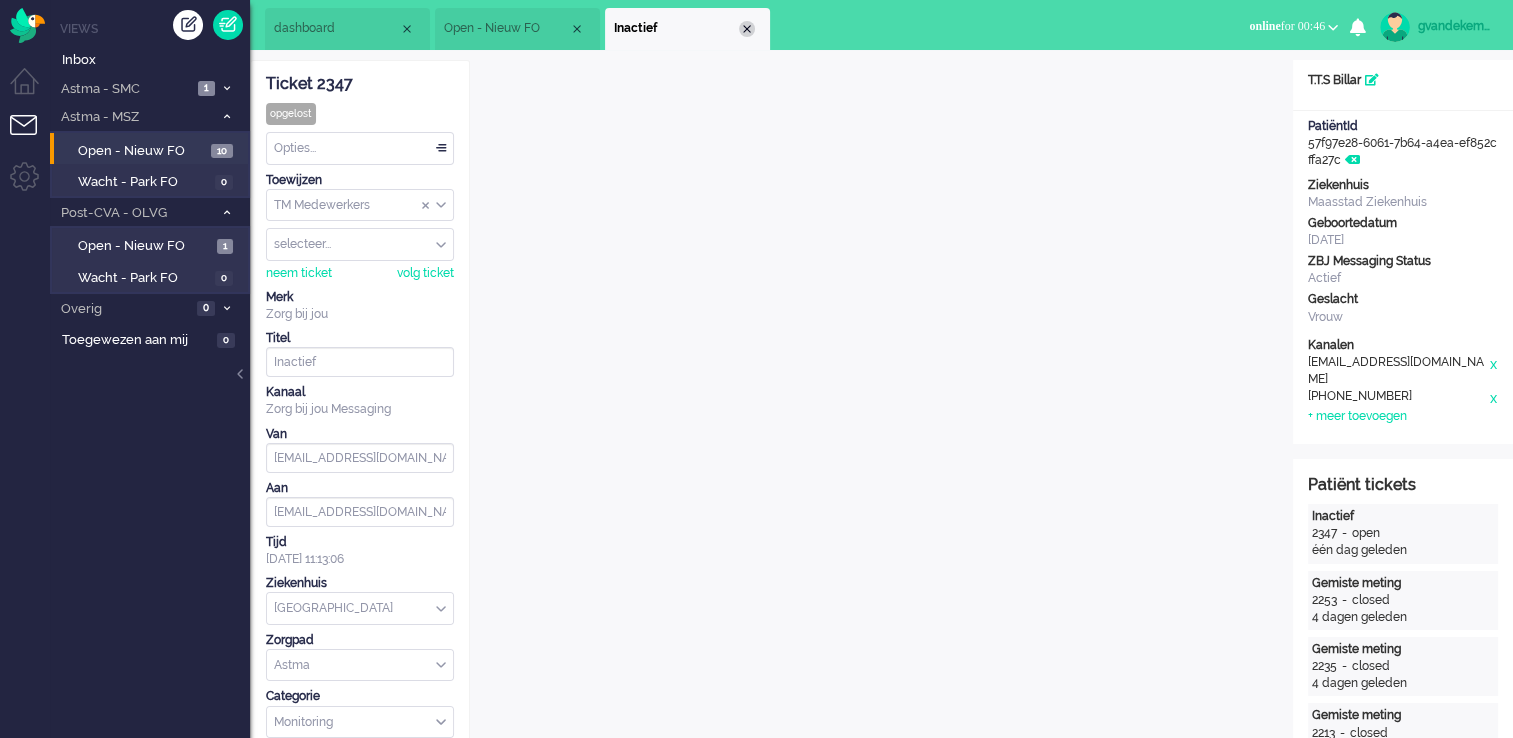 click at bounding box center [747, 29] 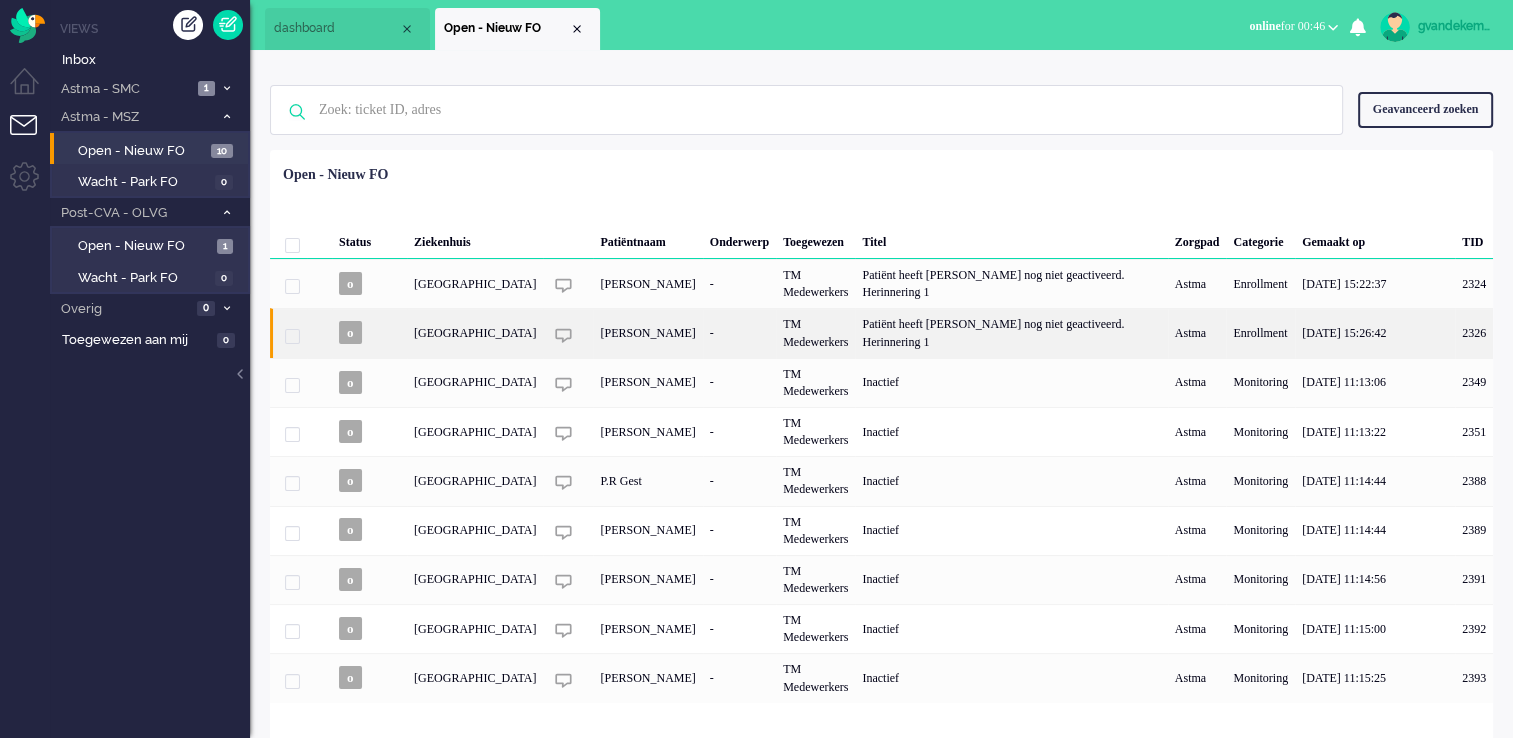 scroll, scrollTop: 1, scrollLeft: 0, axis: vertical 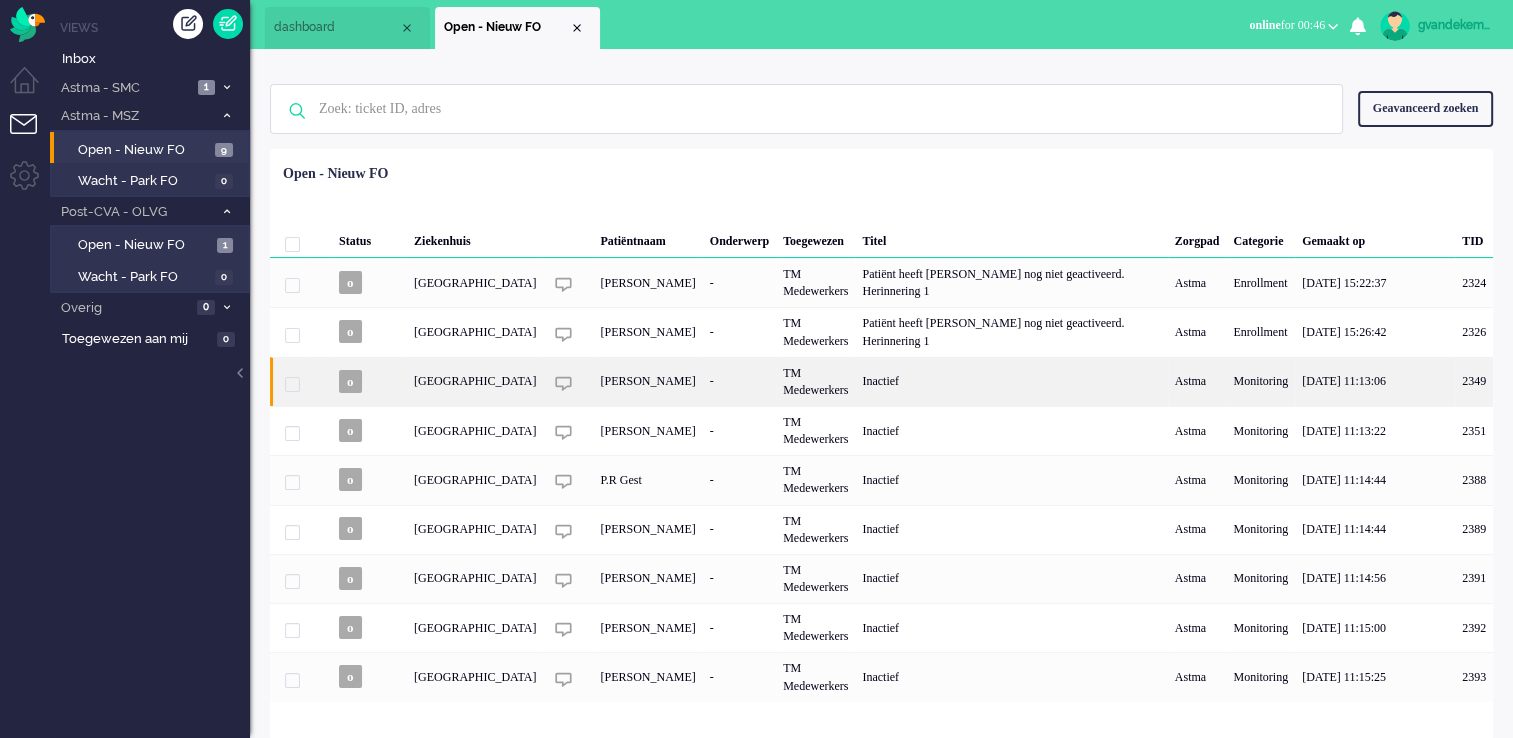 click on "[PERSON_NAME]" 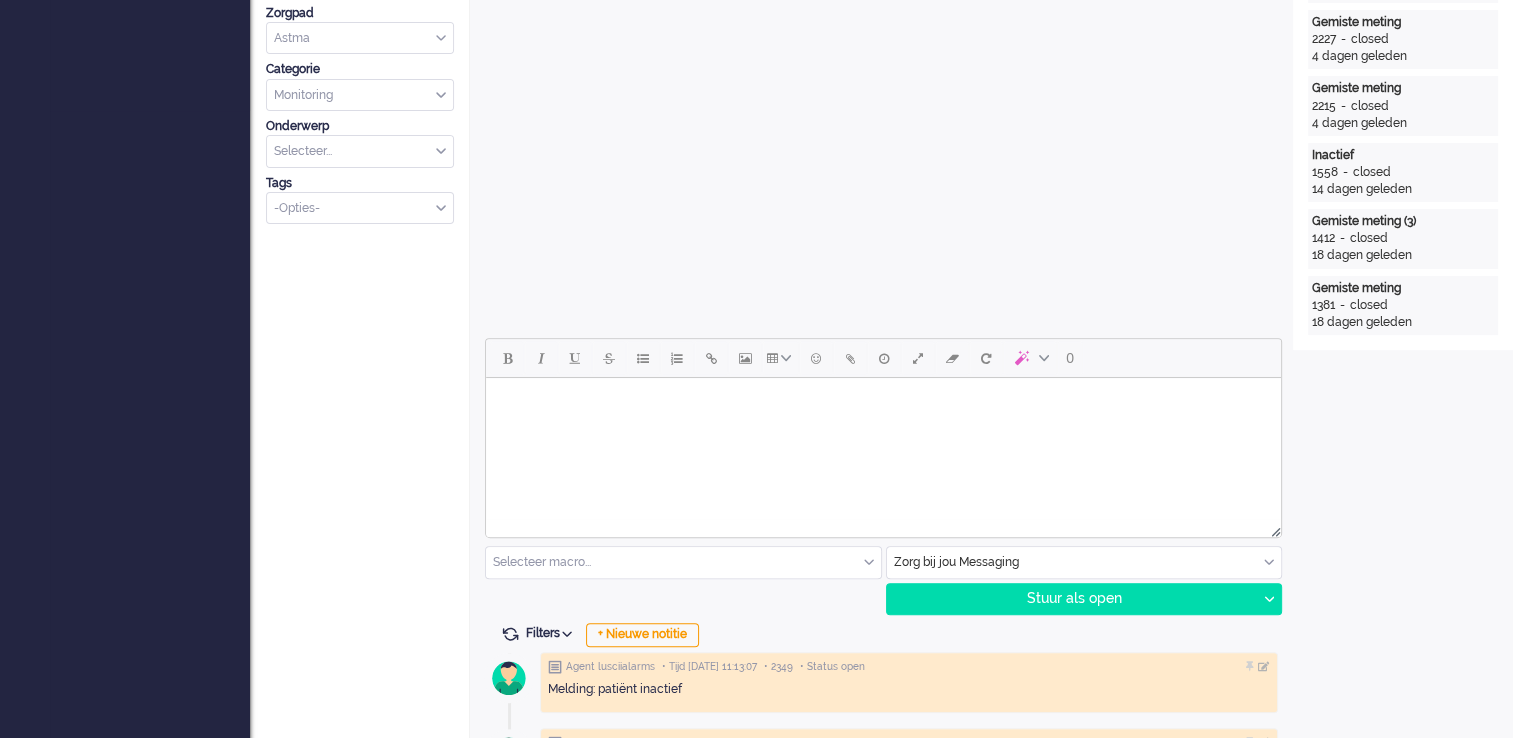 scroll, scrollTop: 560, scrollLeft: 0, axis: vertical 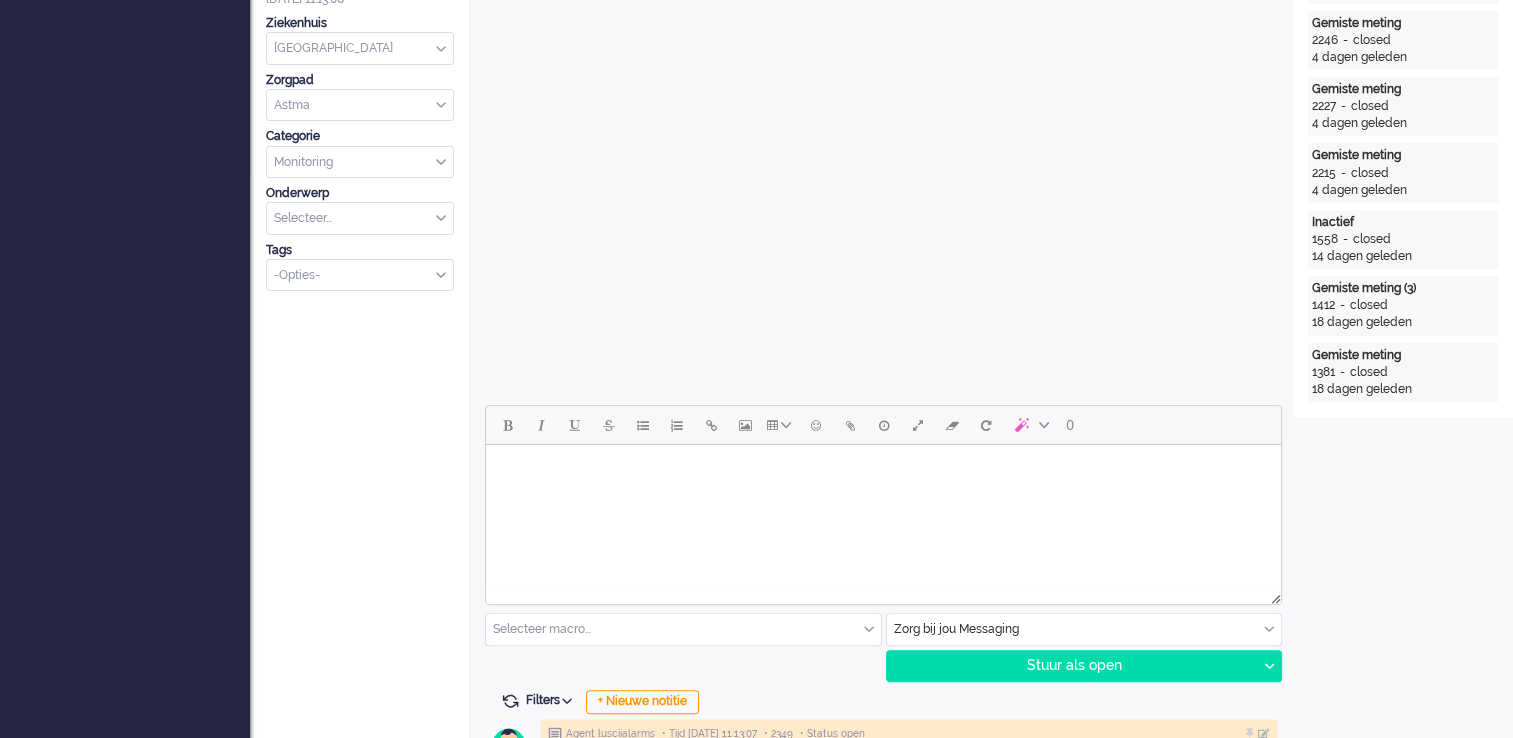 click at bounding box center [883, 470] 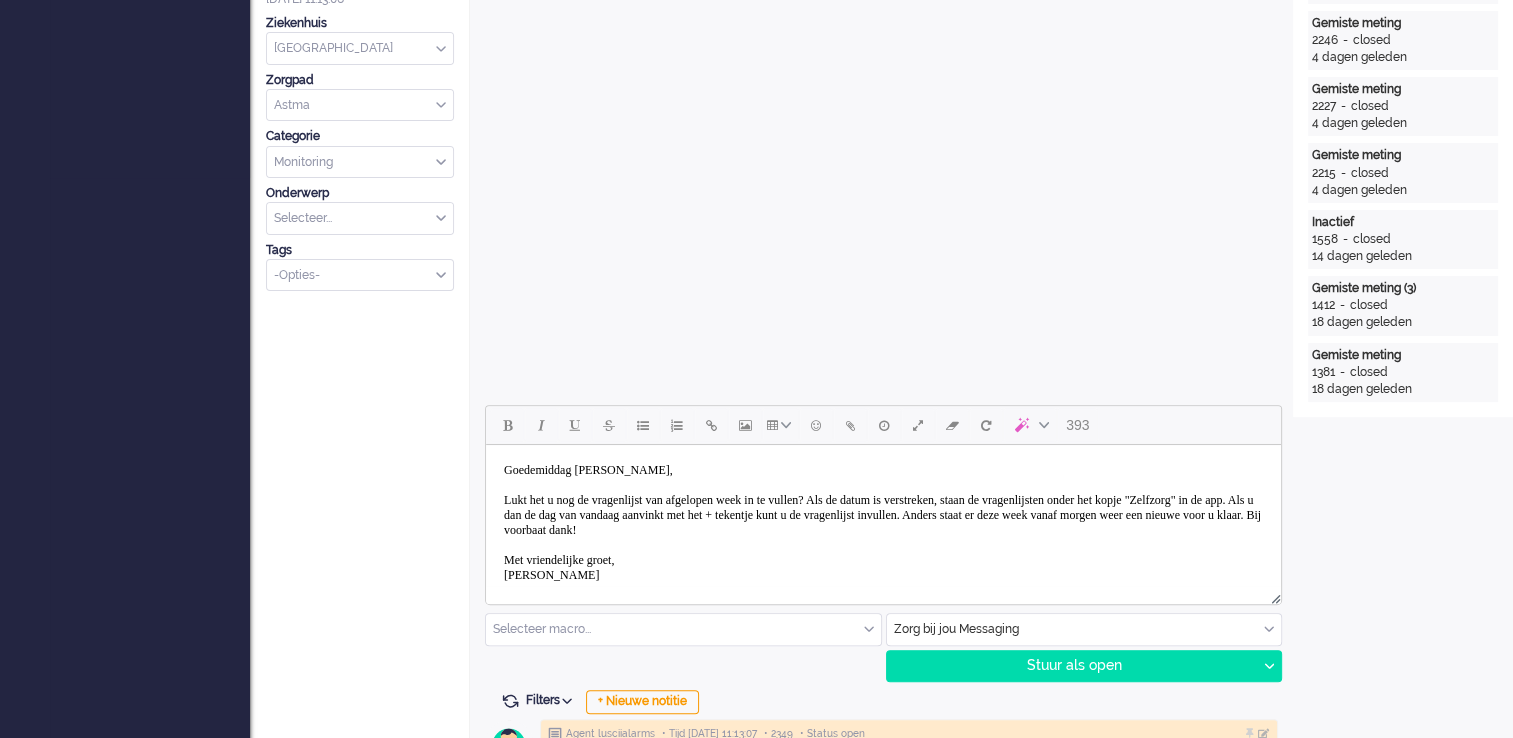 click on "Goedemiddag [PERSON_NAME], Lukt het u nog de vragenlijst van afgelopen week in te vullen? Als de datum is verstreken, staan de vragenlijsten onder het kopje "Zelfzorg" in de app. Als u dan de dag van vandaag aanvinkt met het + tekentje kunt u de vragenlijst invullen. Anders staat er deze week vanaf morgen weer een nieuwe voor u klaar. Bij voorbaat dank!  Met vriendelijke groet,  [PERSON_NAME]" at bounding box center (883, 523) 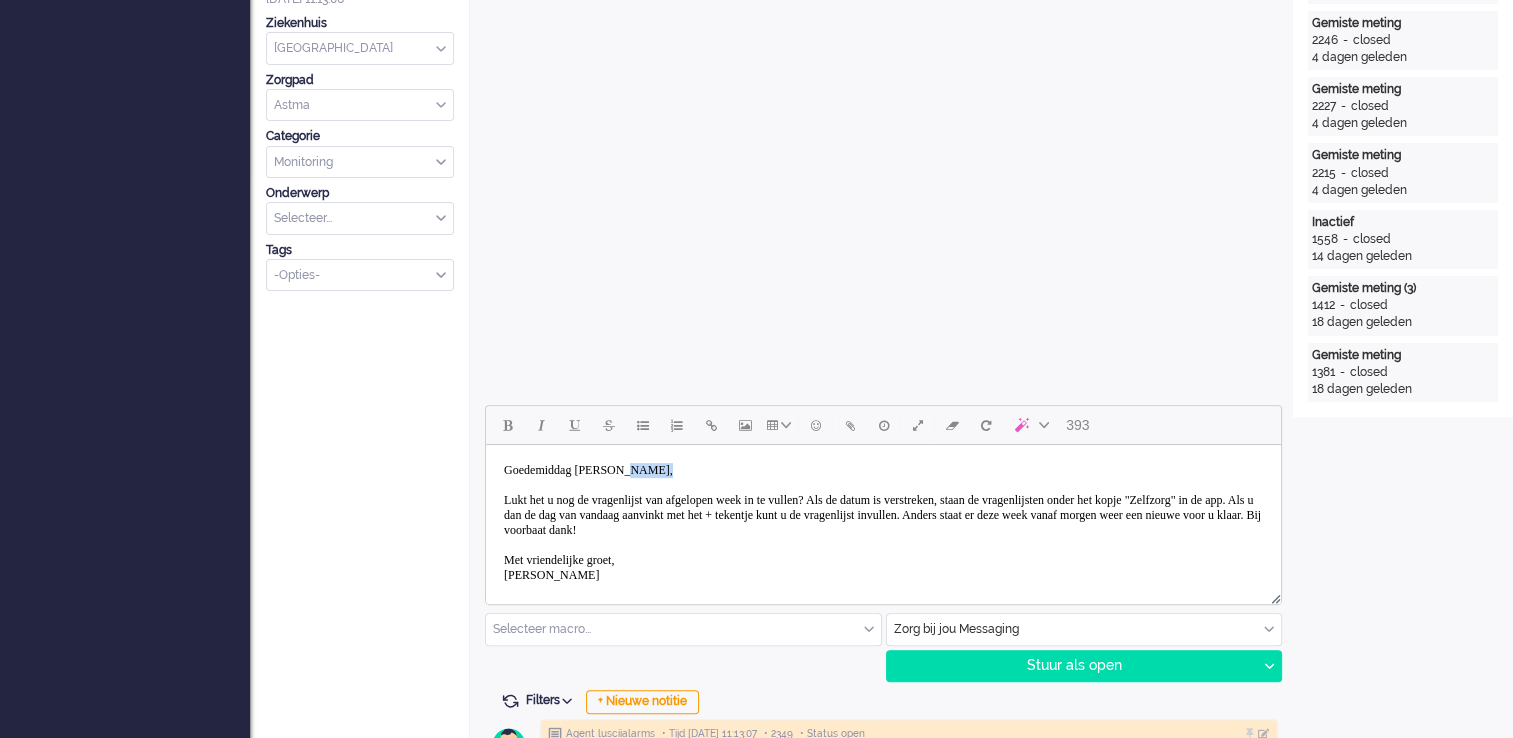 click on "Goedemiddag [PERSON_NAME], Lukt het u nog de vragenlijst van afgelopen week in te vullen? Als de datum is verstreken, staan de vragenlijsten onder het kopje "Zelfzorg" in de app. Als u dan de dag van vandaag aanvinkt met het + tekentje kunt u de vragenlijst invullen. Anders staat er deze week vanaf morgen weer een nieuwe voor u klaar. Bij voorbaat dank!  Met vriendelijke groet,  [PERSON_NAME]" at bounding box center (883, 523) 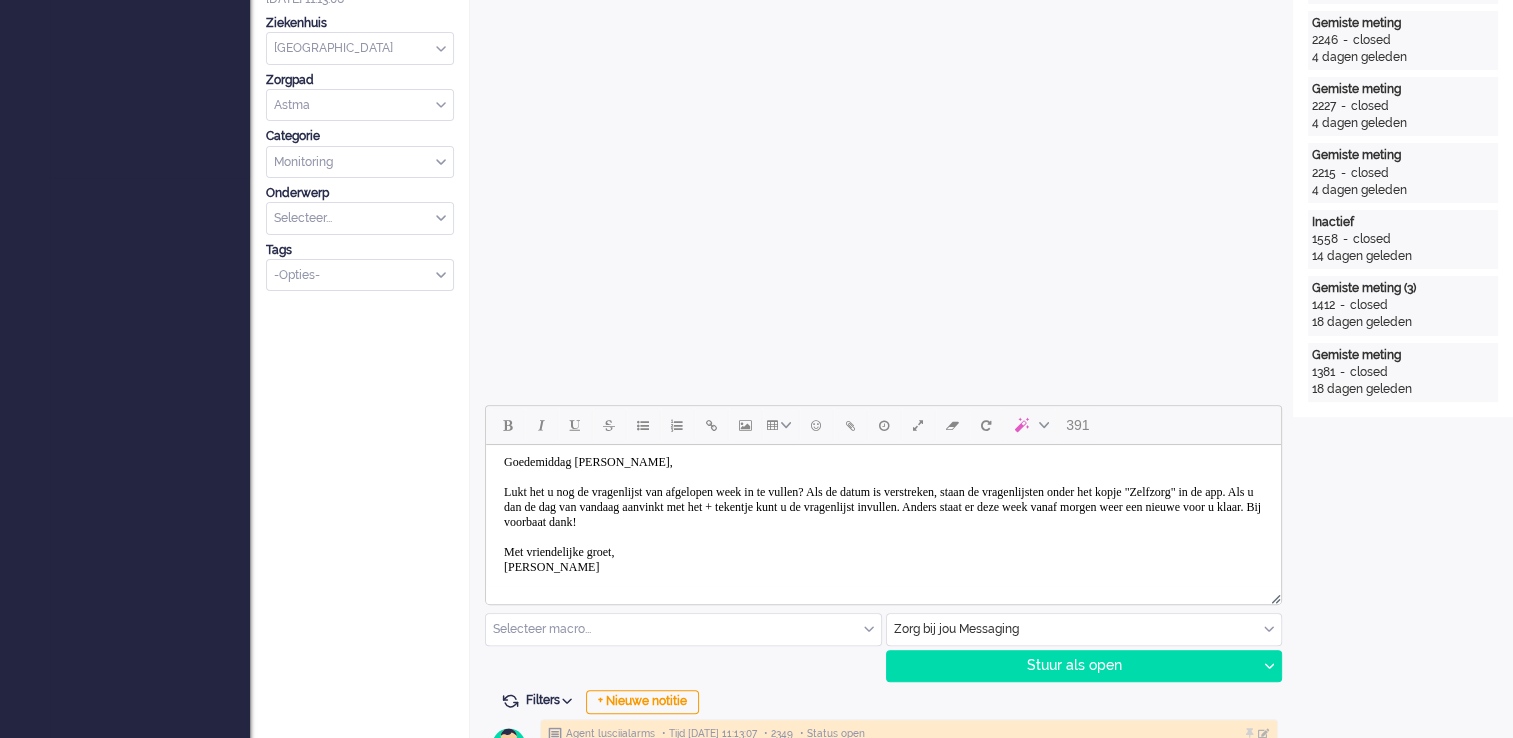 scroll, scrollTop: 0, scrollLeft: 0, axis: both 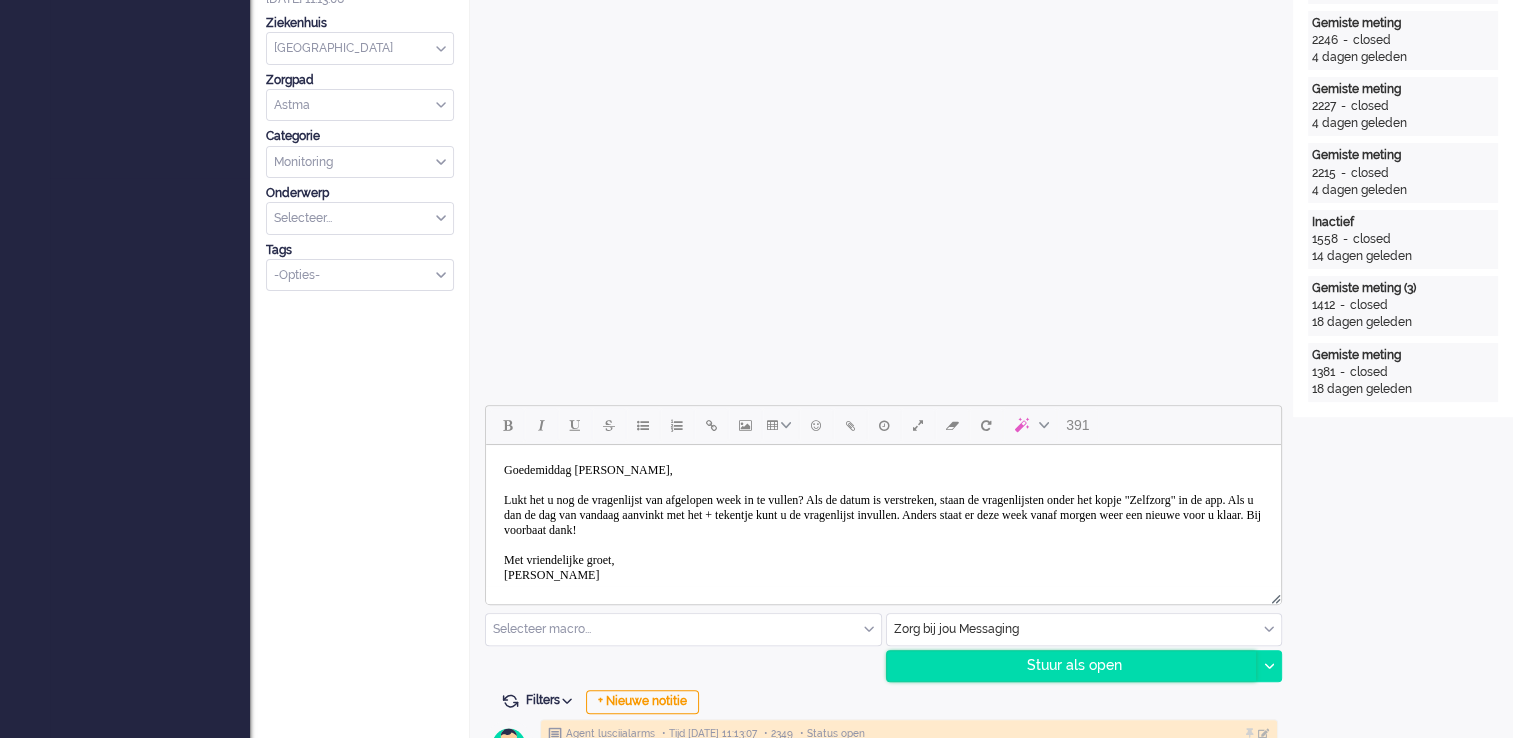 click on "Stuur als open" at bounding box center [1072, 666] 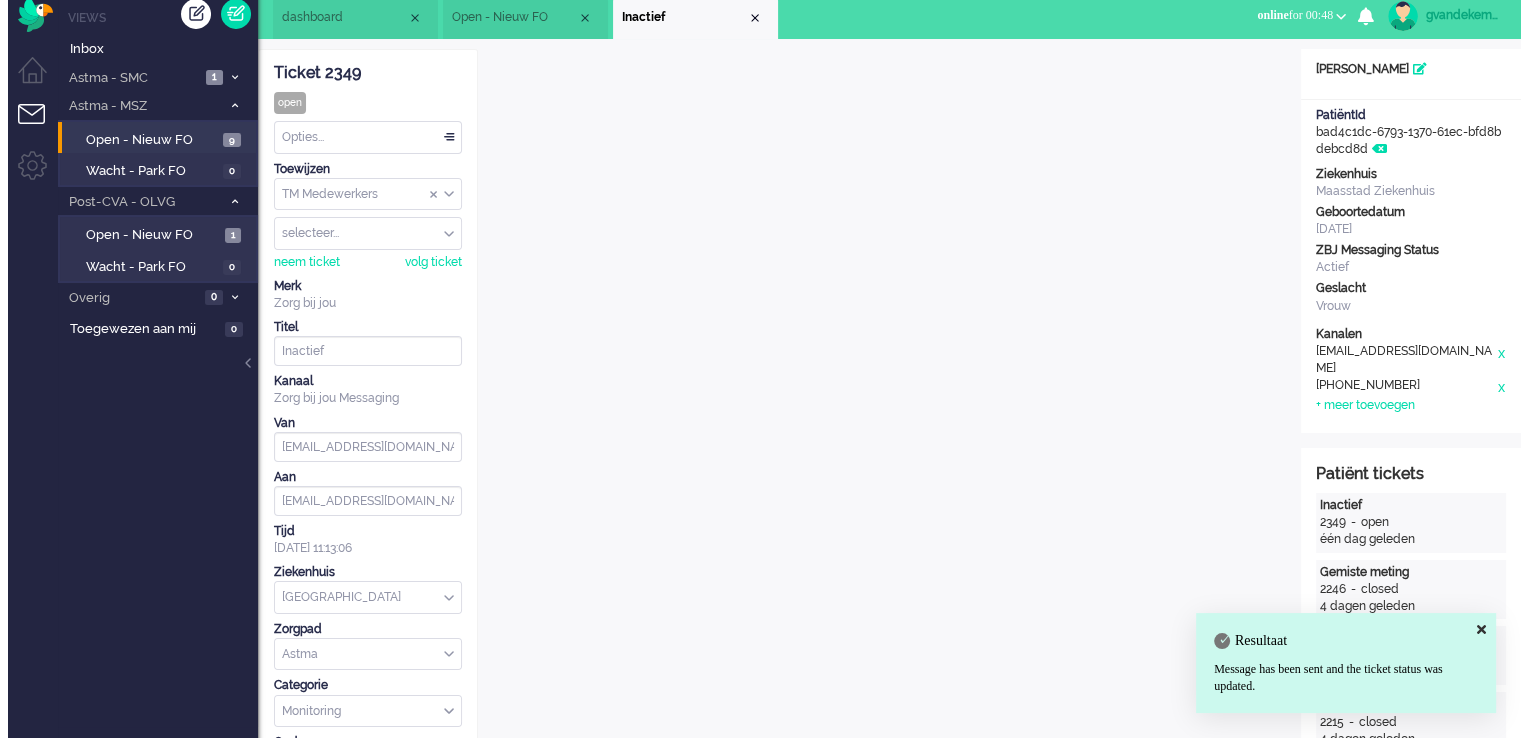 scroll, scrollTop: 0, scrollLeft: 0, axis: both 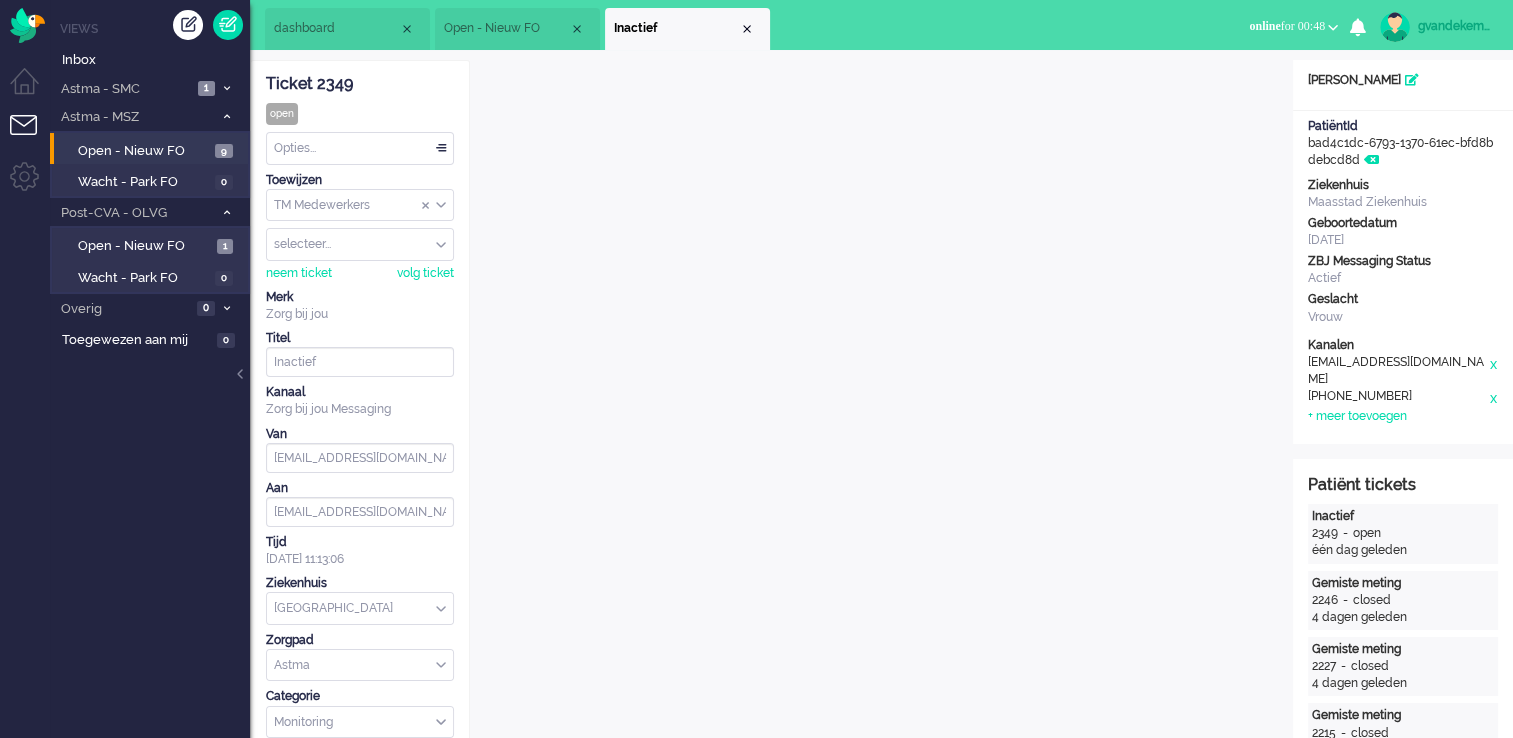 click on "Opties..." at bounding box center [360, 148] 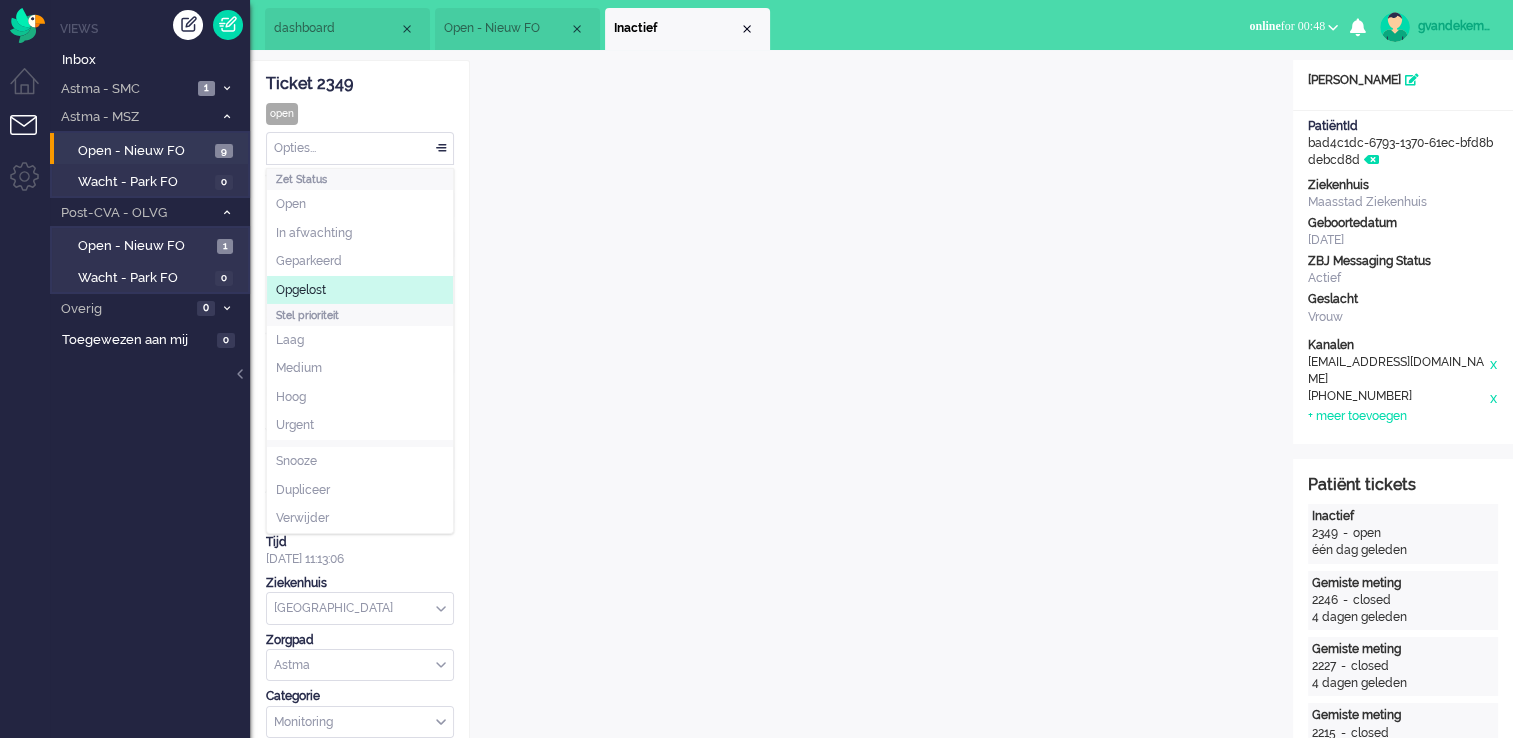 click on "Opgelost" 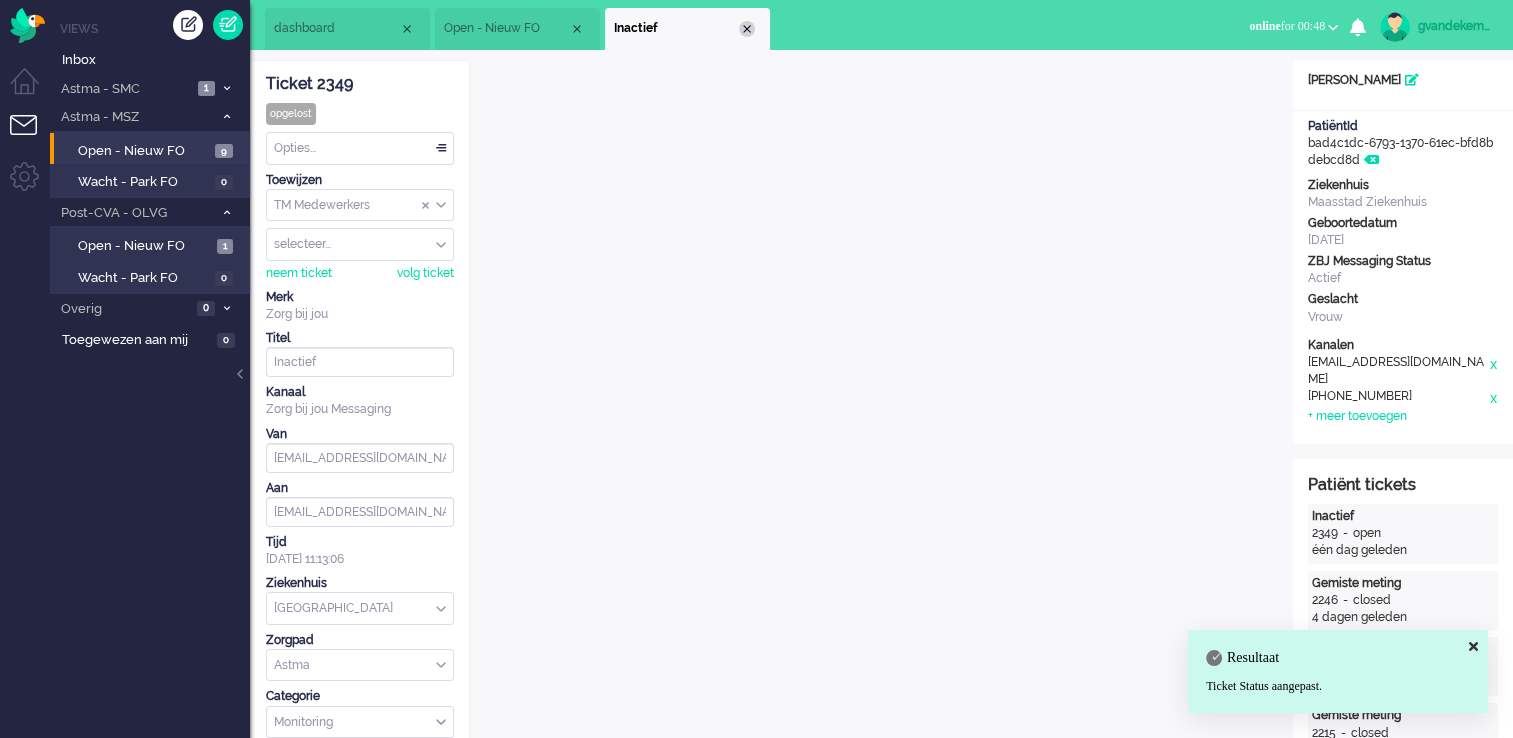 click at bounding box center (747, 29) 